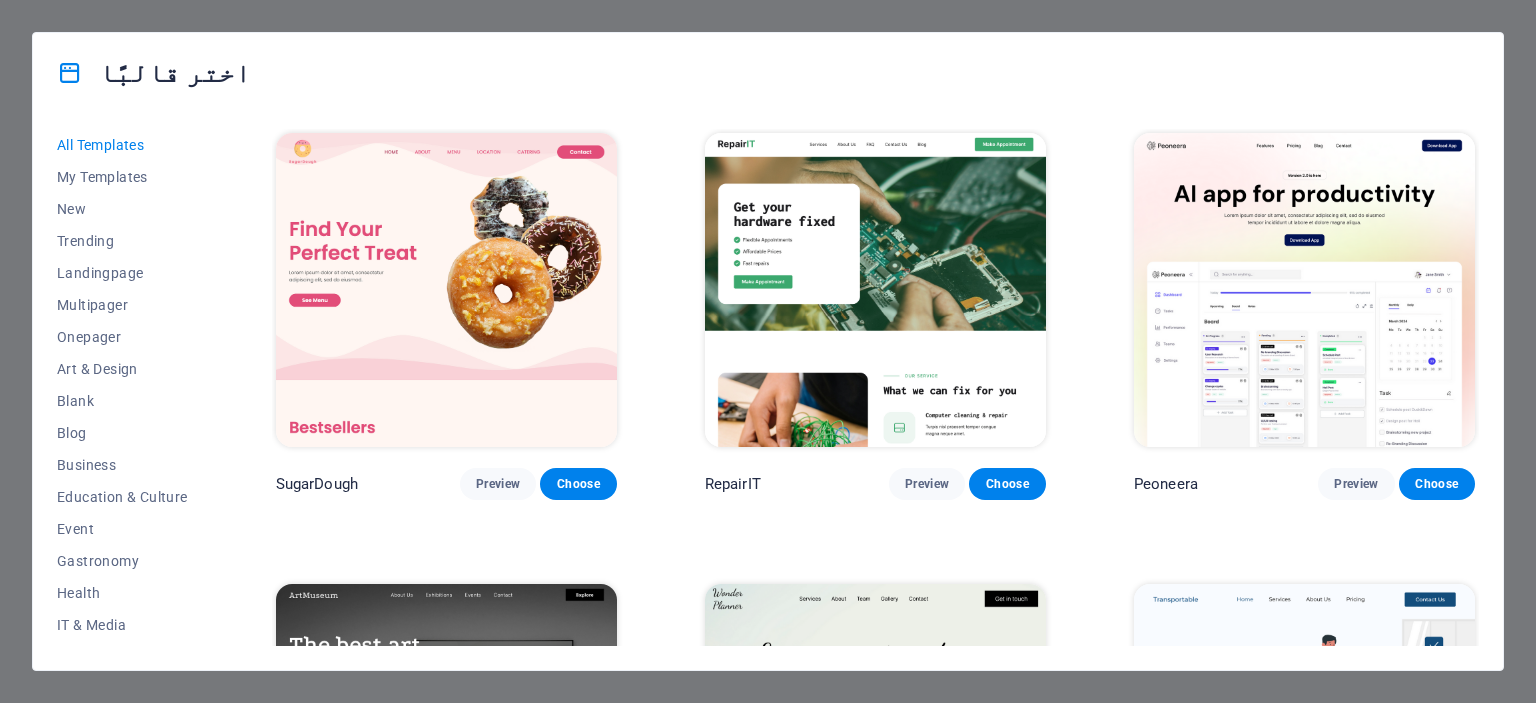 scroll, scrollTop: 0, scrollLeft: 0, axis: both 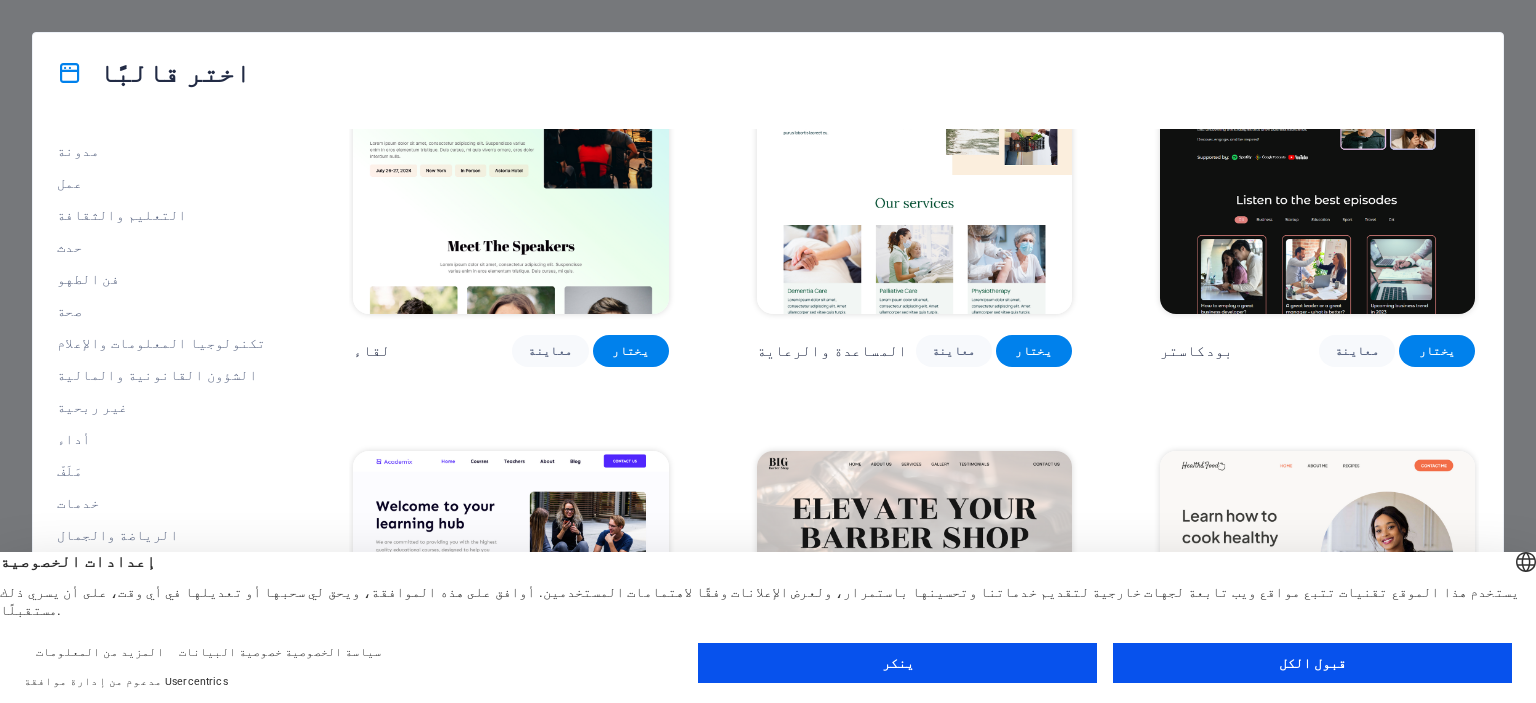 click on "قبول الكل" at bounding box center (1312, 663) 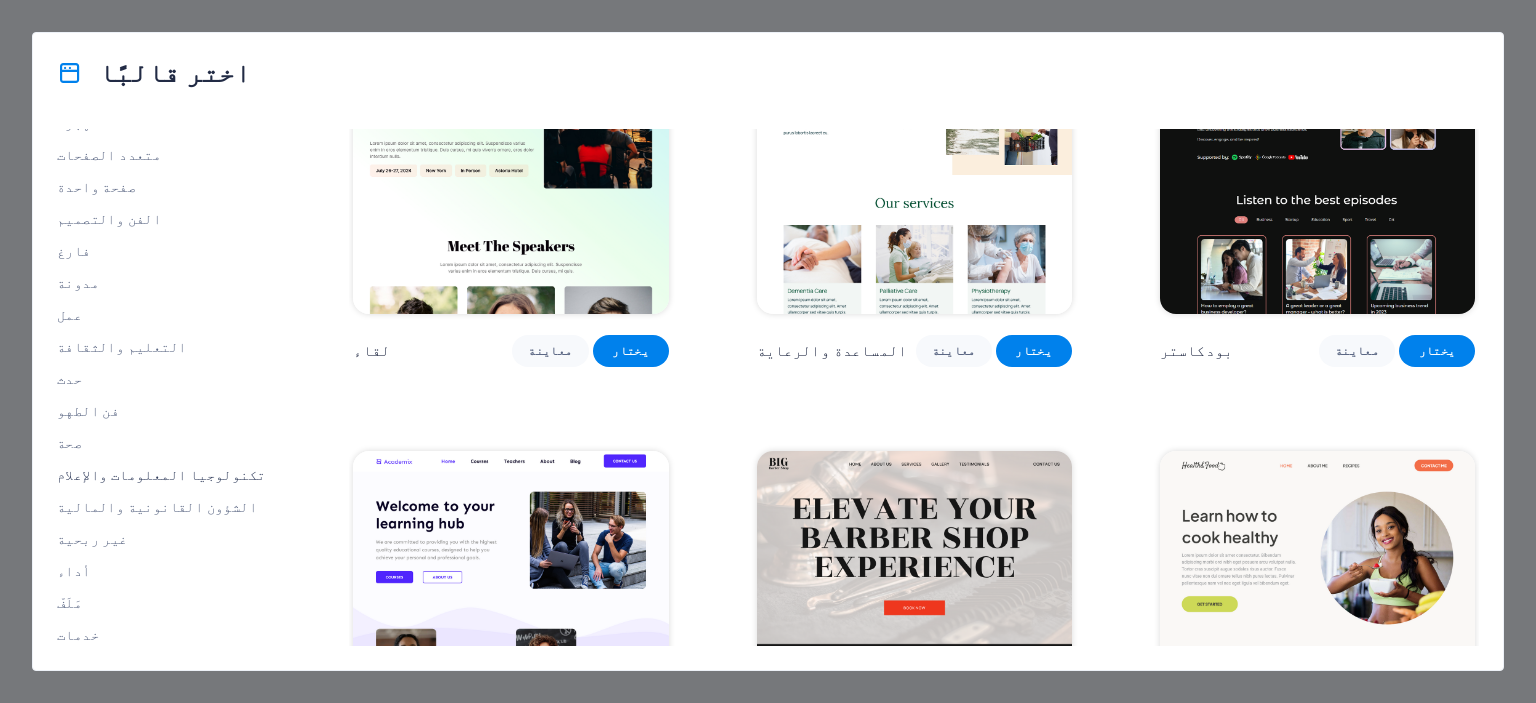 scroll, scrollTop: 282, scrollLeft: 0, axis: vertical 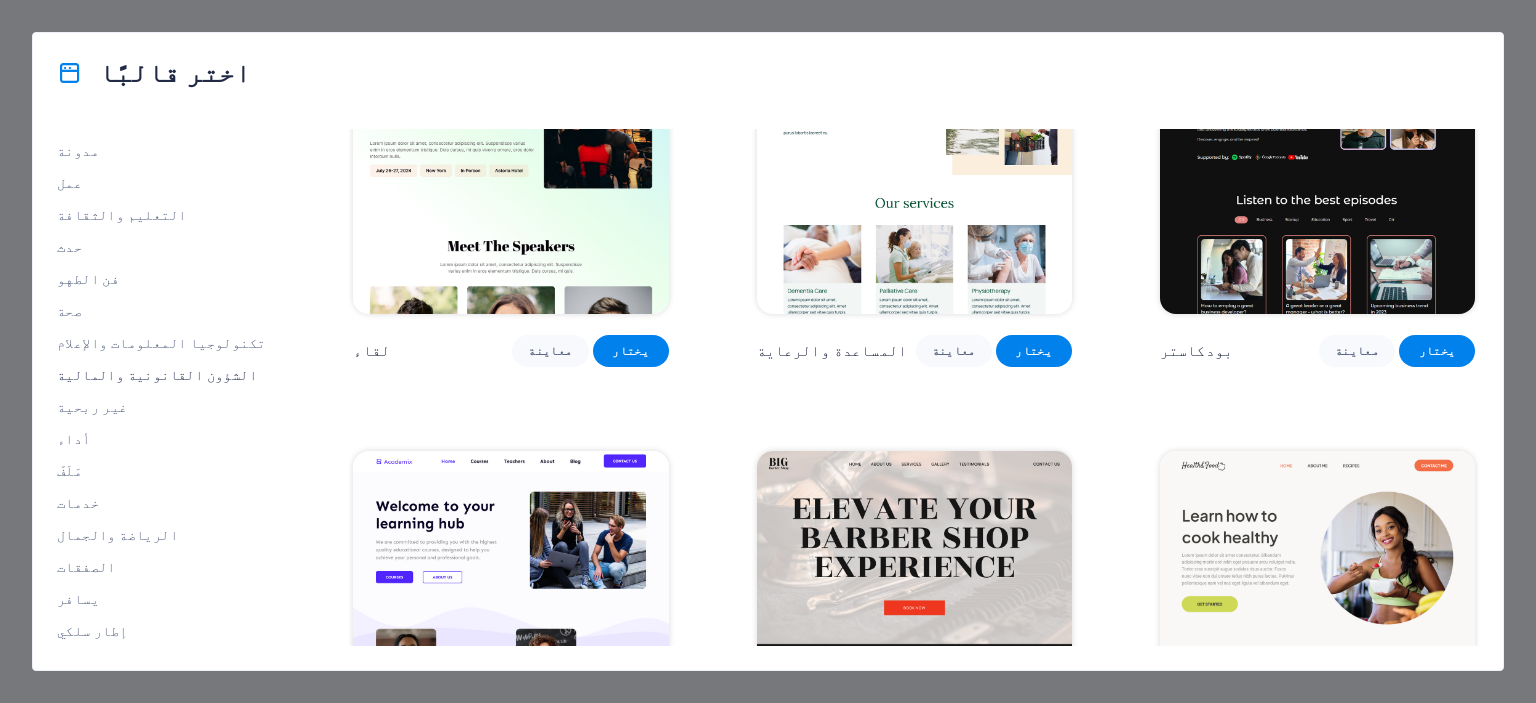 click on "الشؤون القانونية والمالية" at bounding box center (157, 375) 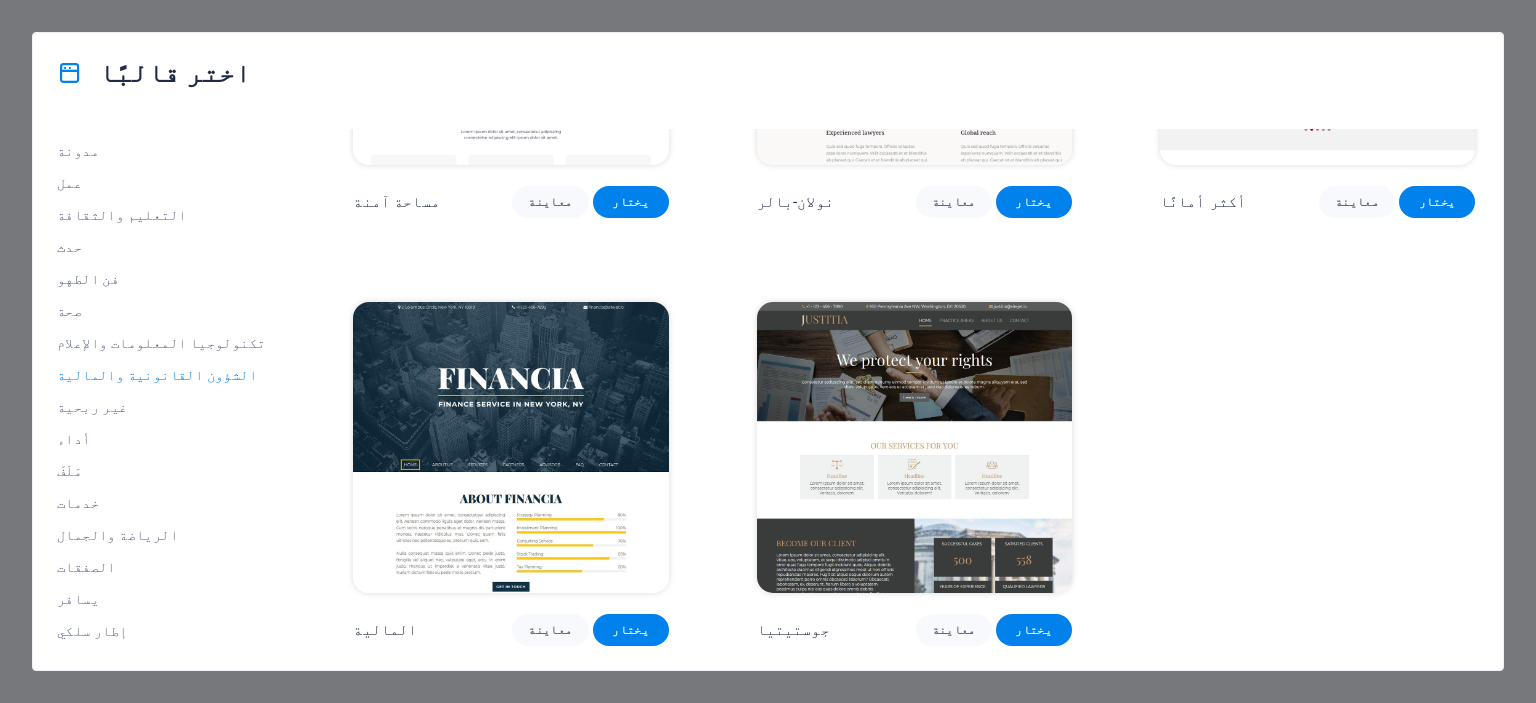 scroll, scrollTop: 300, scrollLeft: 0, axis: vertical 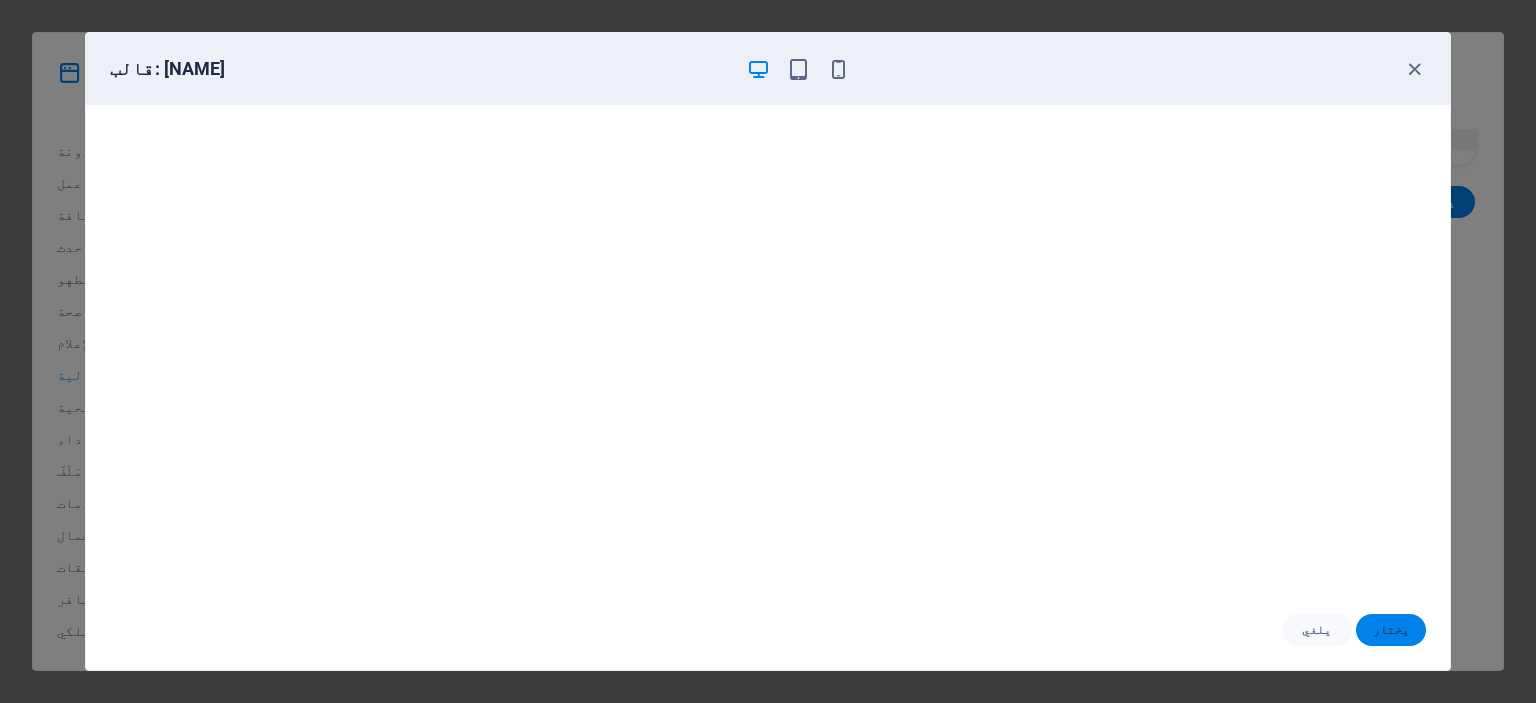 click on "يختار" at bounding box center [1391, 630] 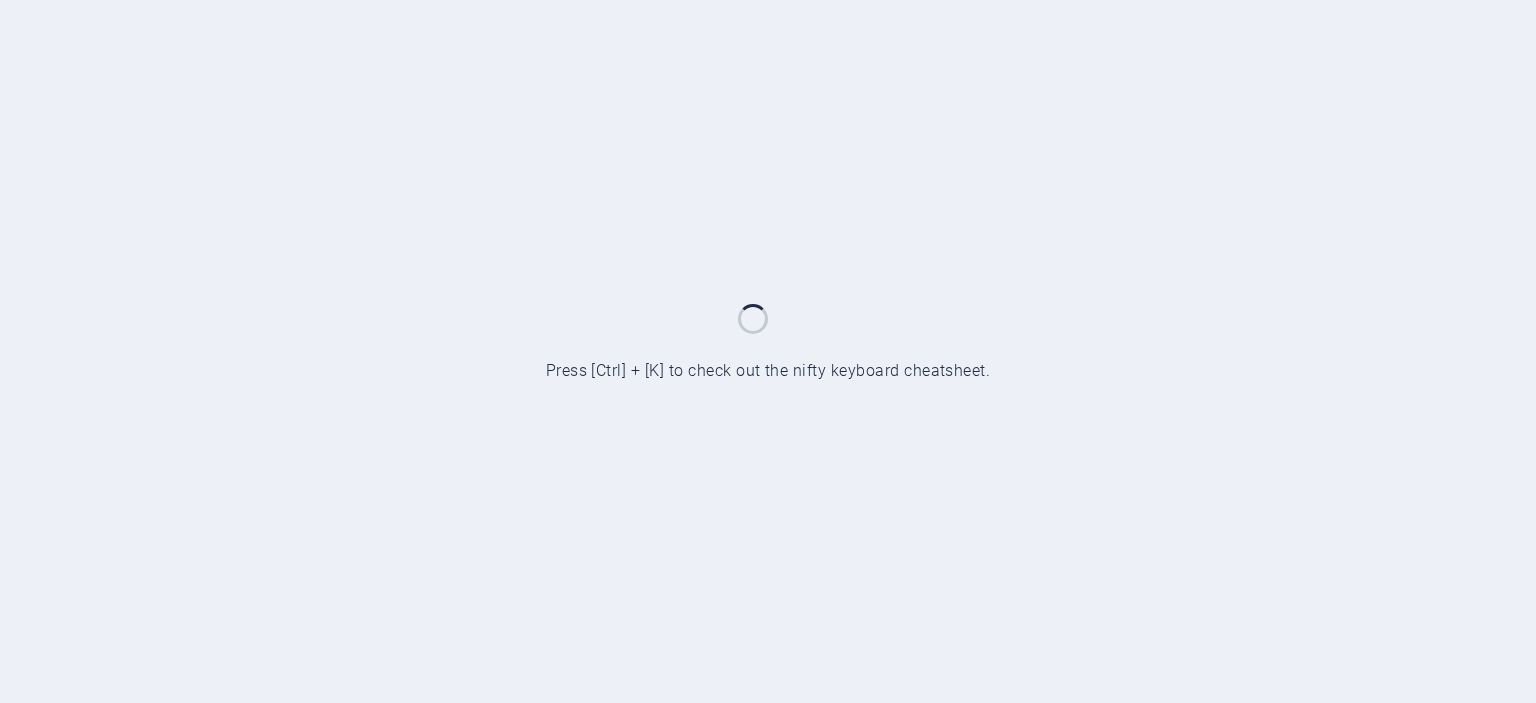 scroll, scrollTop: 0, scrollLeft: 0, axis: both 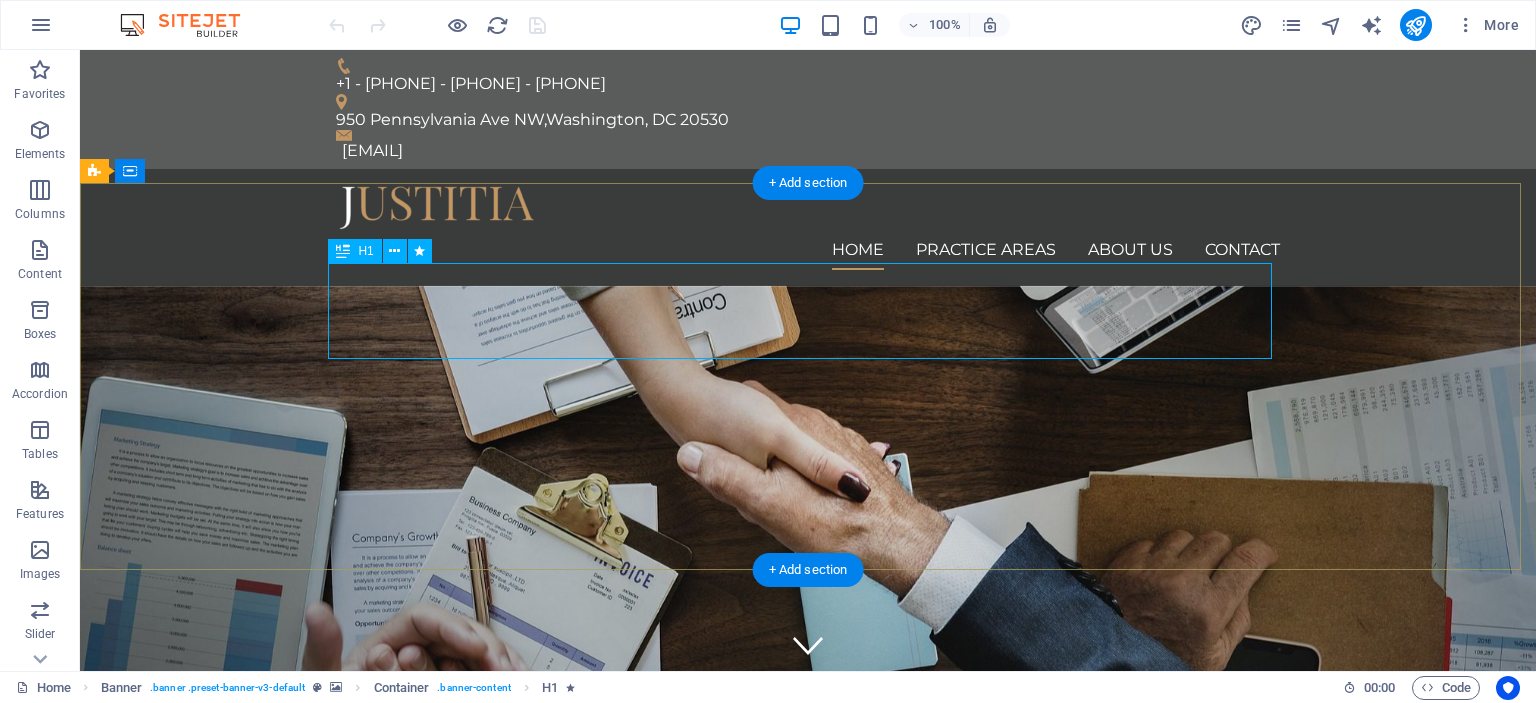 drag, startPoint x: 1038, startPoint y: 295, endPoint x: 437, endPoint y: 291, distance: 601.0133 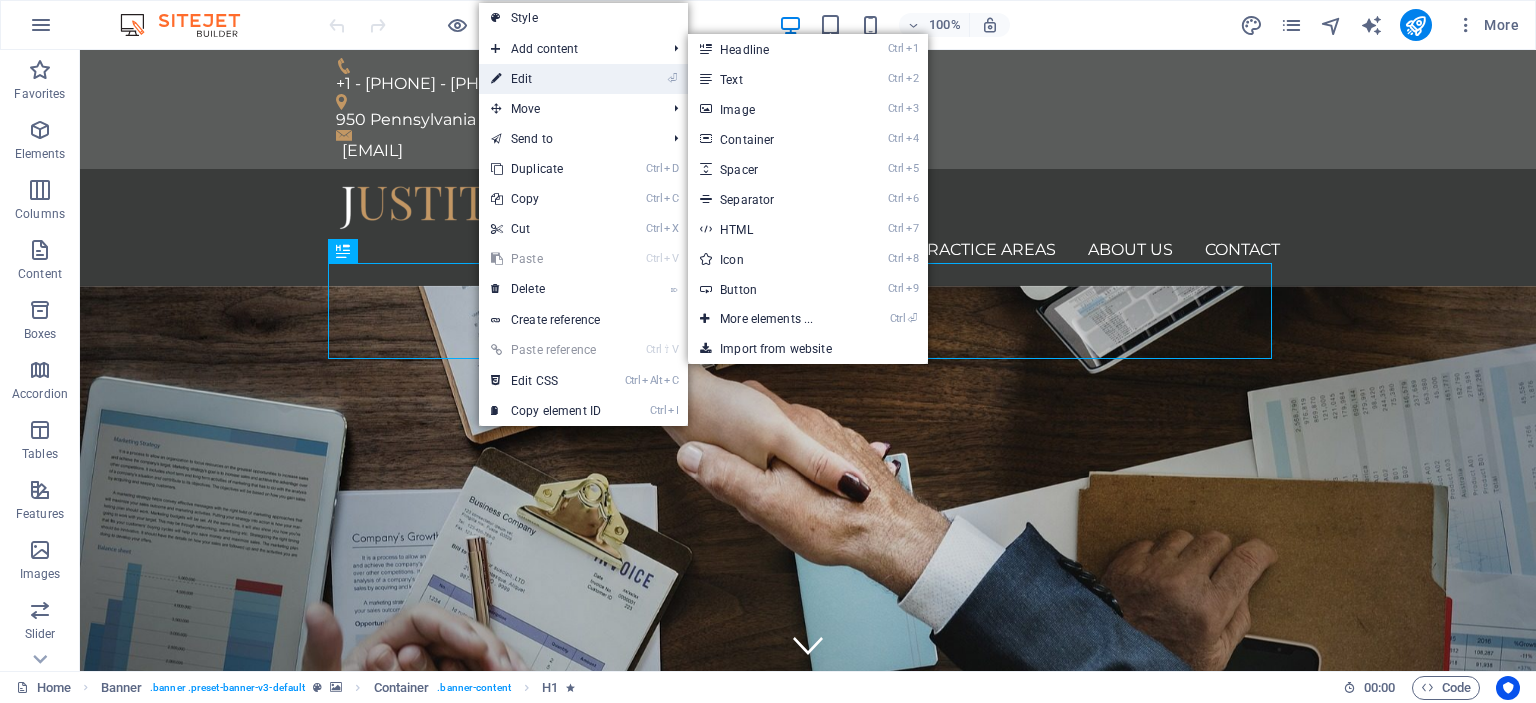 click on "⏎  Edit" at bounding box center (546, 79) 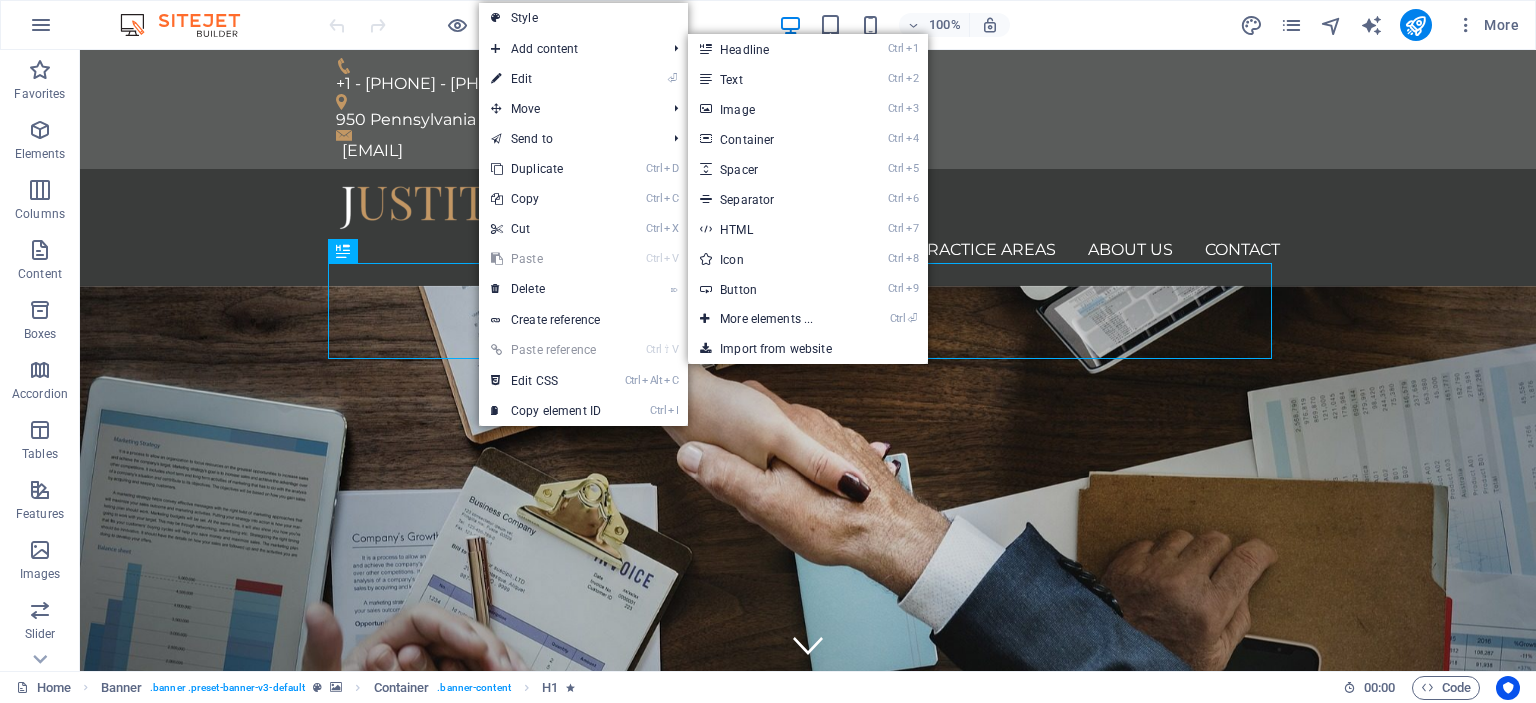 click on "[EMAIL]" at bounding box center [811, 151] 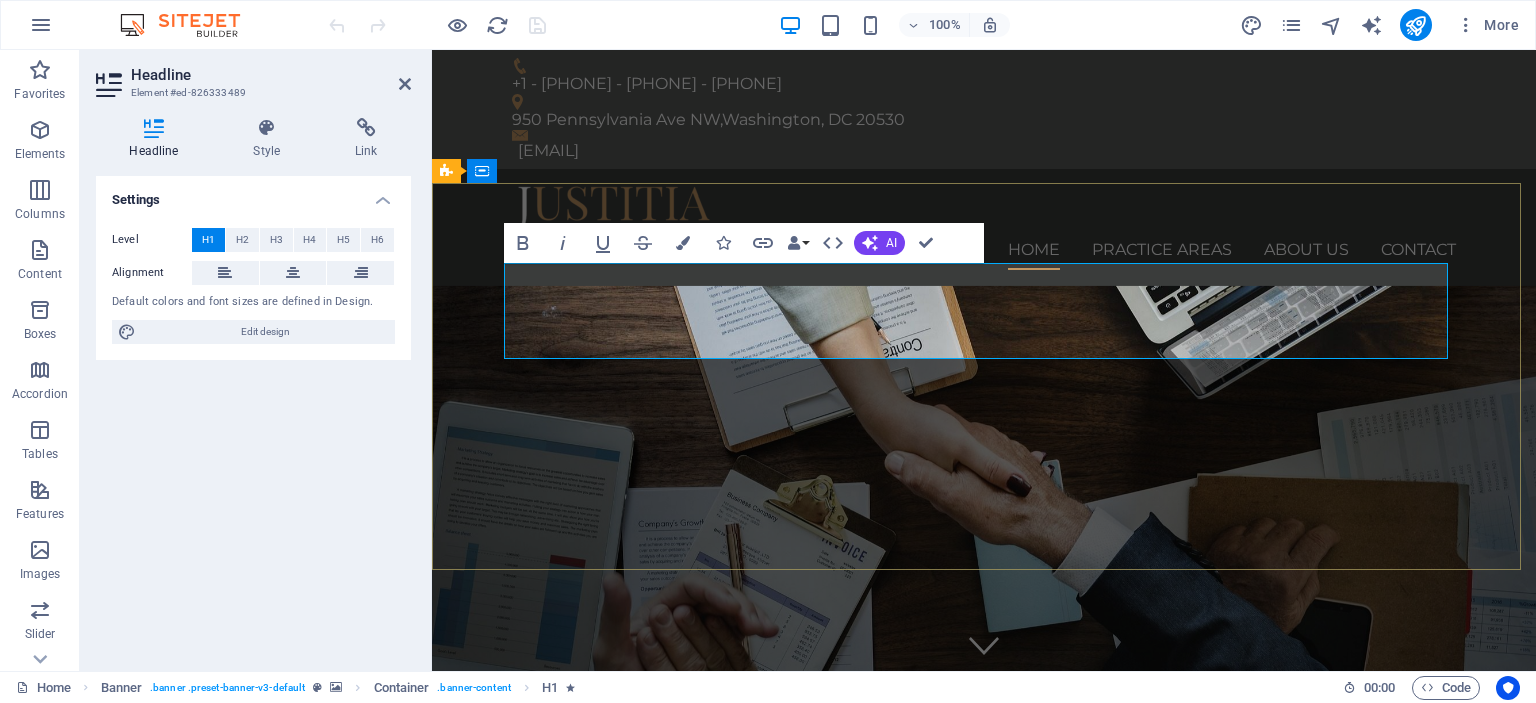 scroll, scrollTop: 0, scrollLeft: 4, axis: horizontal 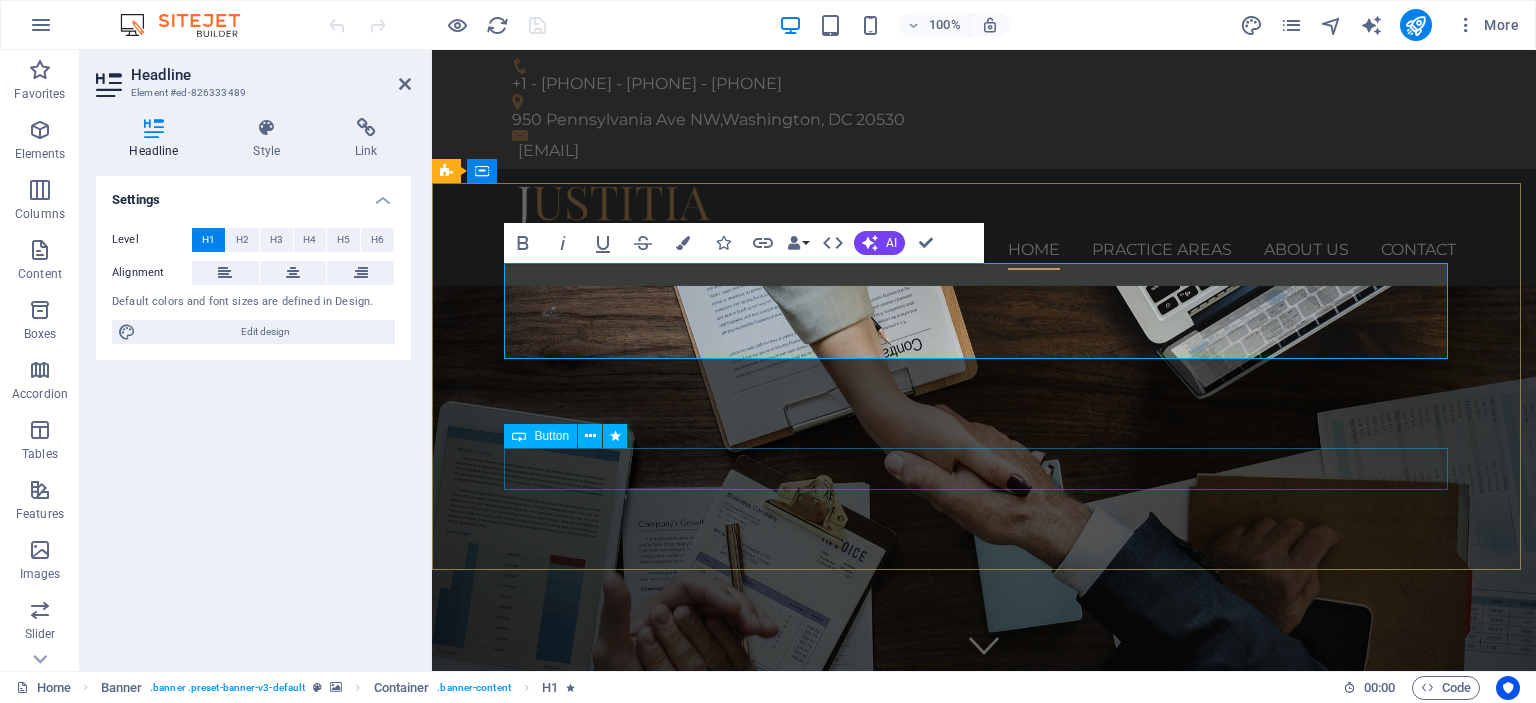 click on "Learn more" at bounding box center (984, 959) 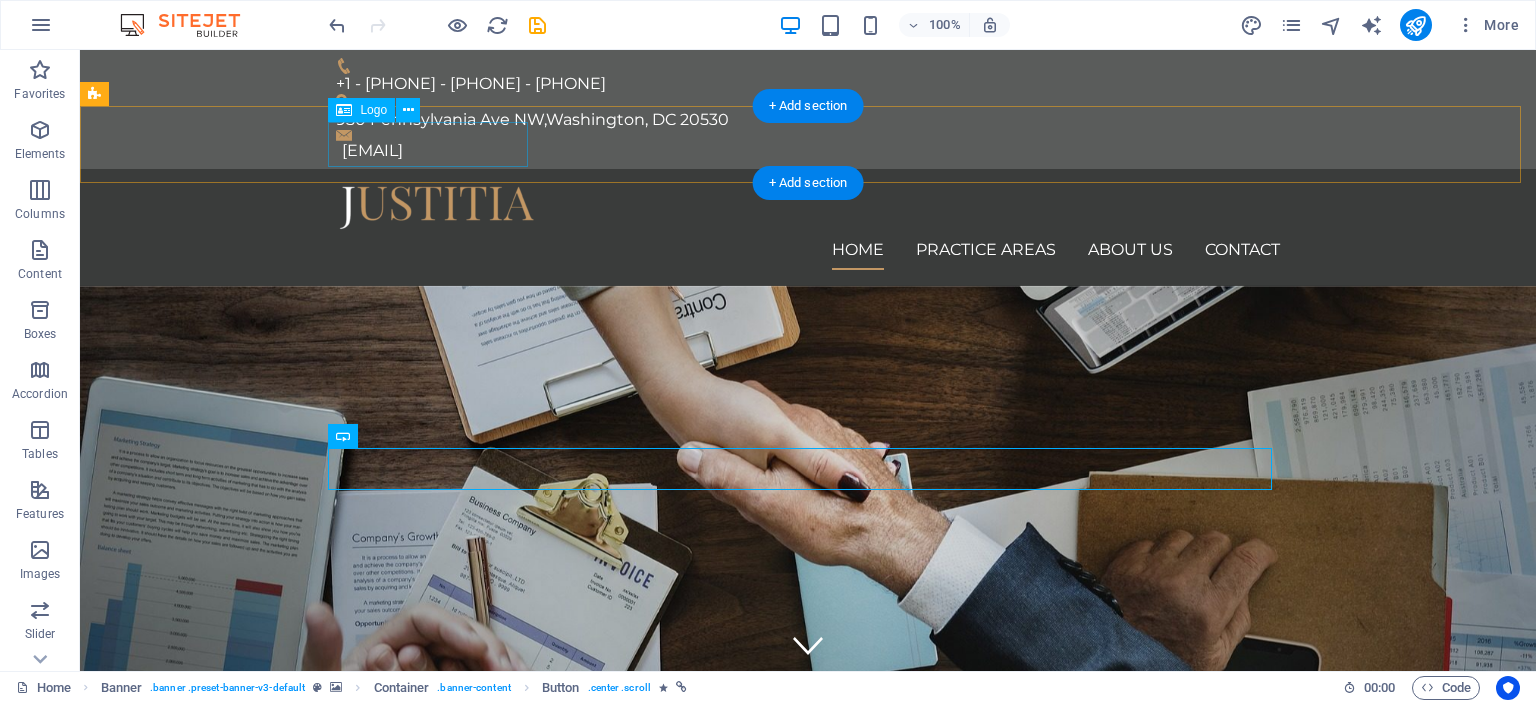 click at bounding box center (808, 207) 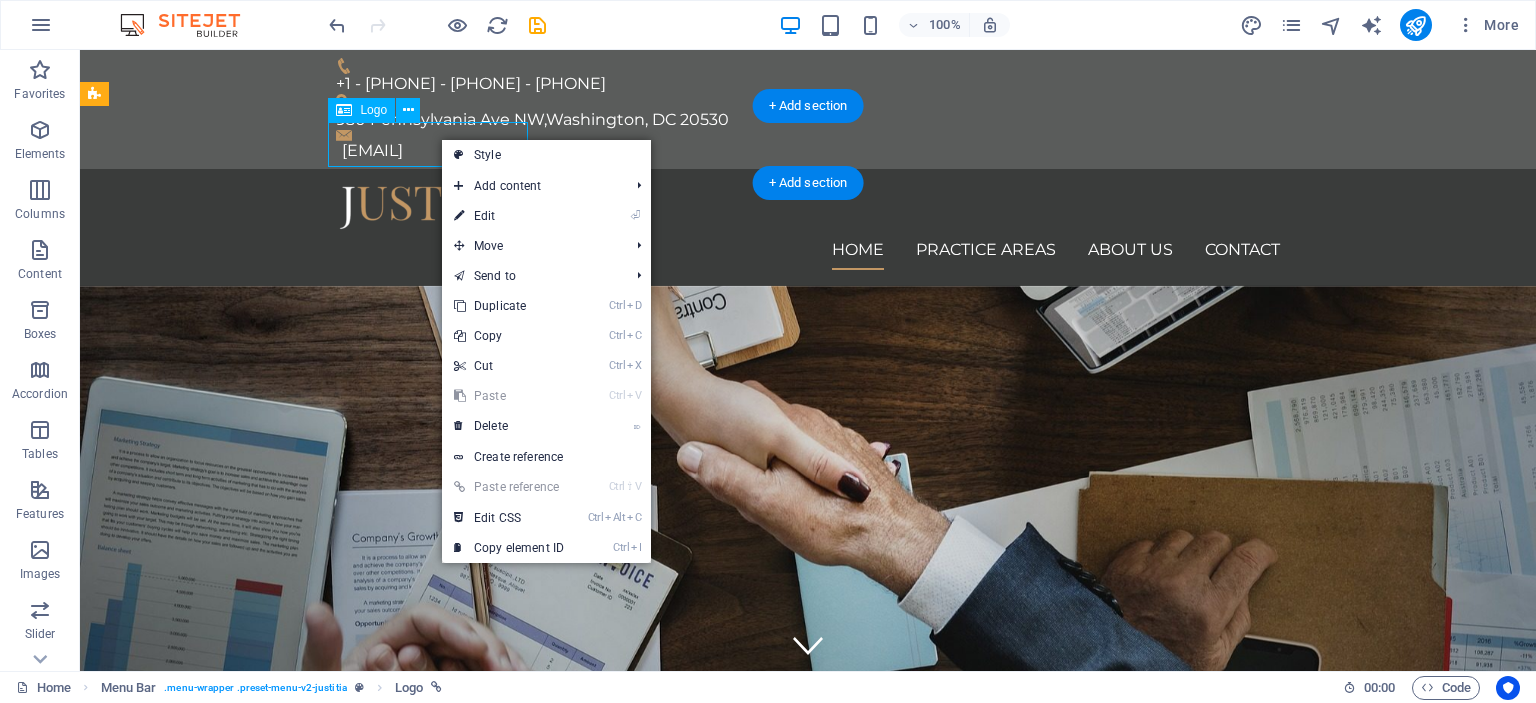 click at bounding box center [808, 207] 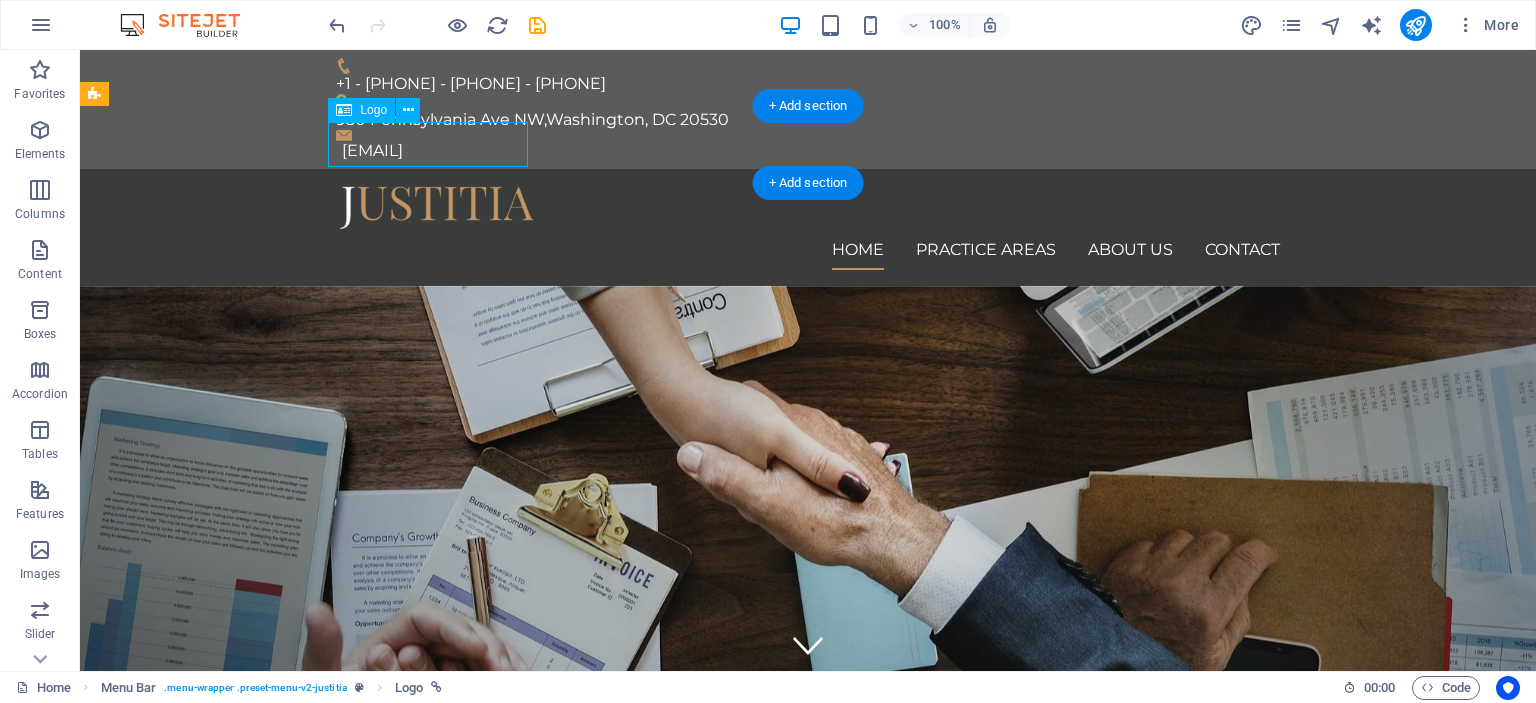 click at bounding box center (808, 207) 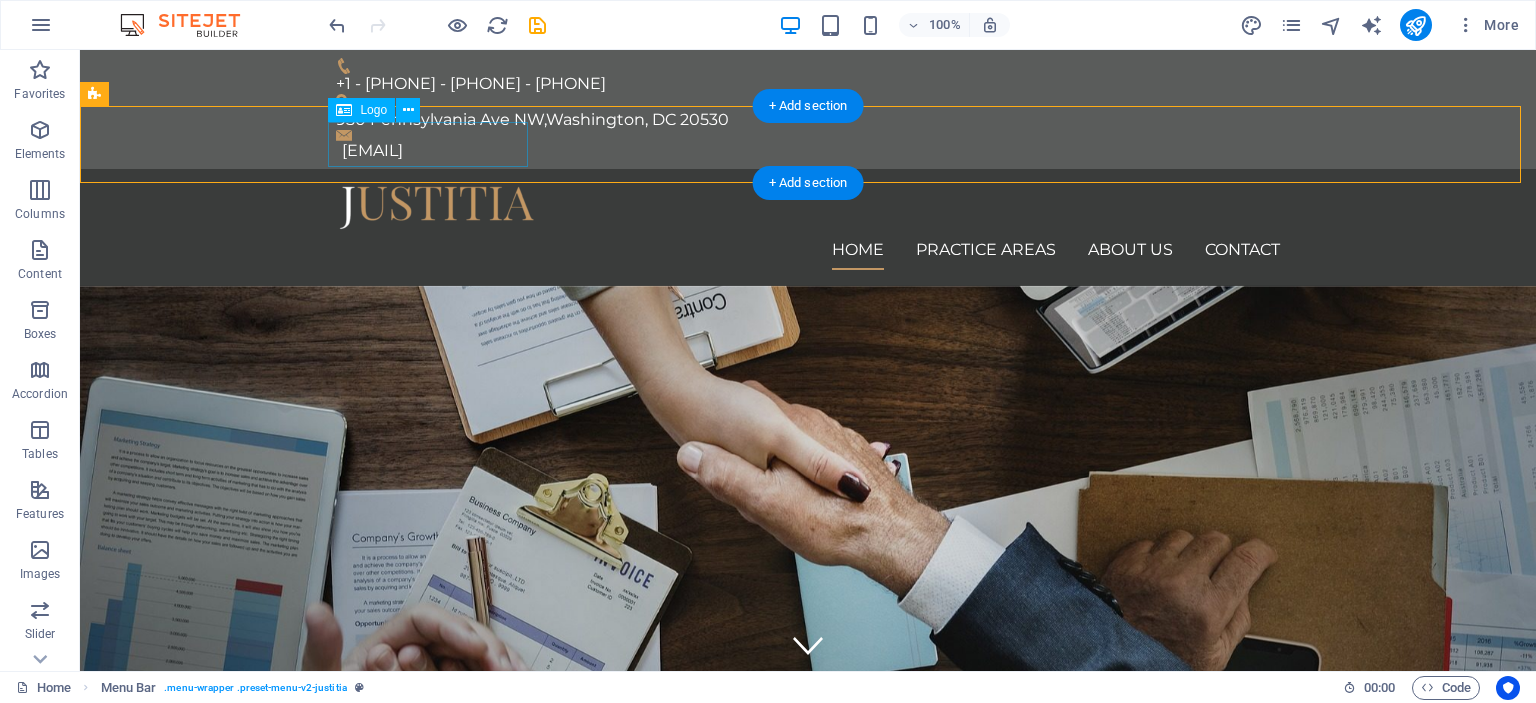 click at bounding box center [808, 207] 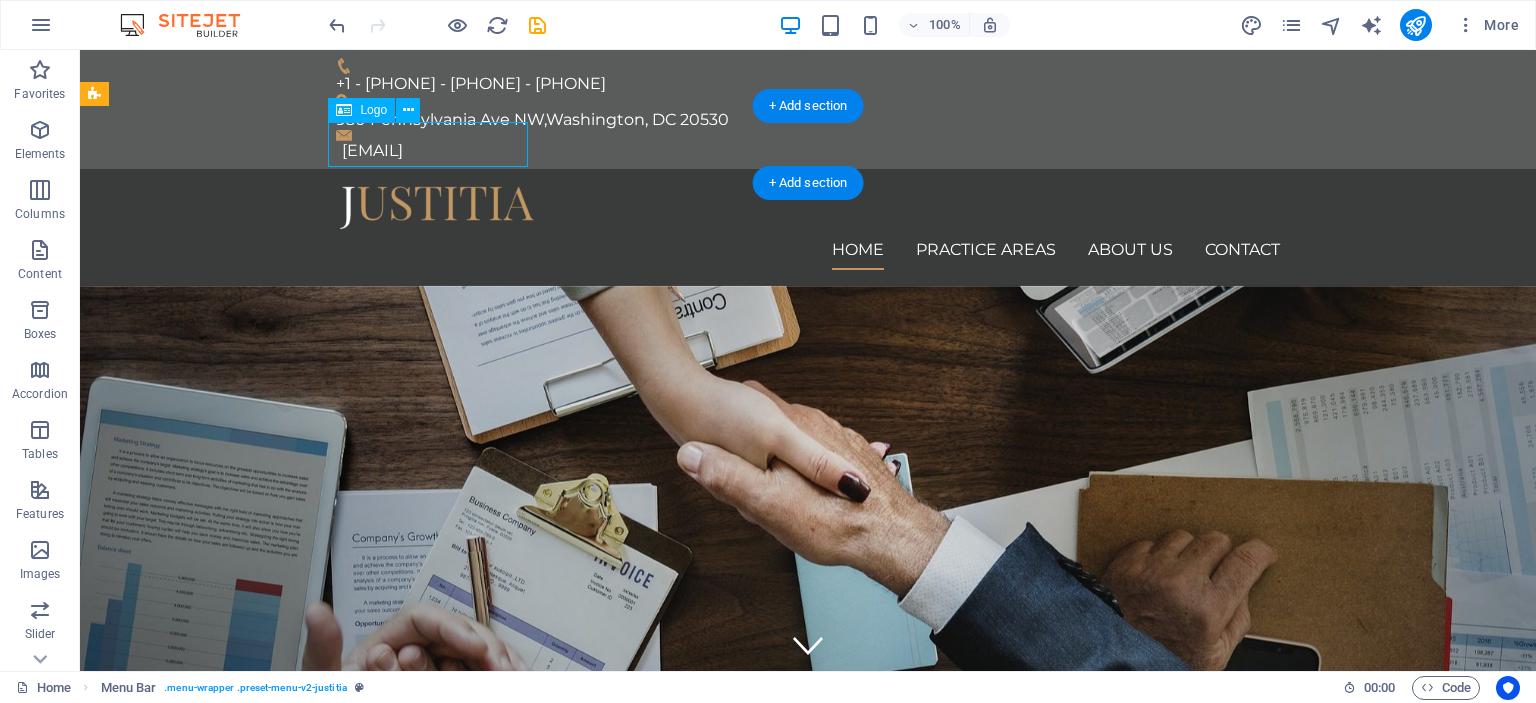 click at bounding box center [808, 207] 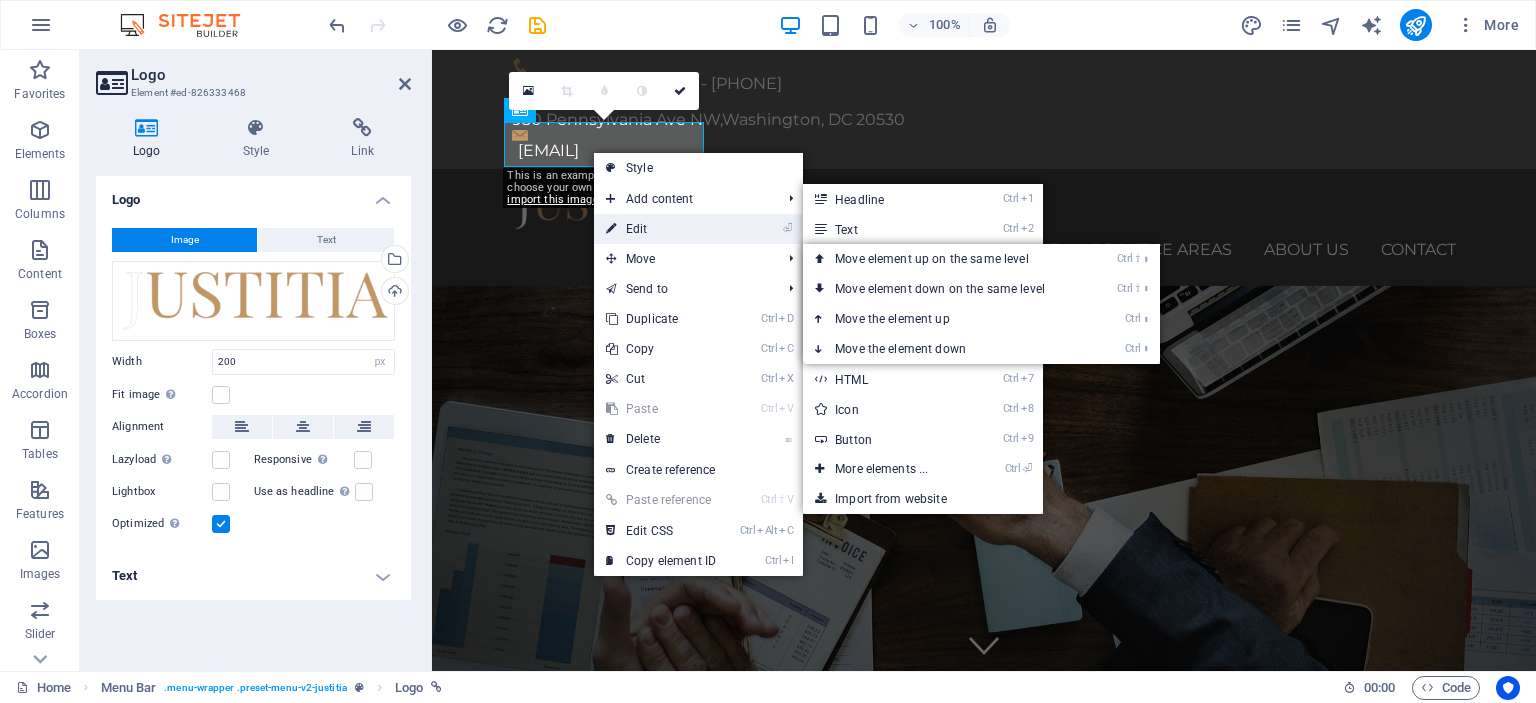 click on "⏎  Edit" at bounding box center [661, 229] 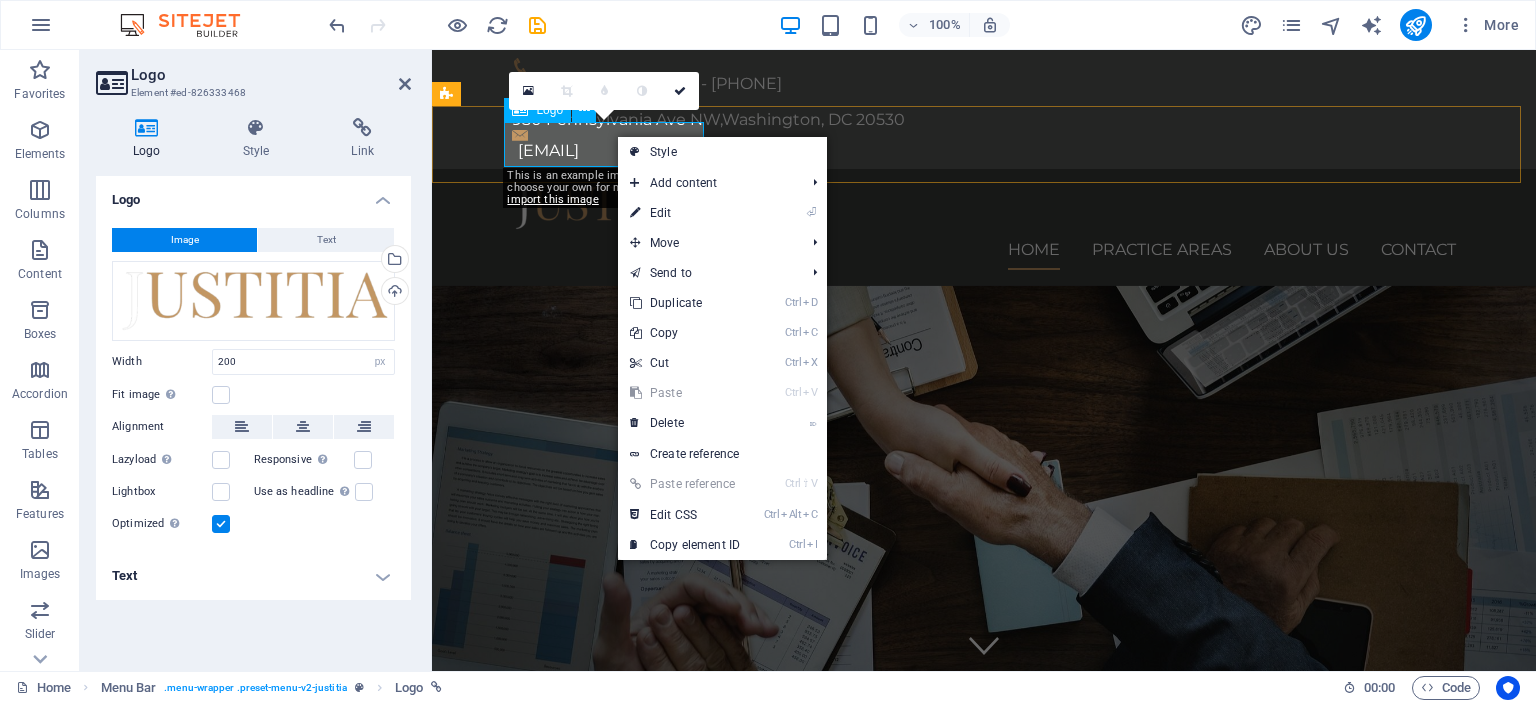 click at bounding box center (984, 207) 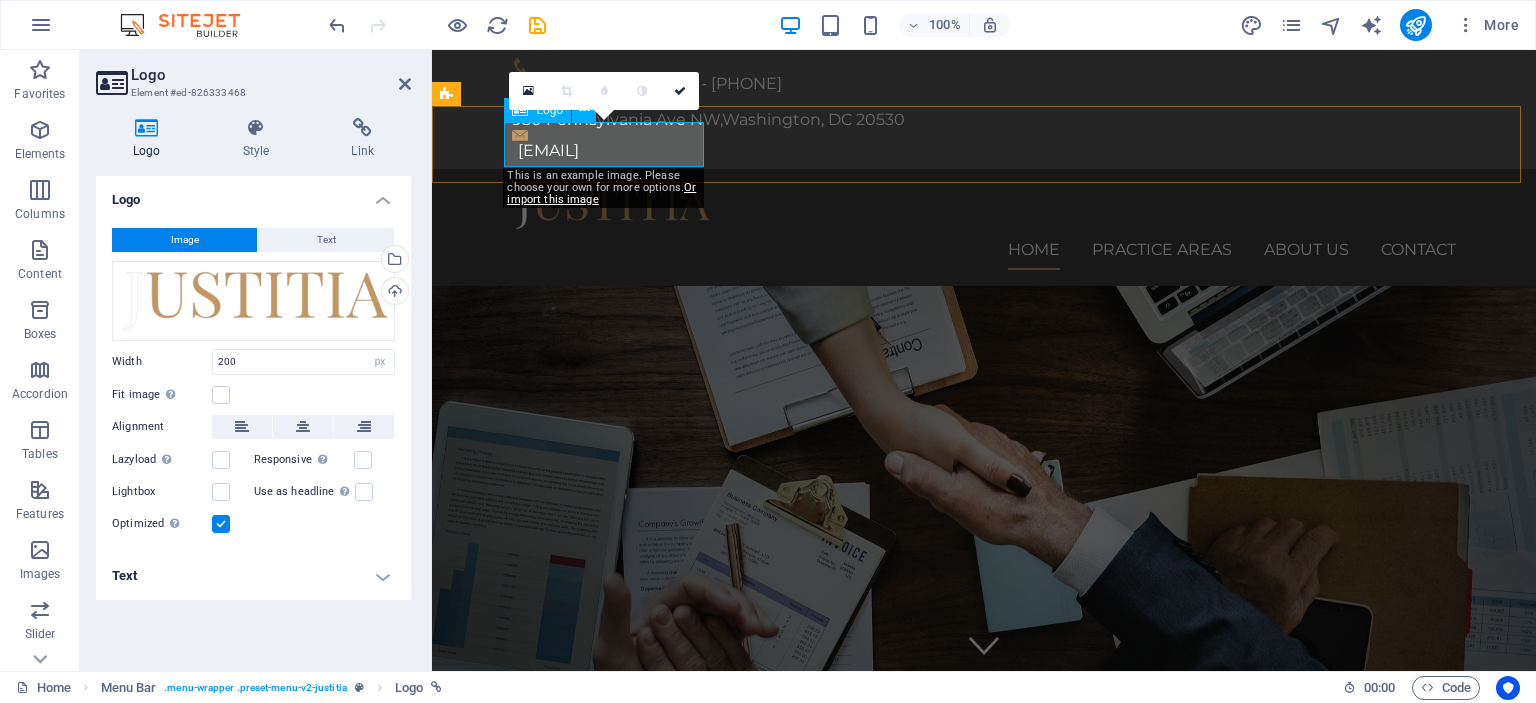 click at bounding box center (984, 207) 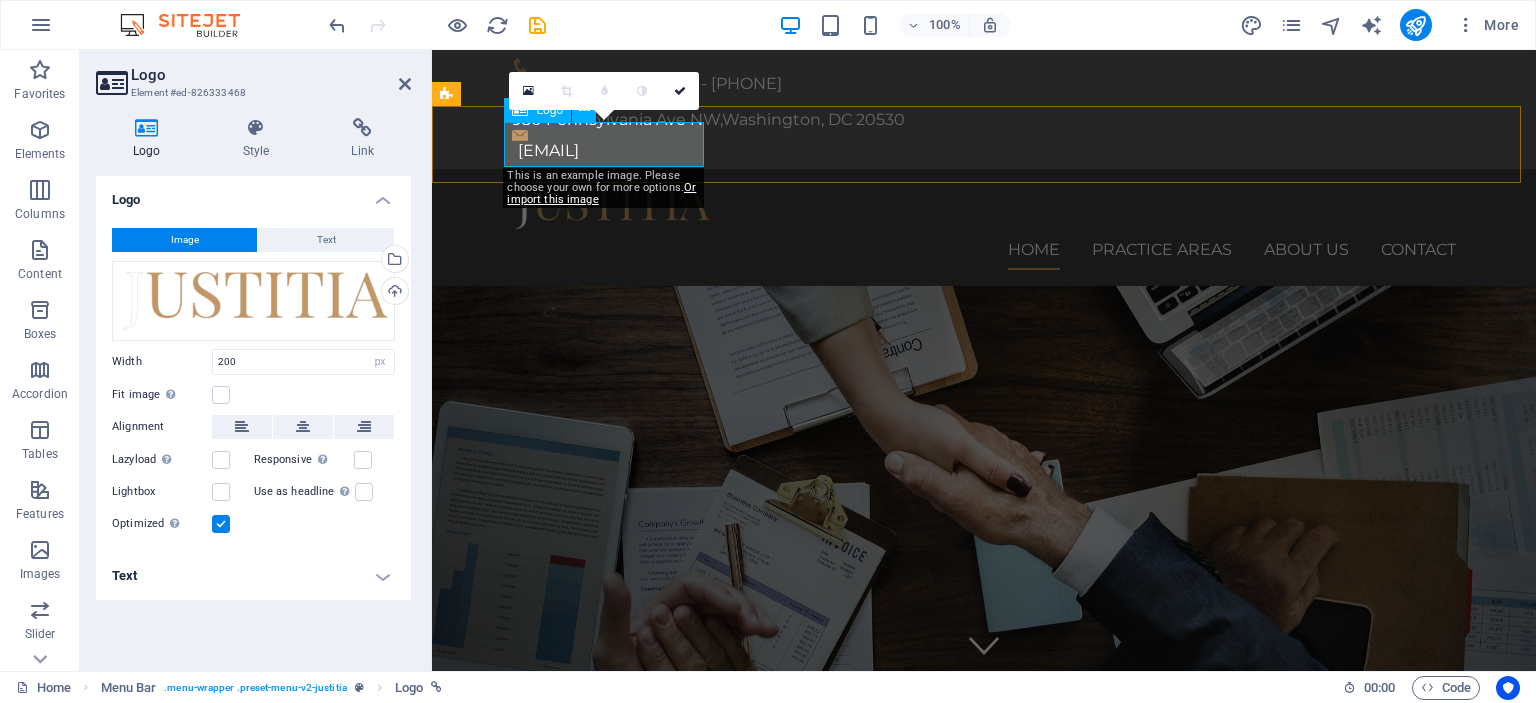 click at bounding box center [984, 207] 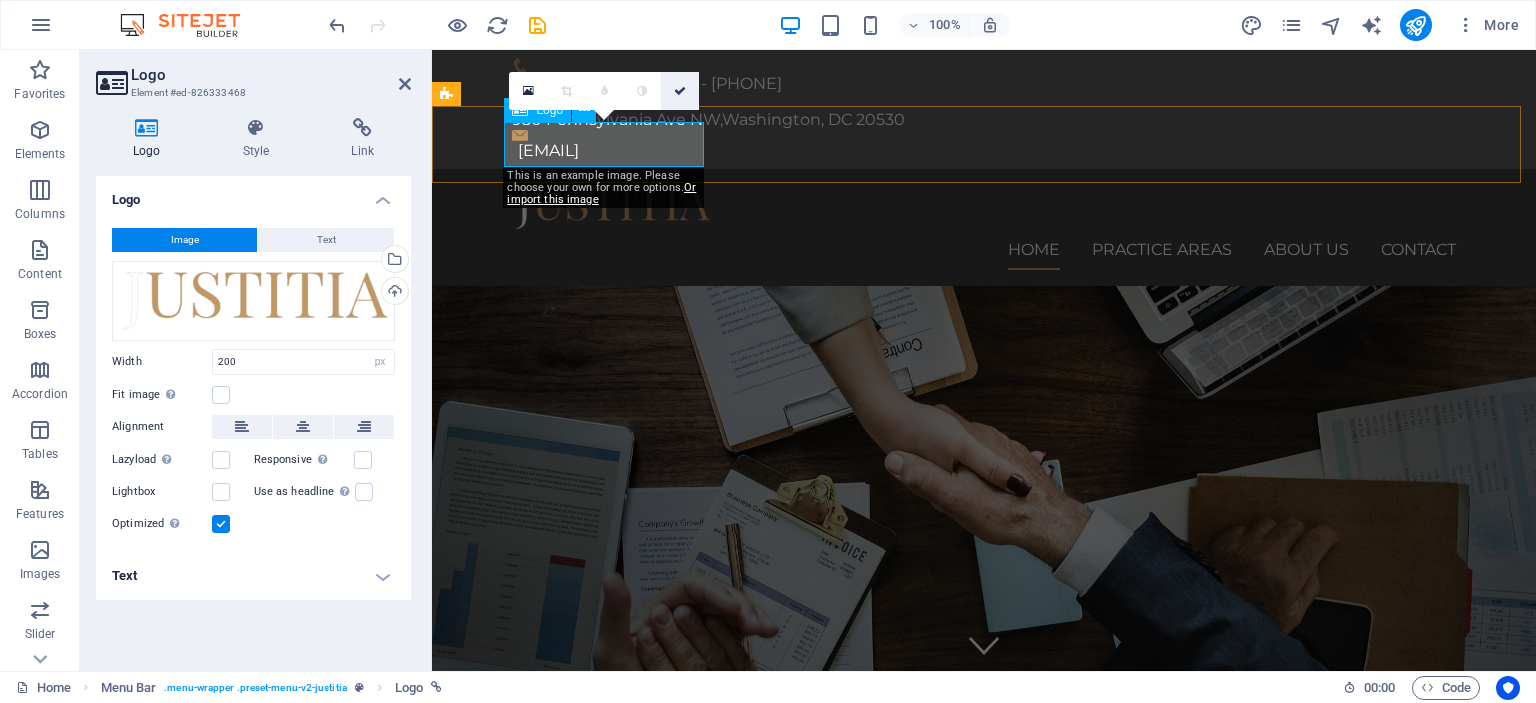click at bounding box center (680, 91) 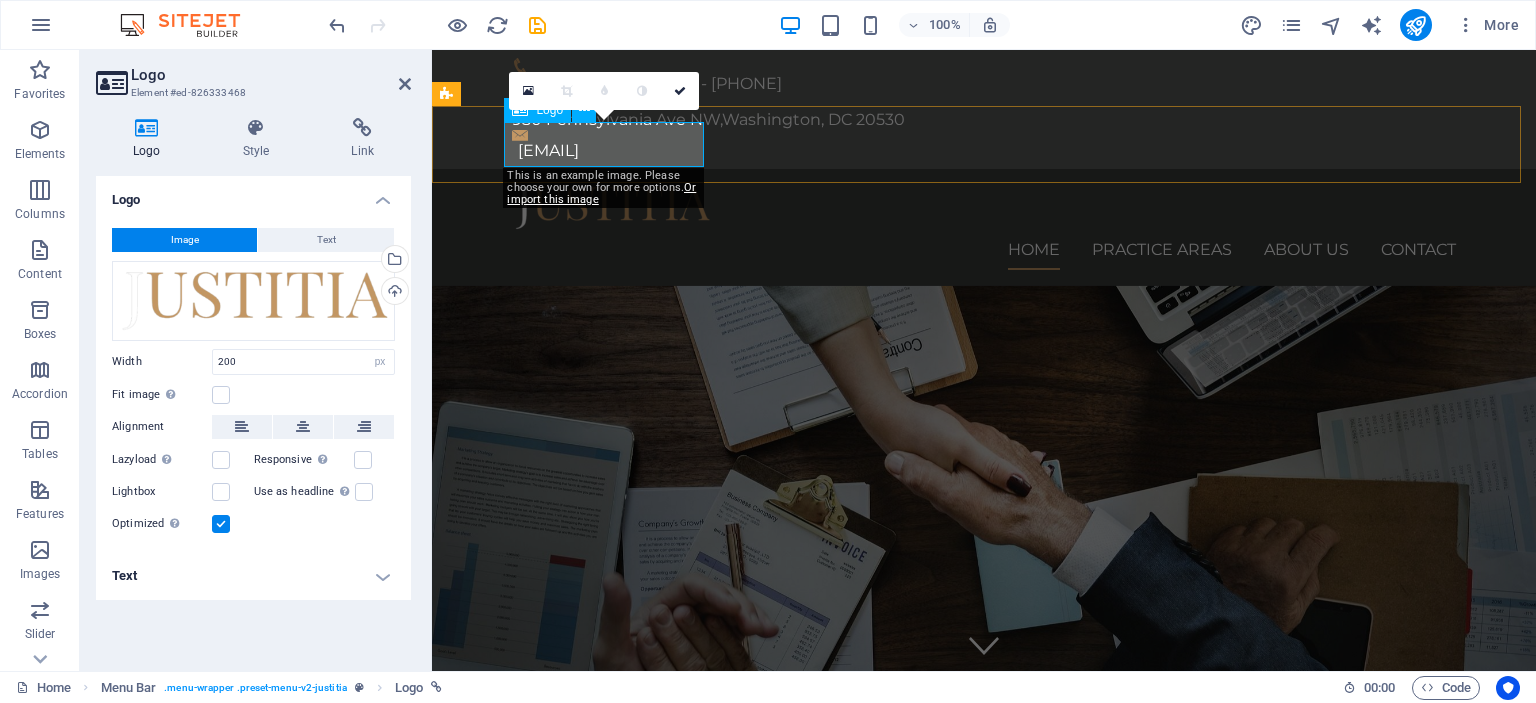 click on "[EMAIL]" at bounding box center [987, 151] 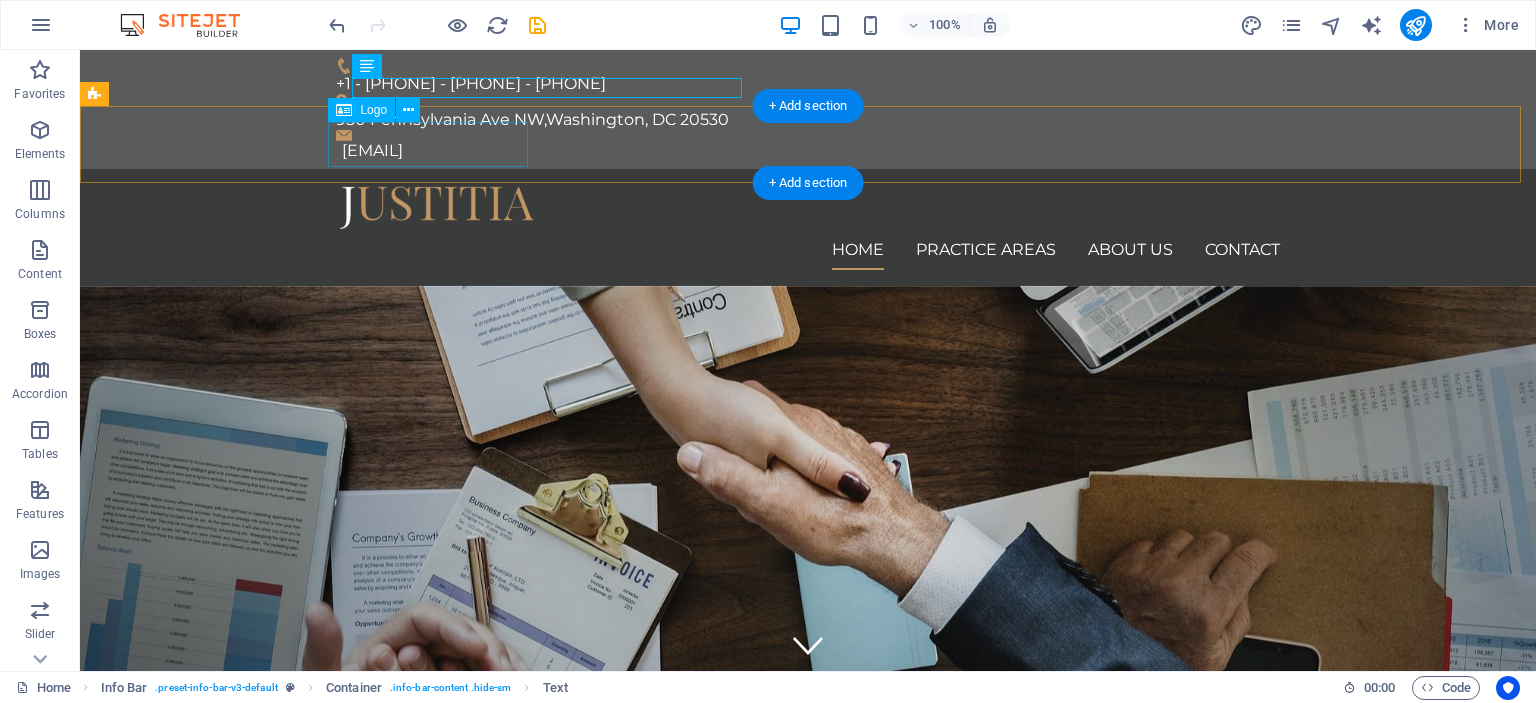 click at bounding box center (808, 207) 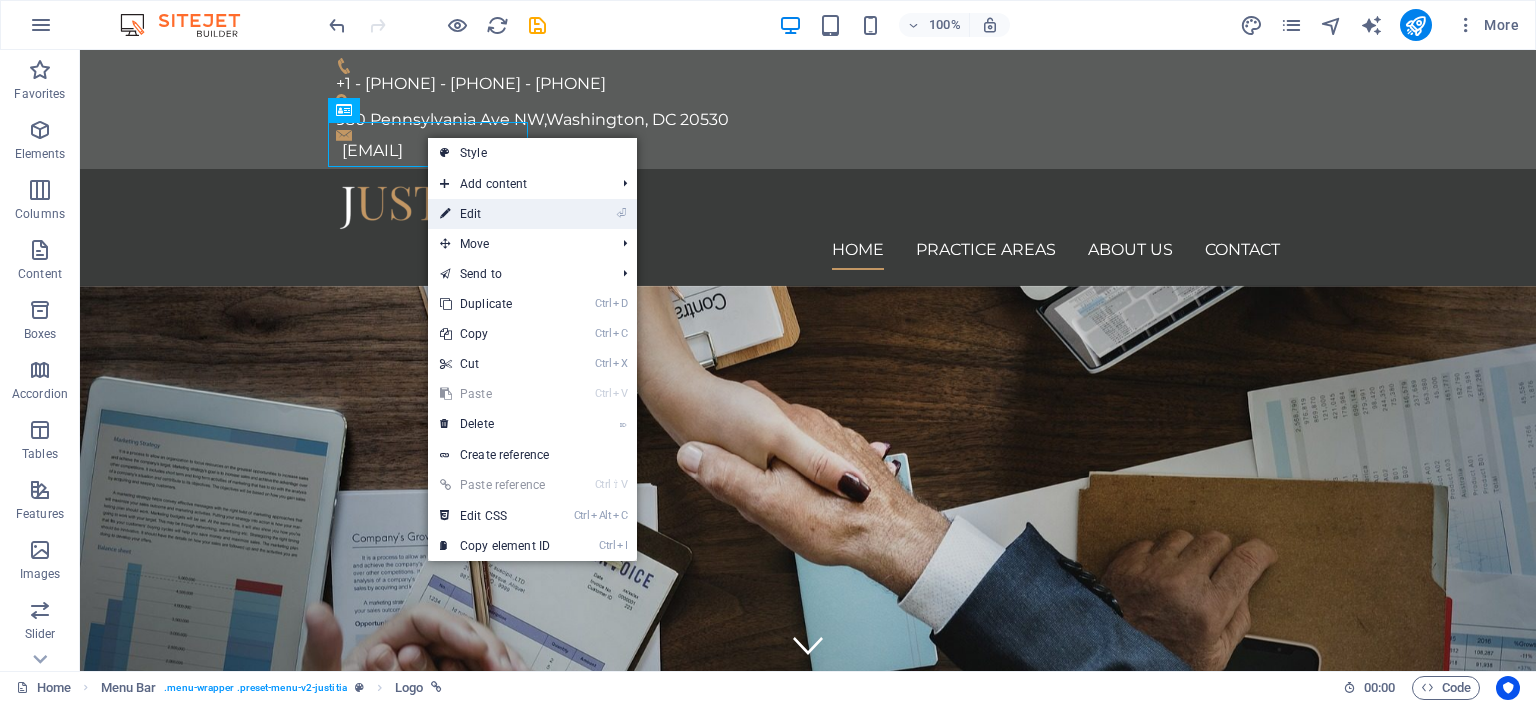 click on "⏎  Edit" at bounding box center [495, 214] 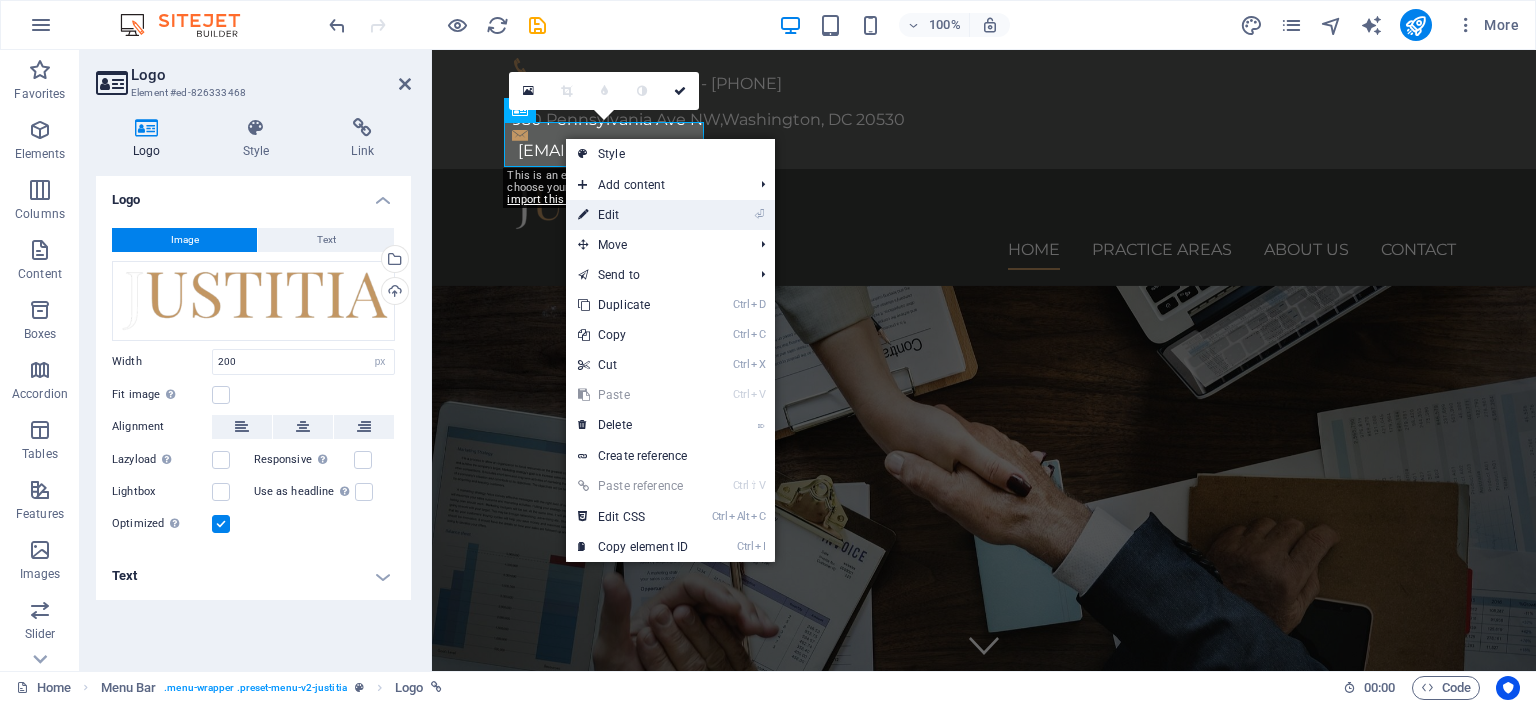 click on "⏎  Edit" at bounding box center (633, 215) 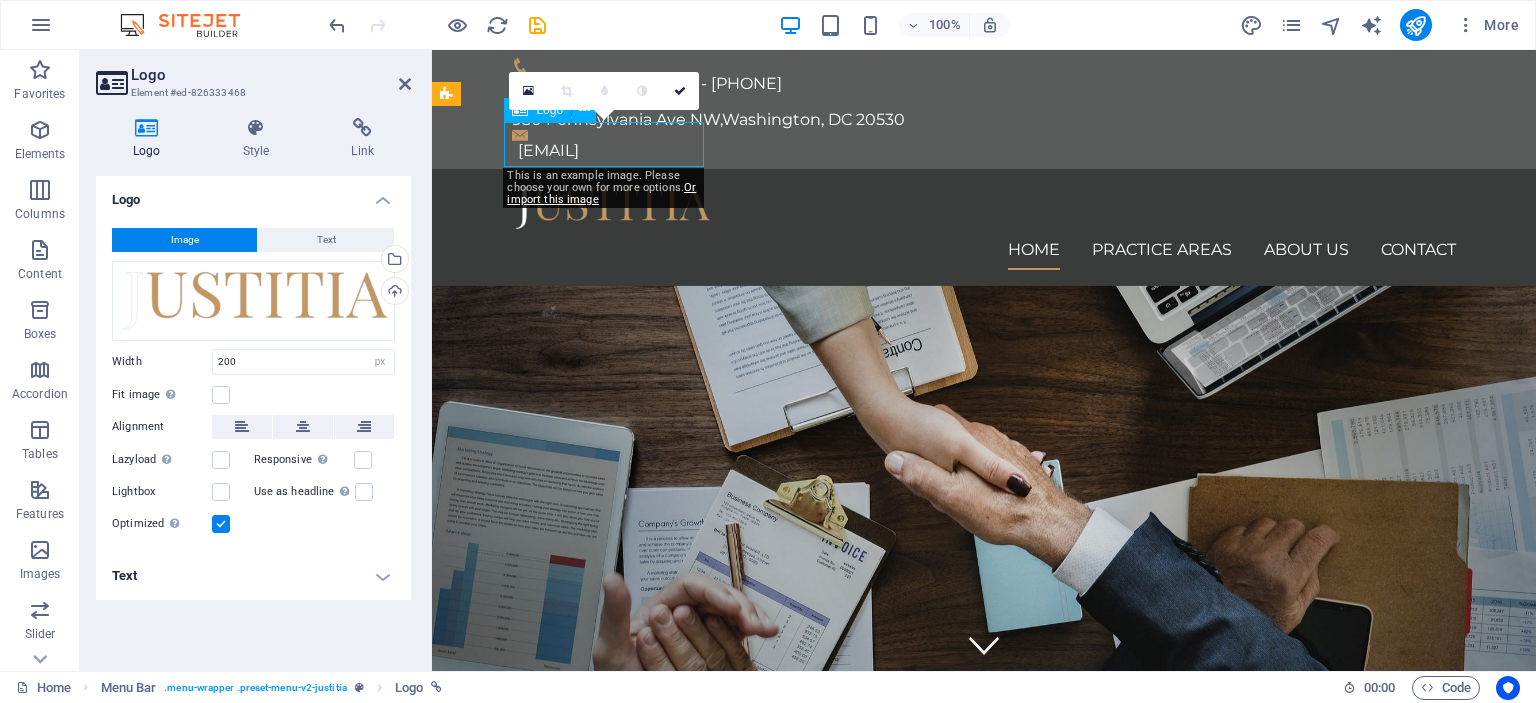 drag, startPoint x: 676, startPoint y: 143, endPoint x: 604, endPoint y: 143, distance: 72 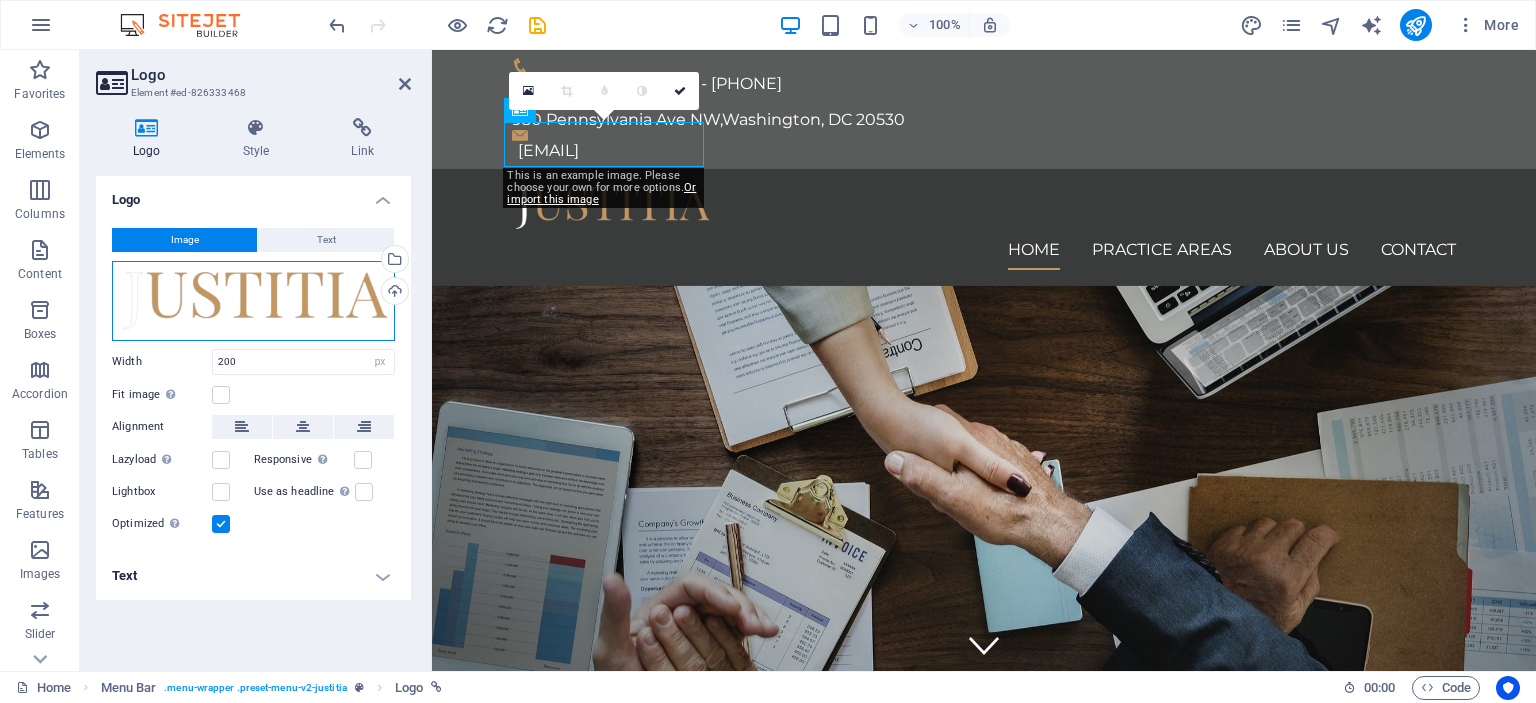 click on "Drag files here, click to choose files or select files from Files or our free stock photos & videos" at bounding box center [253, 301] 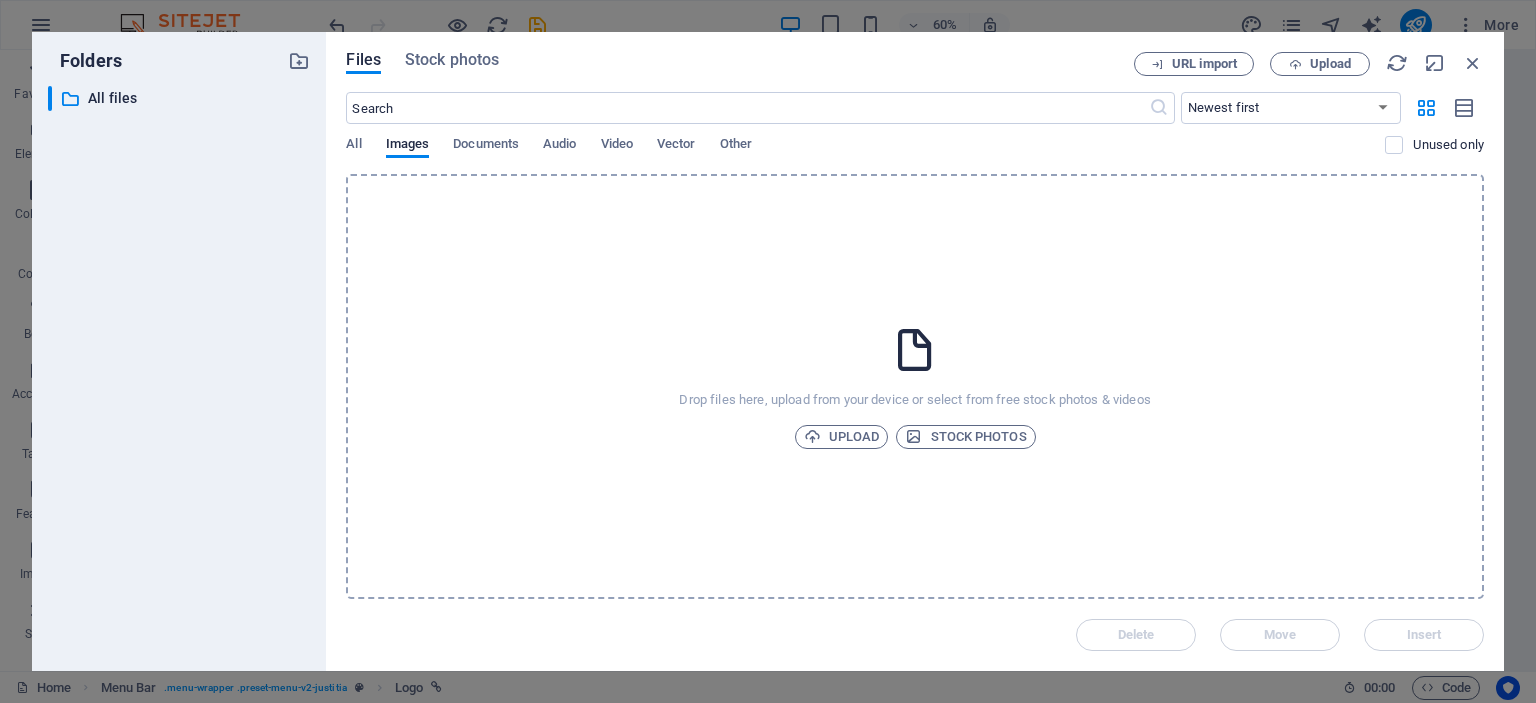 click on "Files Stock photos URL import Upload ​ Newest first Oldest first Name (A-Z) Name (Z-A) Size (0-9) Size (9-0) Resolution (0-9) Resolution (9-0) All Images Documents Audio Video Vector Other Unused only Drop files here, upload from your device or select from free stock photos & videos Upload Stock photos Delete Move Insert" at bounding box center [915, 351] 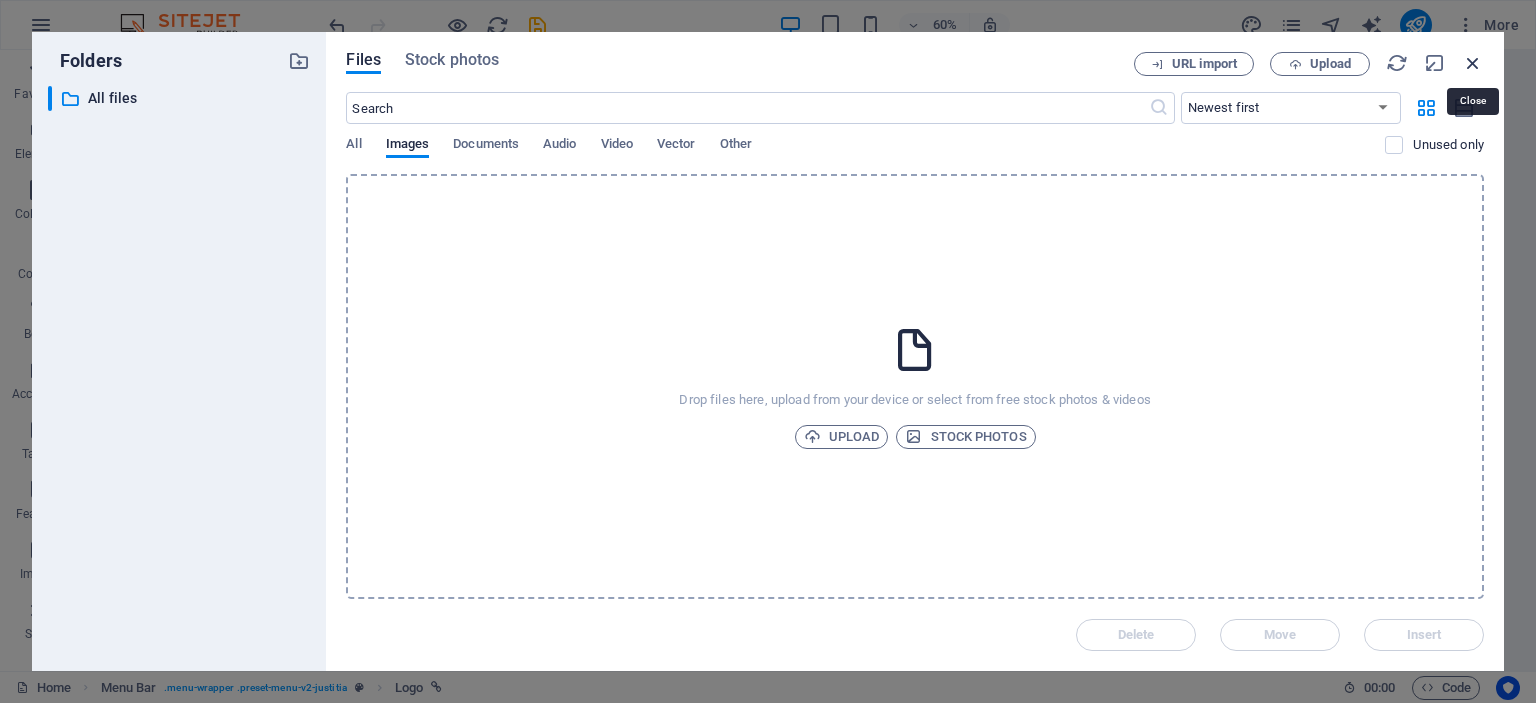 click at bounding box center [1473, 63] 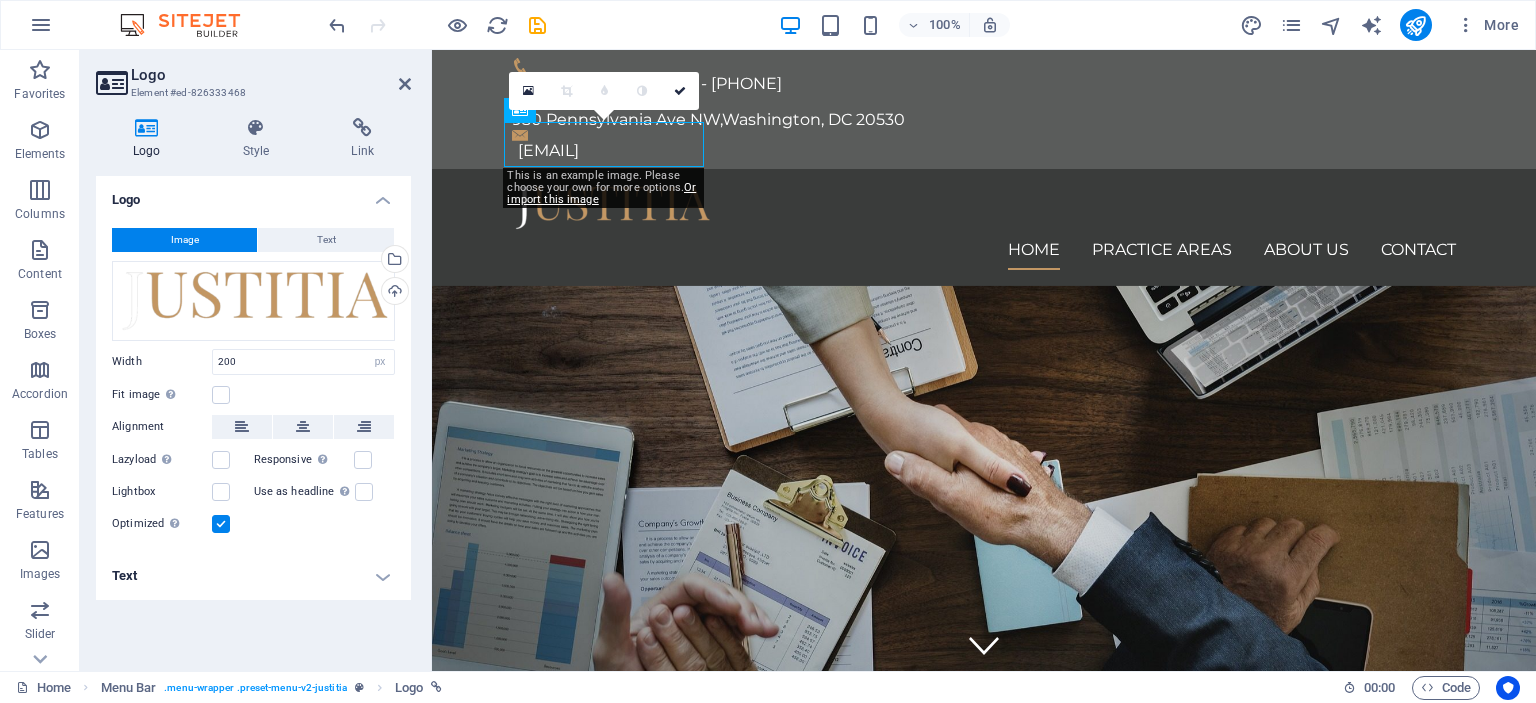 click on "Logo Element #ed-826333468 Logo Style Link Logo Image Text Drag files here, click to choose files or select files from Files or our free stock photos & videos Select files from the file manager, stock photos, or upload file(s) Upload Width 200 Default auto px rem % em vh vw Fit image Automatically fit image to a fixed width and height Height Default auto px Alignment Lazyload Loading images after the page loads improves page speed. Responsive Automatically load retina image and smartphone optimized sizes. Lightbox Use as headline The image will be wrapped in an H1 headline tag. Useful for giving alternative text the weight of an H1 headline, e.g. for the logo. Leave unchecked if uncertain. Optimized Images are compressed to improve page speed. Position Direction Custom X offset 50 px rem % vh vw Y offset 50 px rem % vh vw Edit design Text Float No float Image left Image right Determine how text should behave around the image. Text Alternative text Image caption Paragraph Format Normal Heading 1 Heading 2 Code" at bounding box center (256, 360) 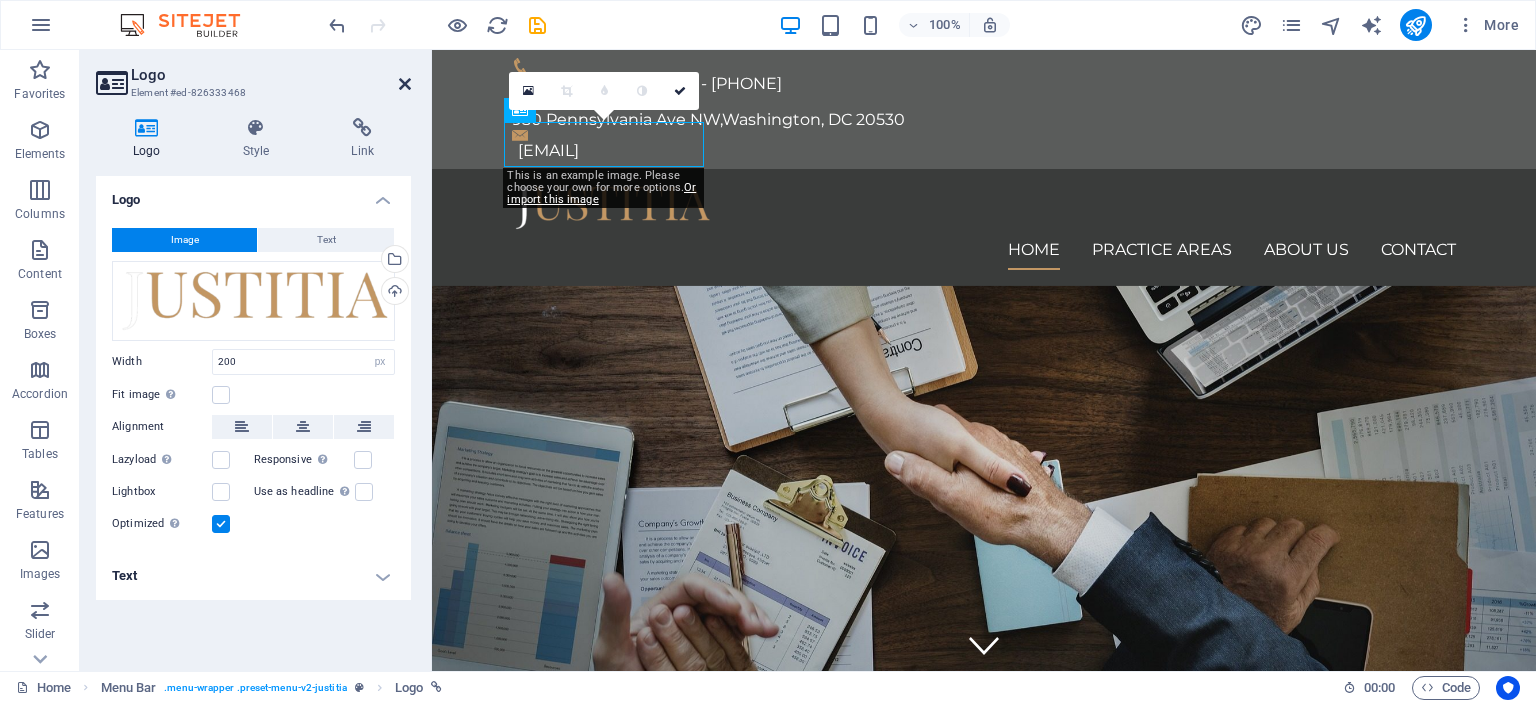click at bounding box center (405, 84) 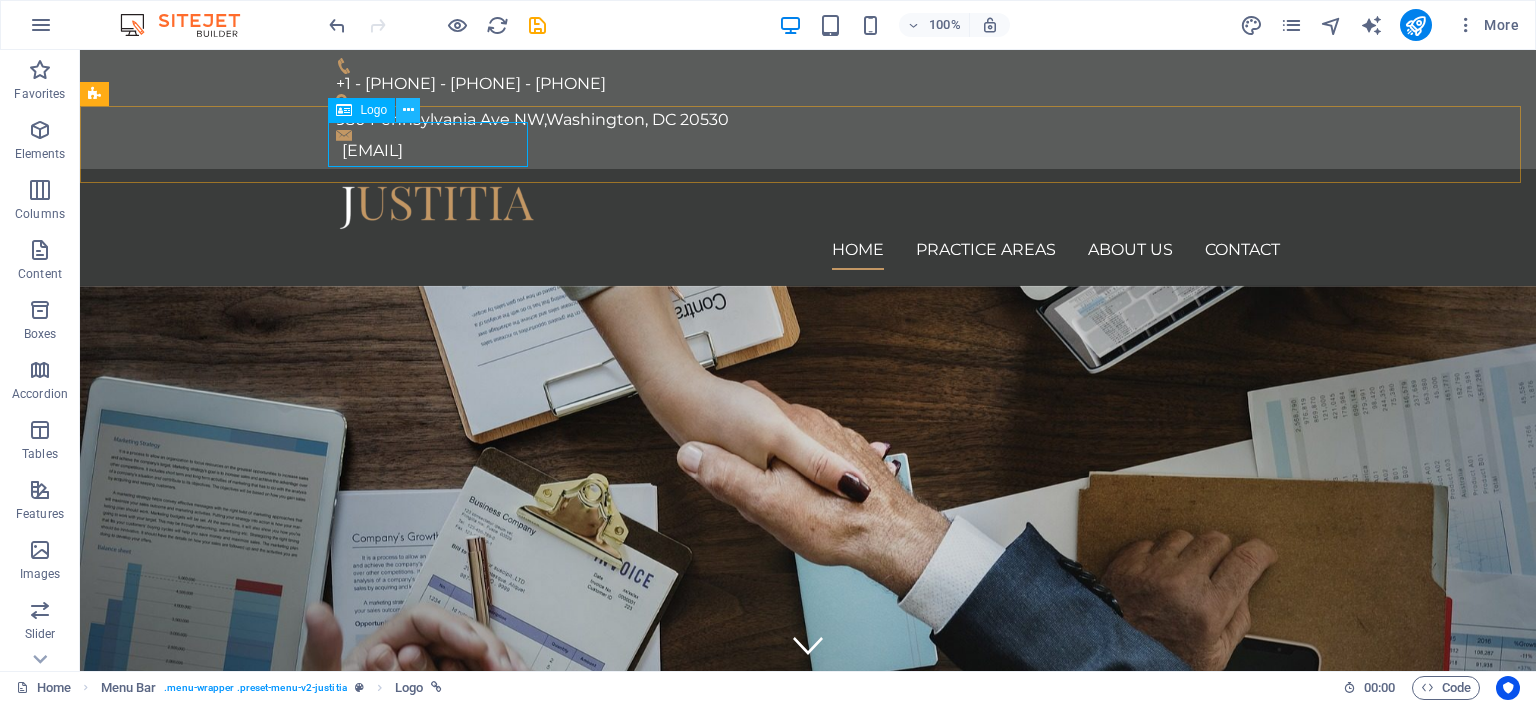 click at bounding box center (408, 110) 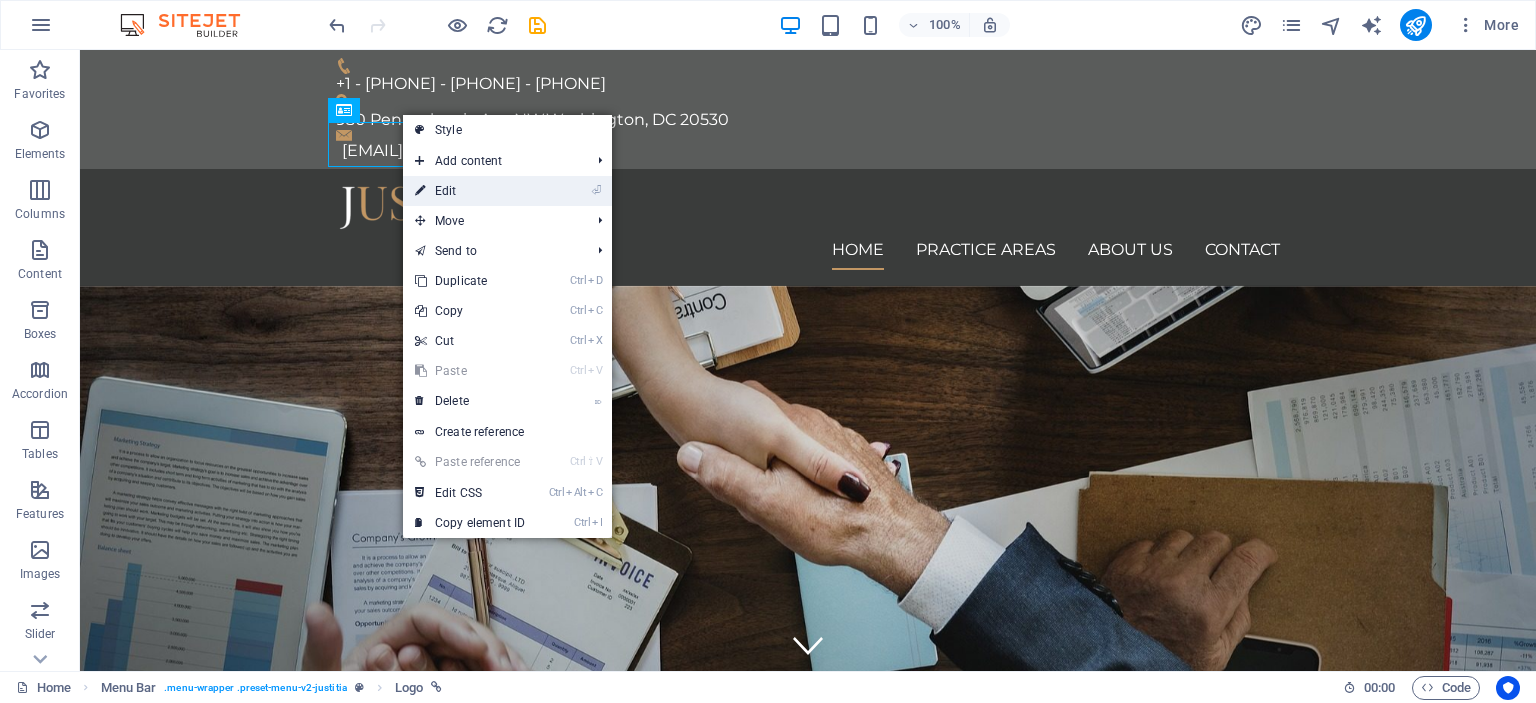 click on "⏎  Edit" at bounding box center [470, 191] 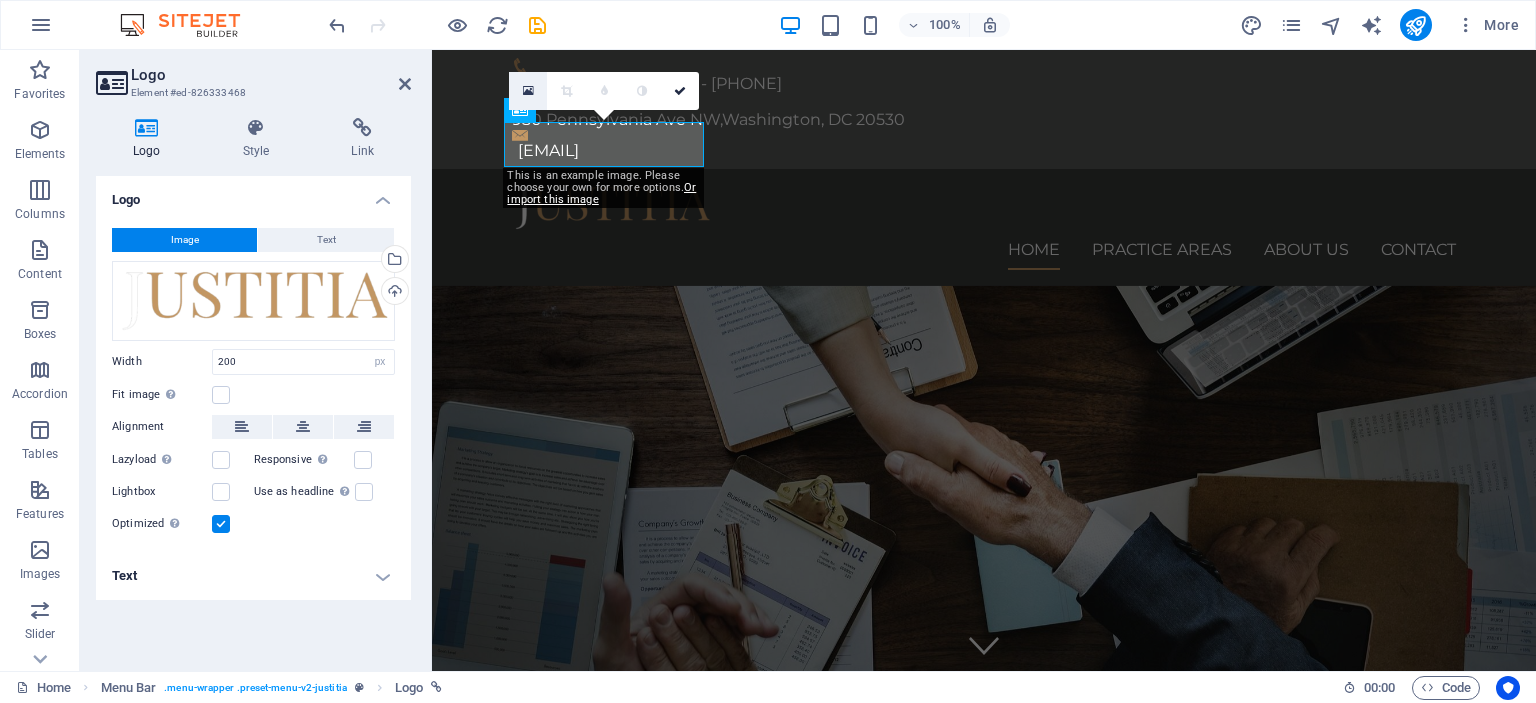 click at bounding box center [528, 91] 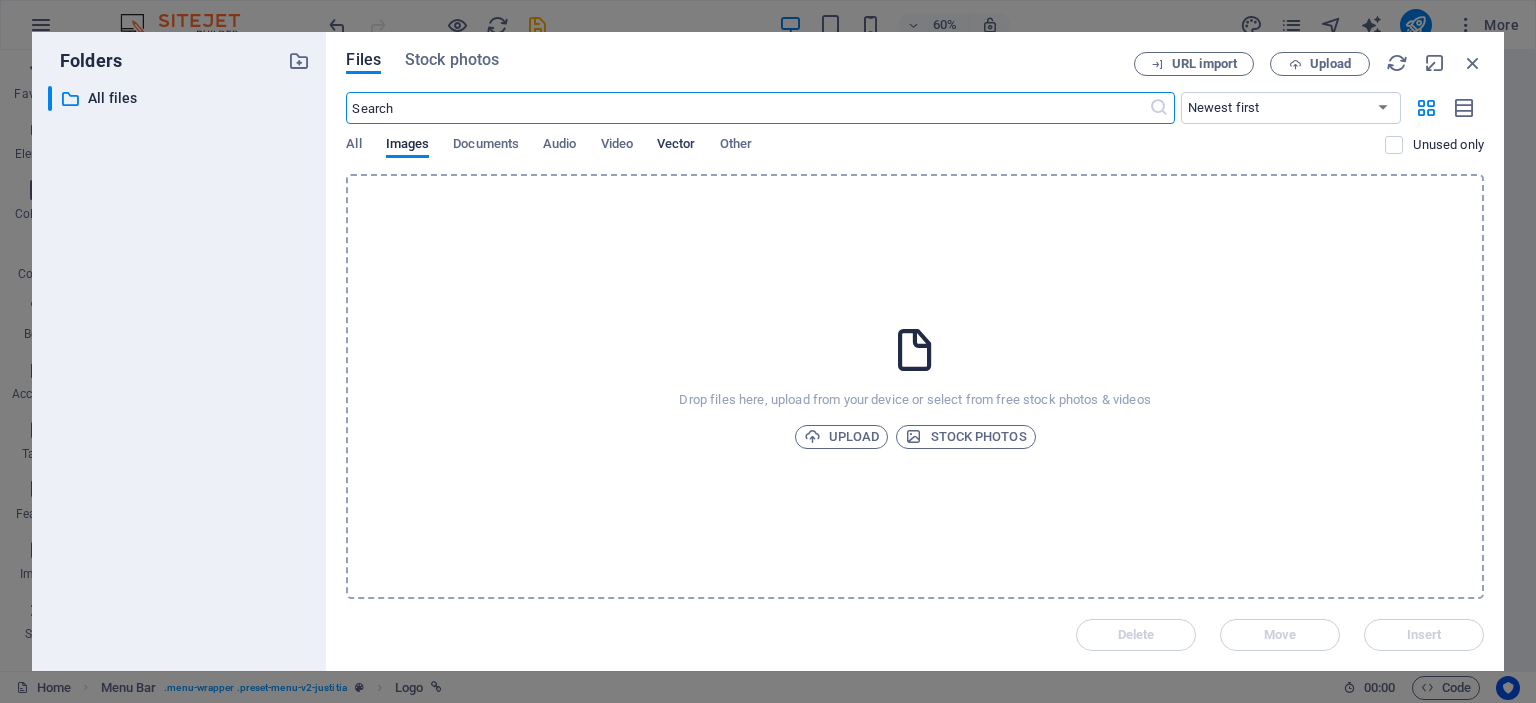 click on "Vector" at bounding box center (676, 146) 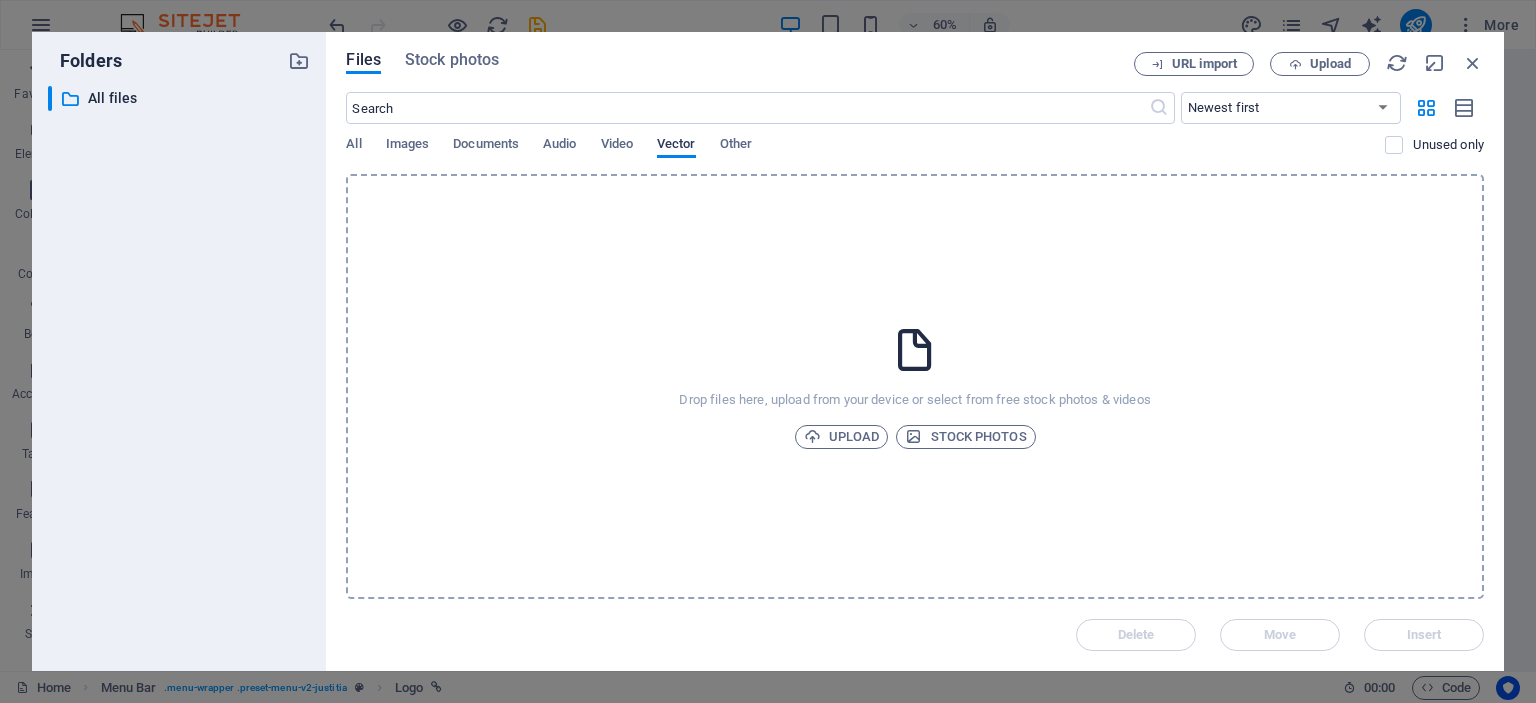 click on "Vector" at bounding box center (676, 146) 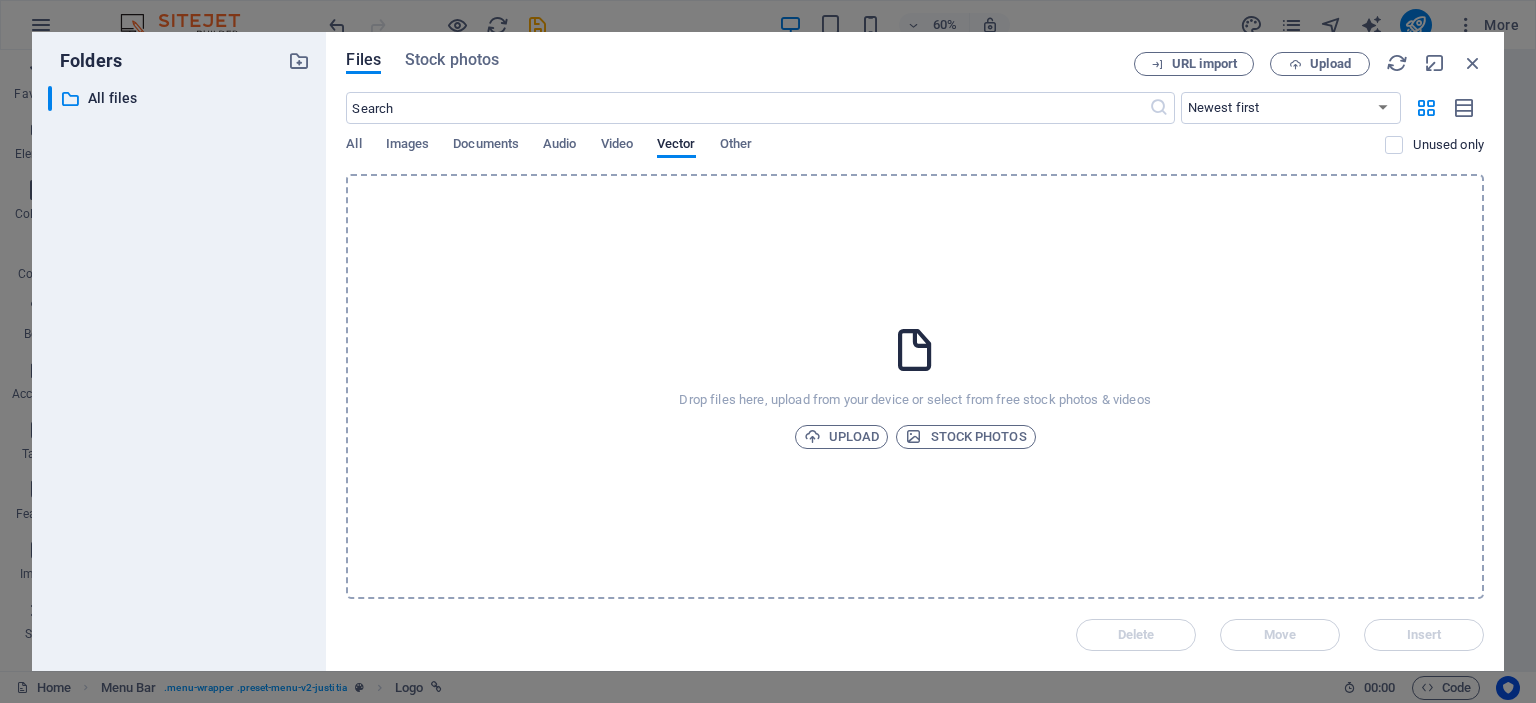 click on "Files Stock photos" at bounding box center [740, 64] 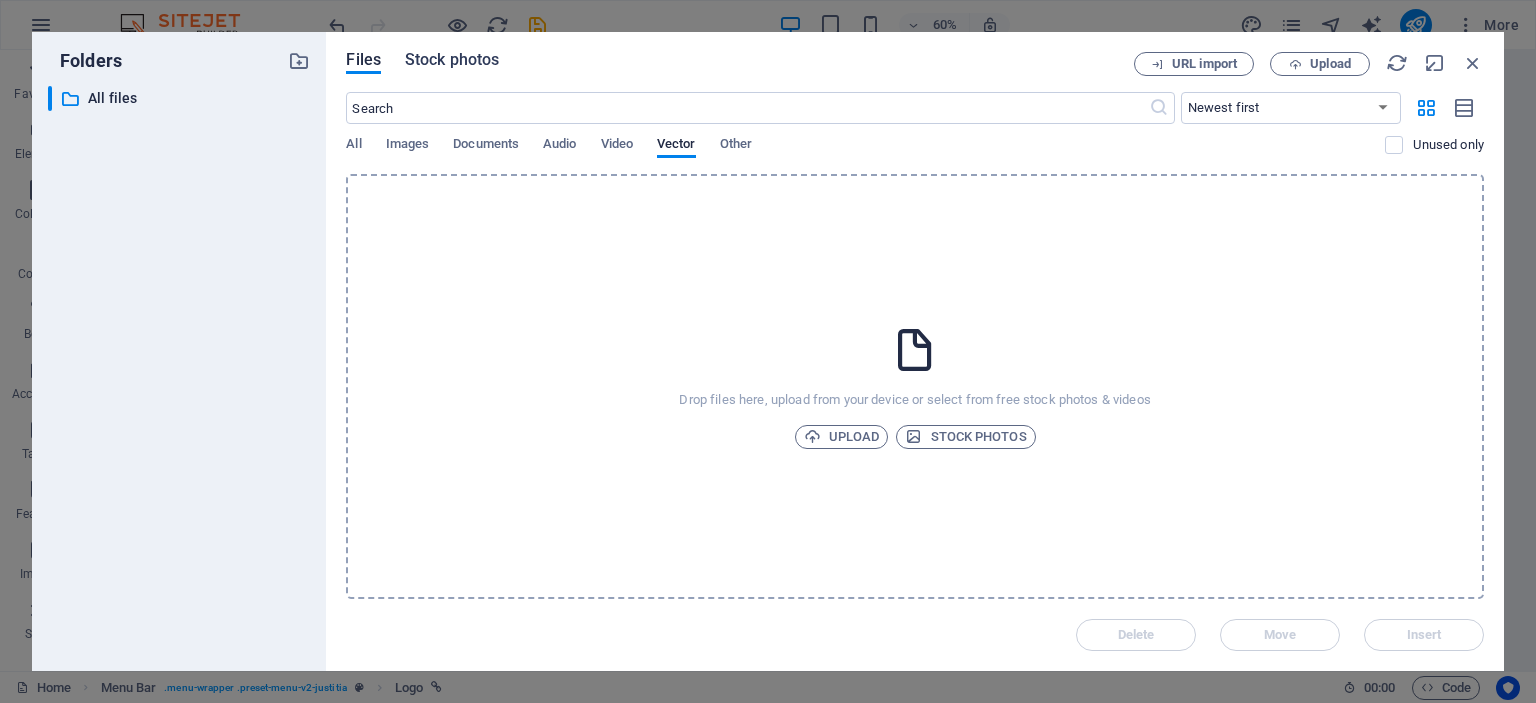 click on "Stock photos" at bounding box center [452, 60] 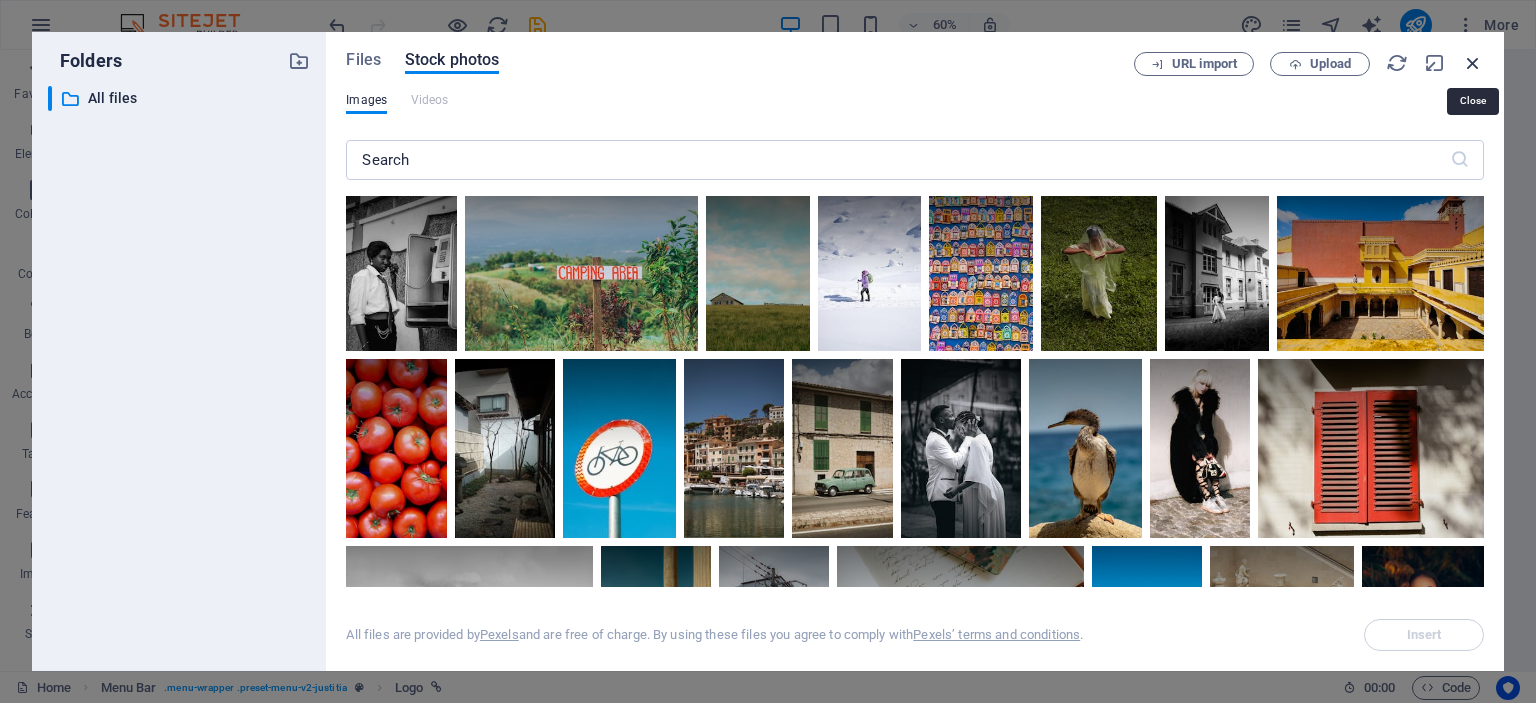 click at bounding box center (1473, 63) 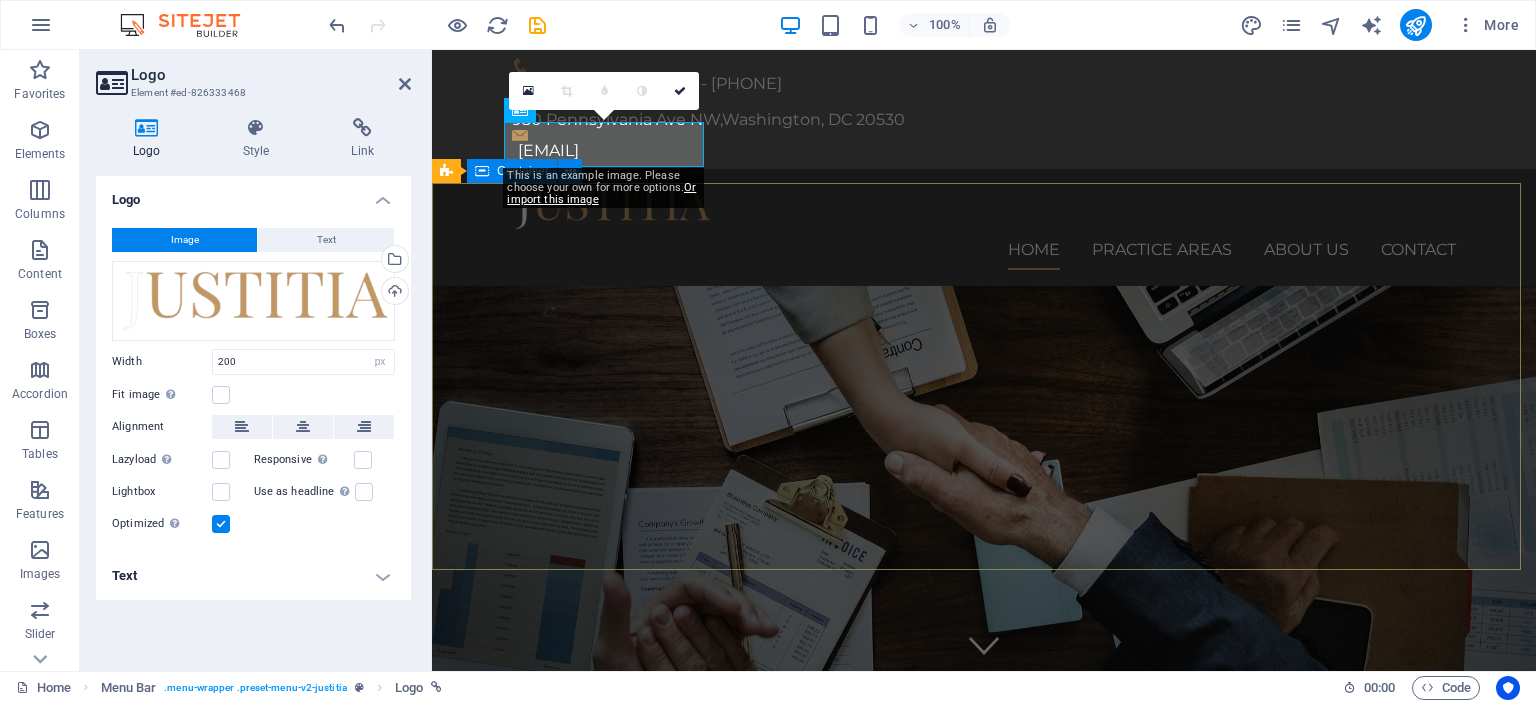 click on "transswift Consetetur sadipscing elitr, sed diam nonumy eirmod tempor invidunt ut labore et dolore magna aliquyam erat, sed diam voluptua. At vero eos et accusam et justo duo dolores et ea rebum. Learn more" at bounding box center [984, 866] 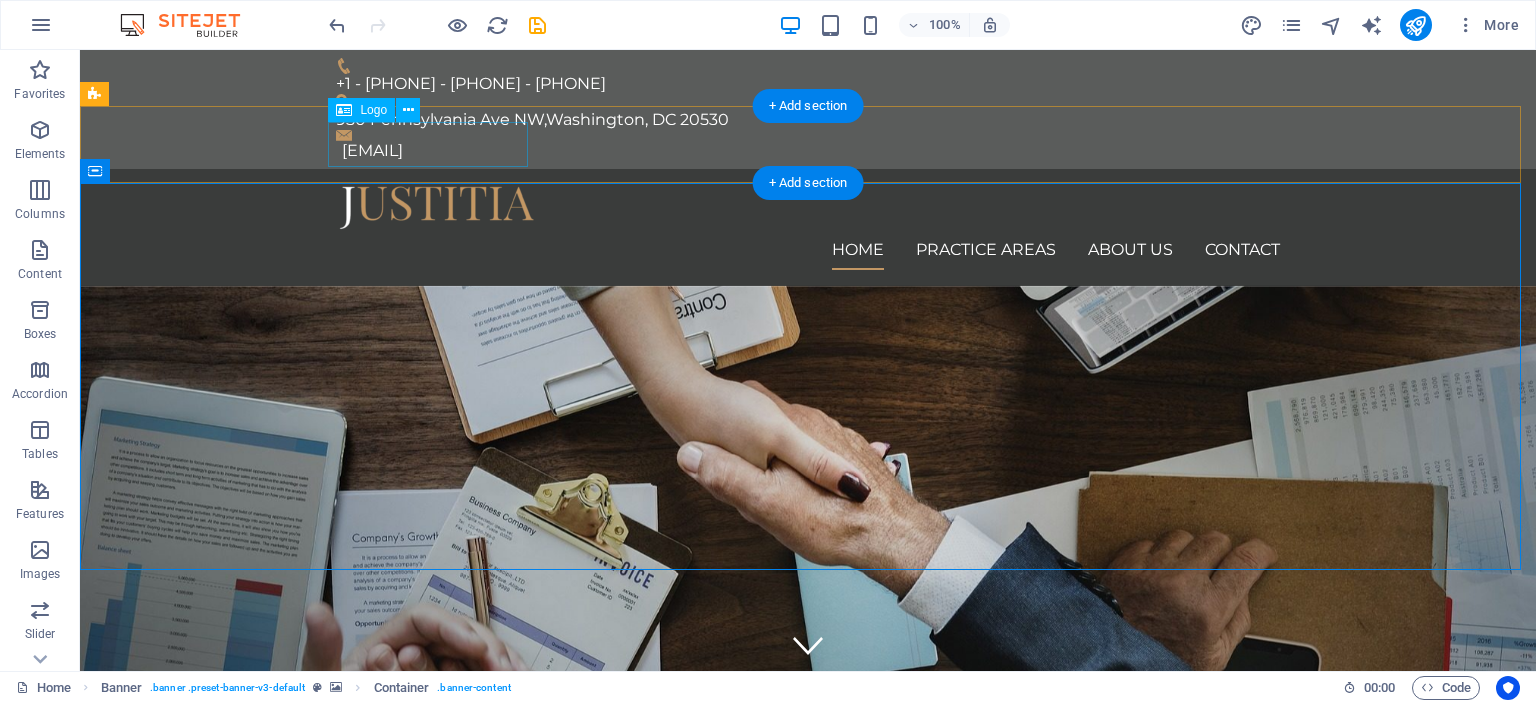 click at bounding box center [808, 207] 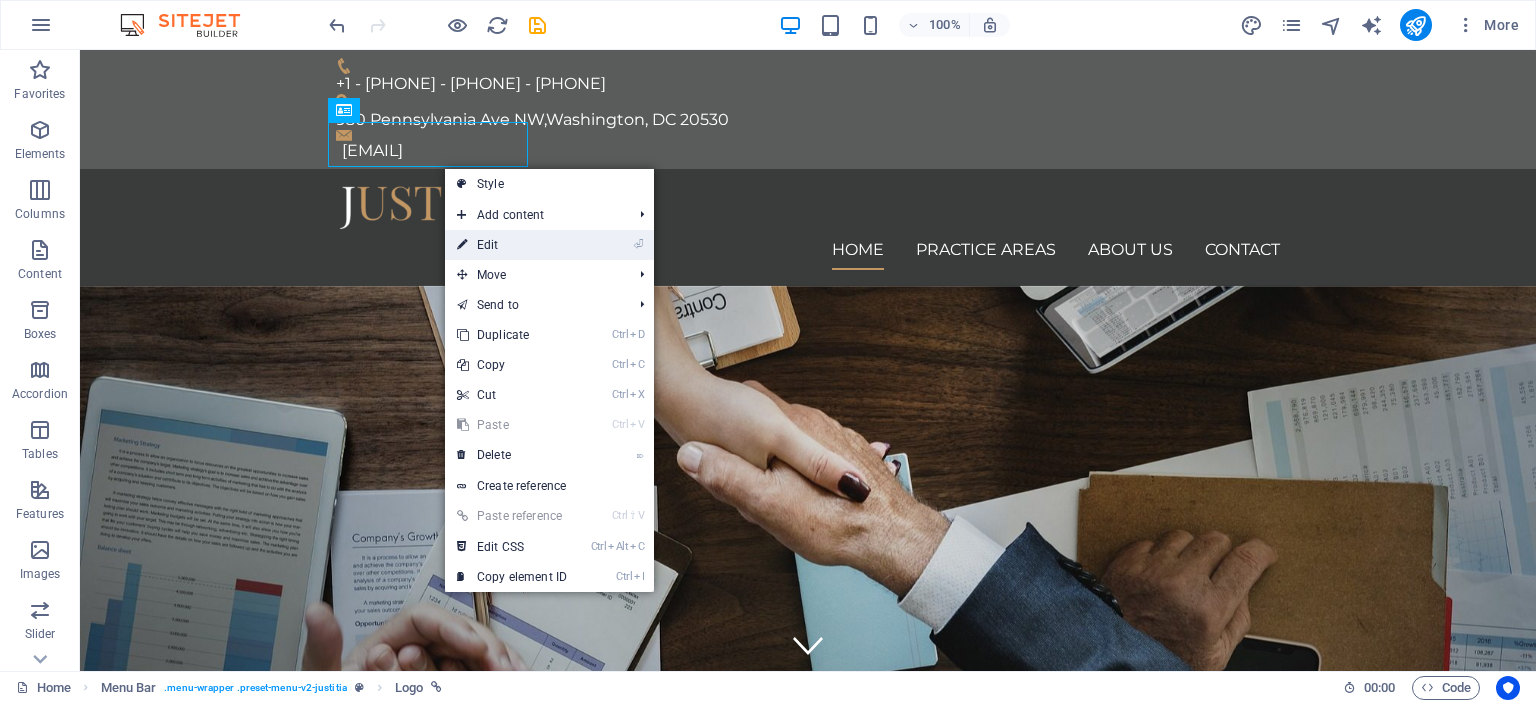click on "⏎  Edit" at bounding box center (512, 245) 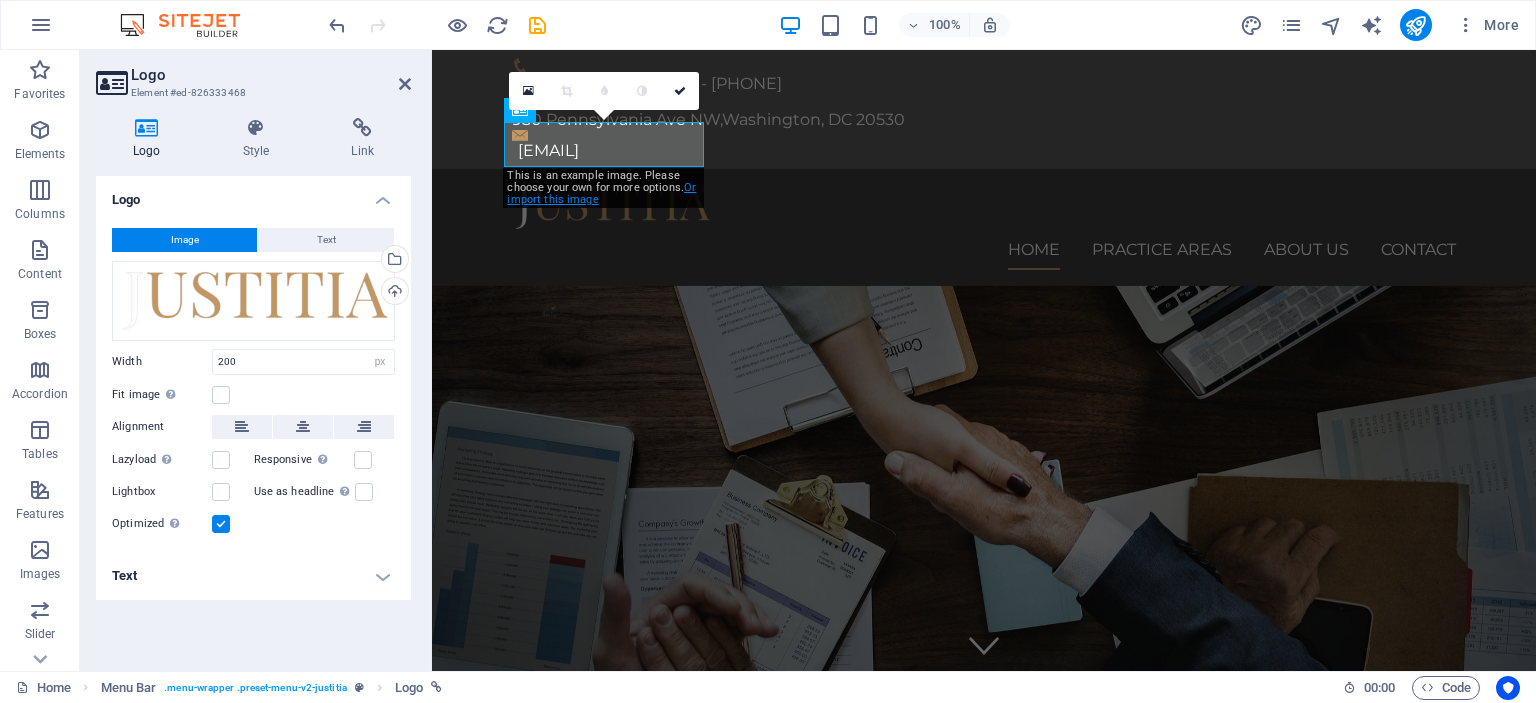 click on "Or import this image" at bounding box center [601, 193] 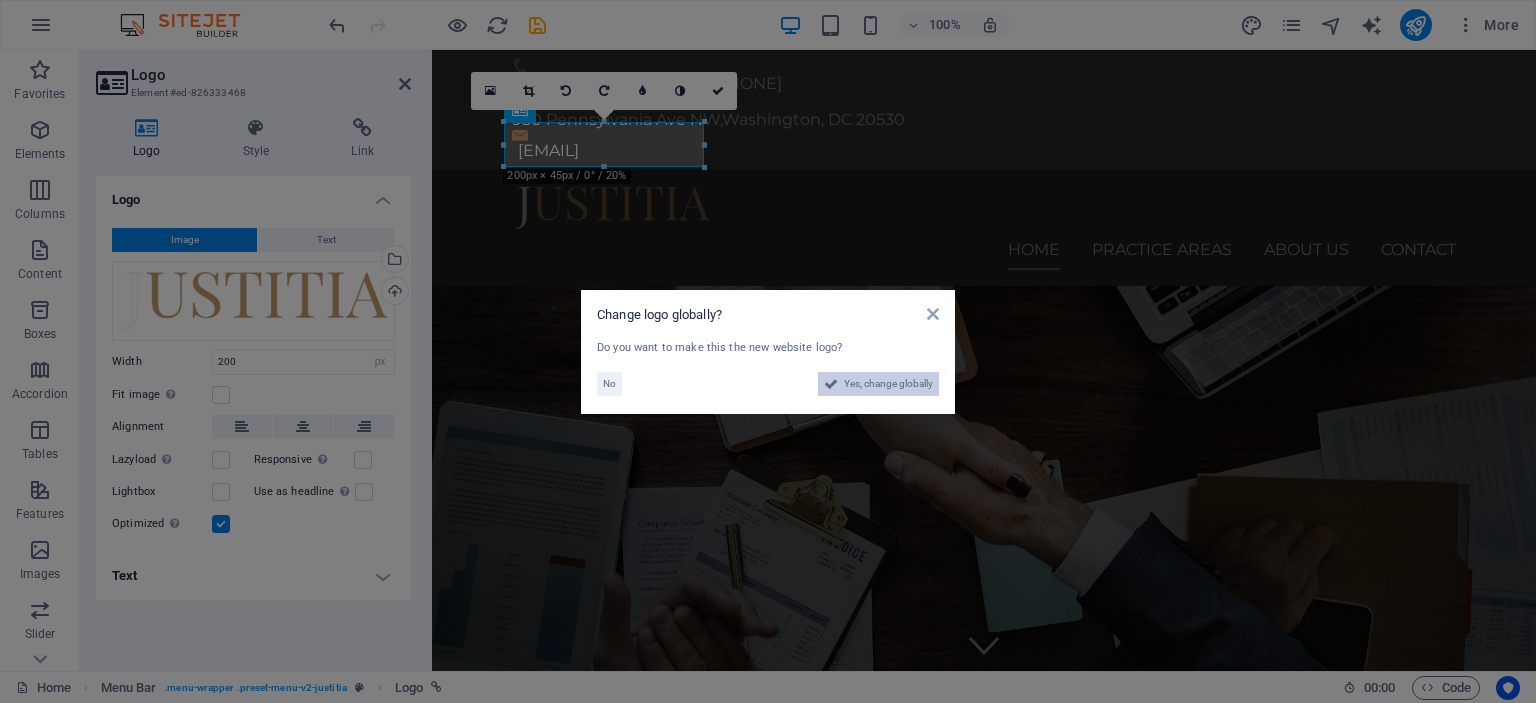 click on "Yes, change globally" at bounding box center (888, 384) 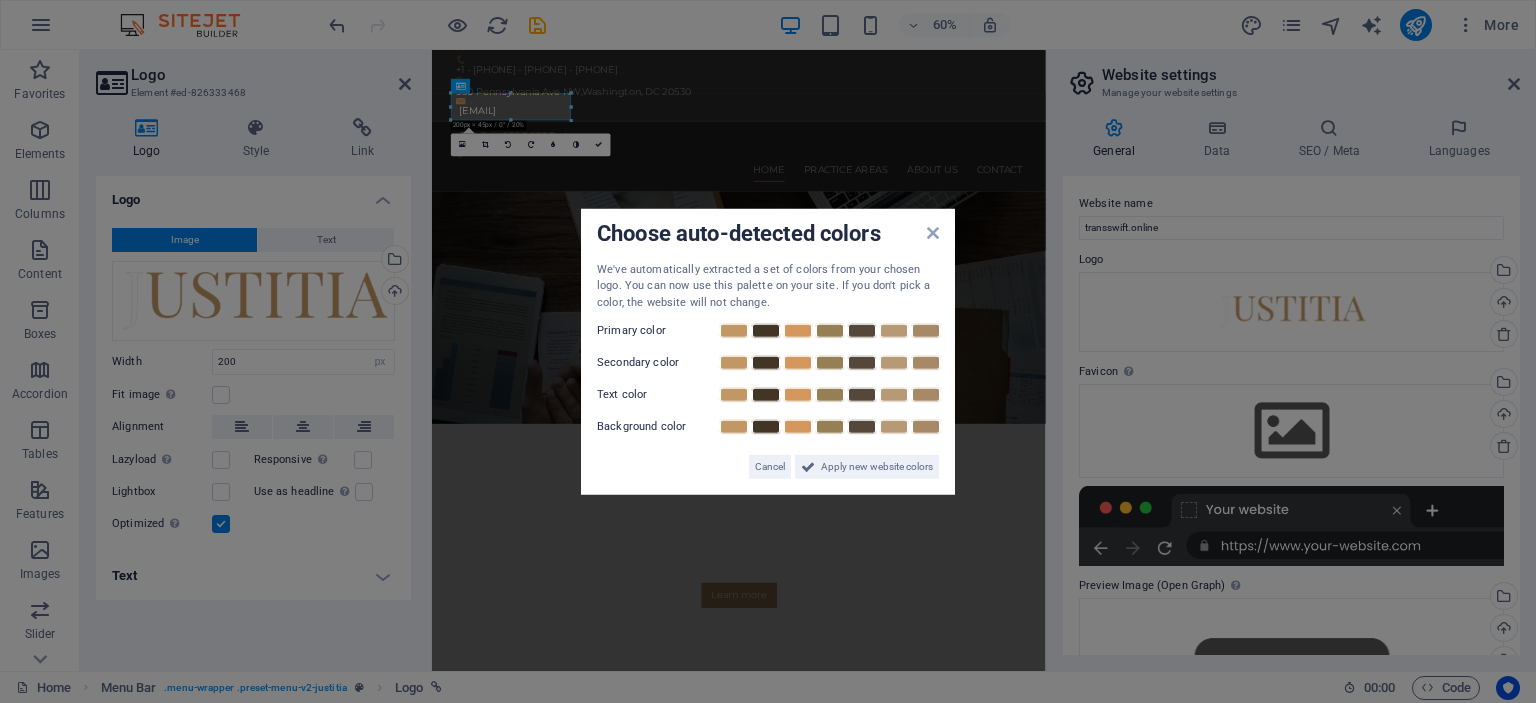 click on "Choose auto-detected colors We've automatically extracted a set of colors from your chosen logo. You can now use this palette on your site. If you don't pick a color, the website will not change.  Primary color Secondary color Text color Background color Cancel Apply new website colors" at bounding box center (768, 351) 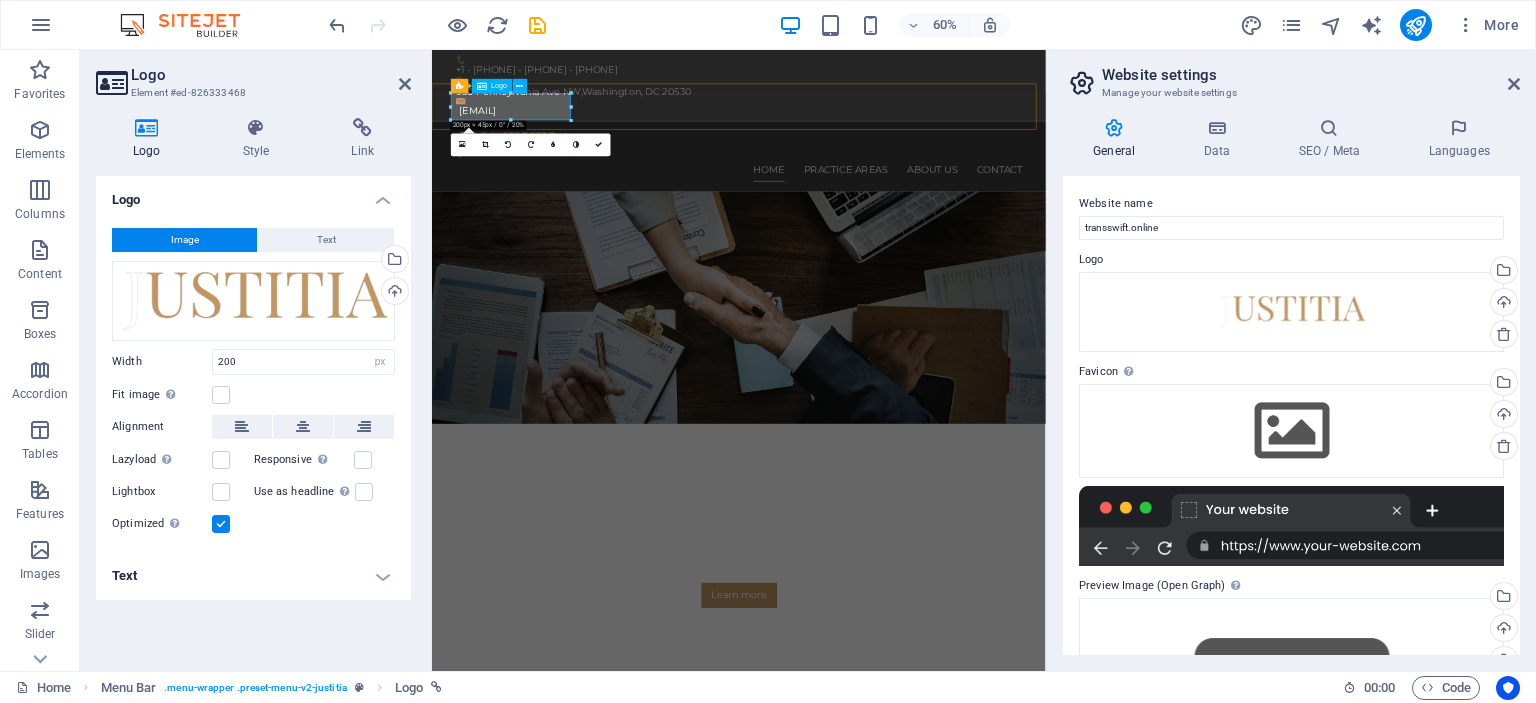 click at bounding box center (944, 207) 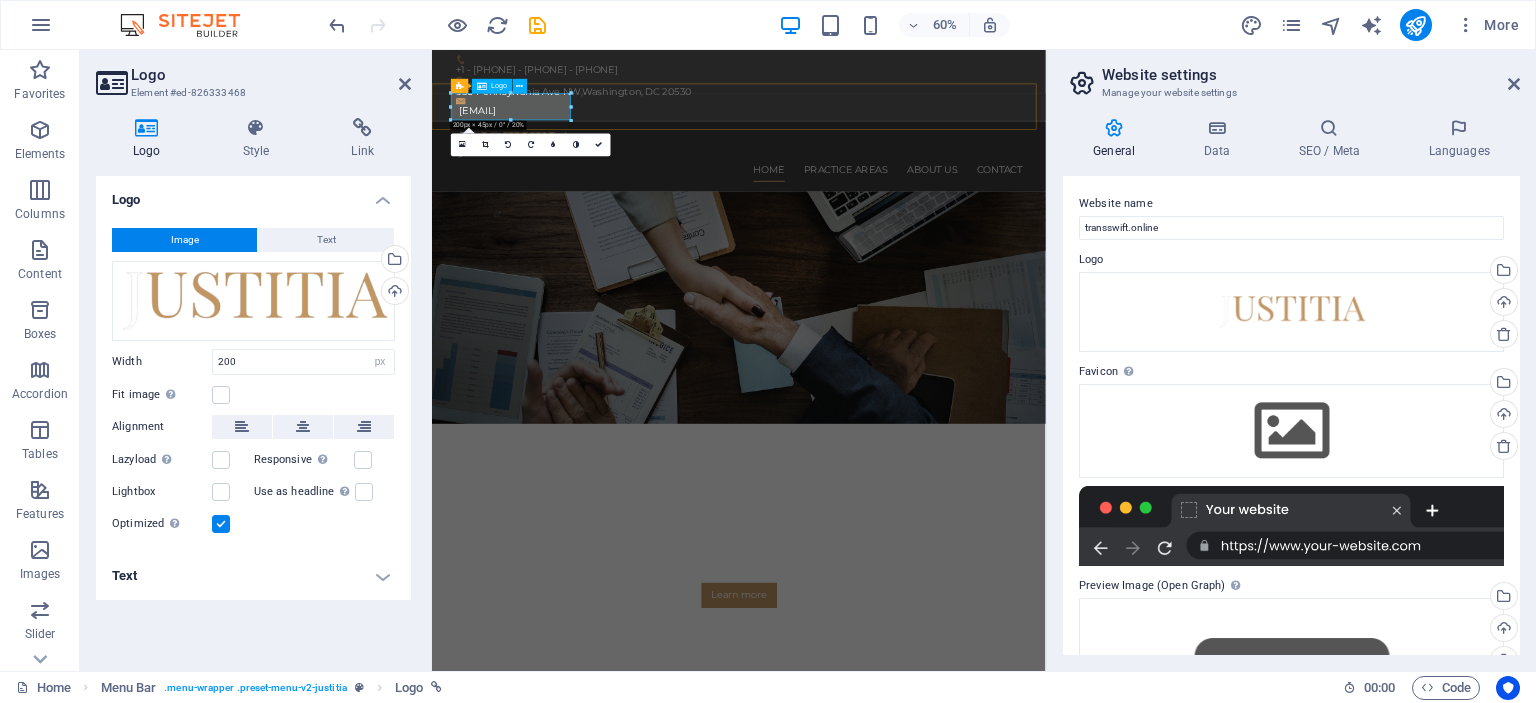 click at bounding box center [944, 207] 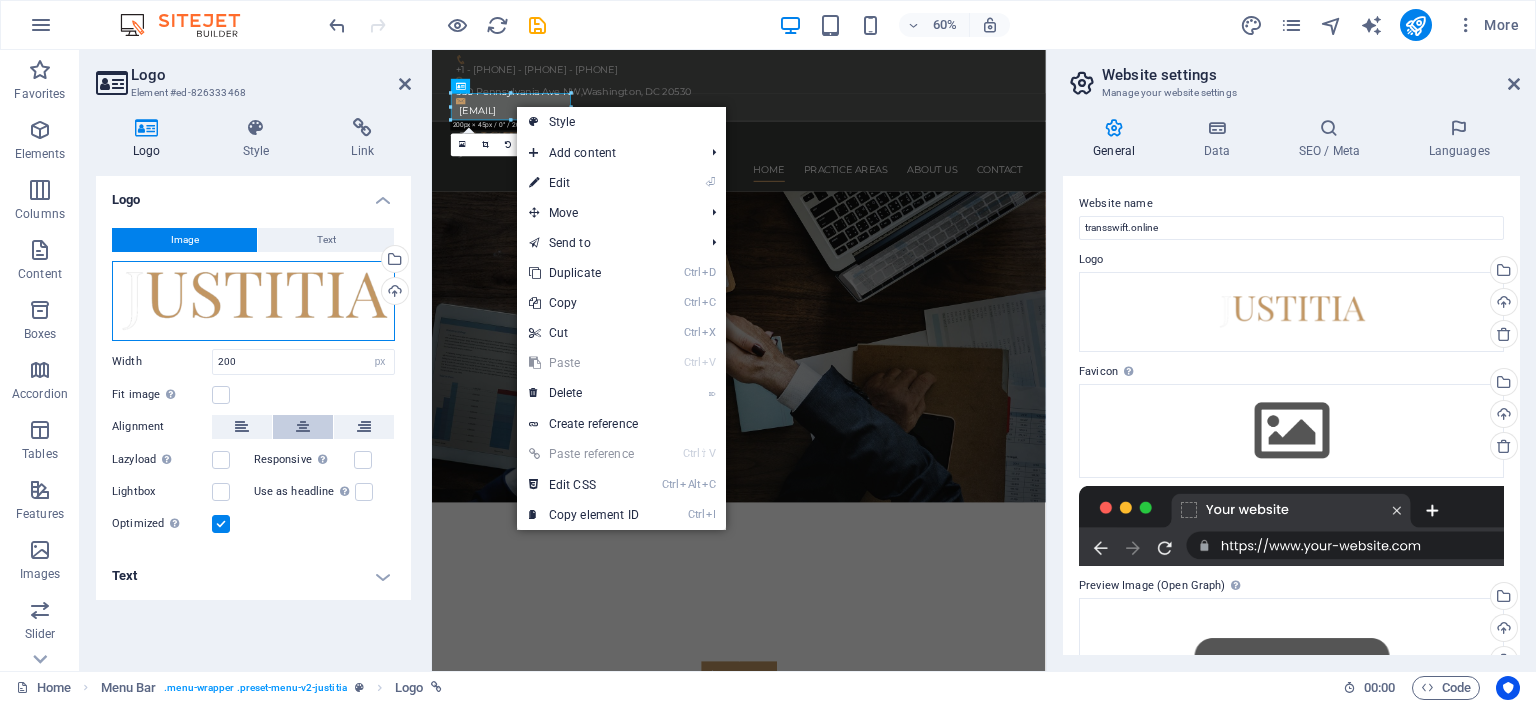 click on "Drag files here, click to choose files or select files from Files or our free stock photos & videos" at bounding box center [253, 301] 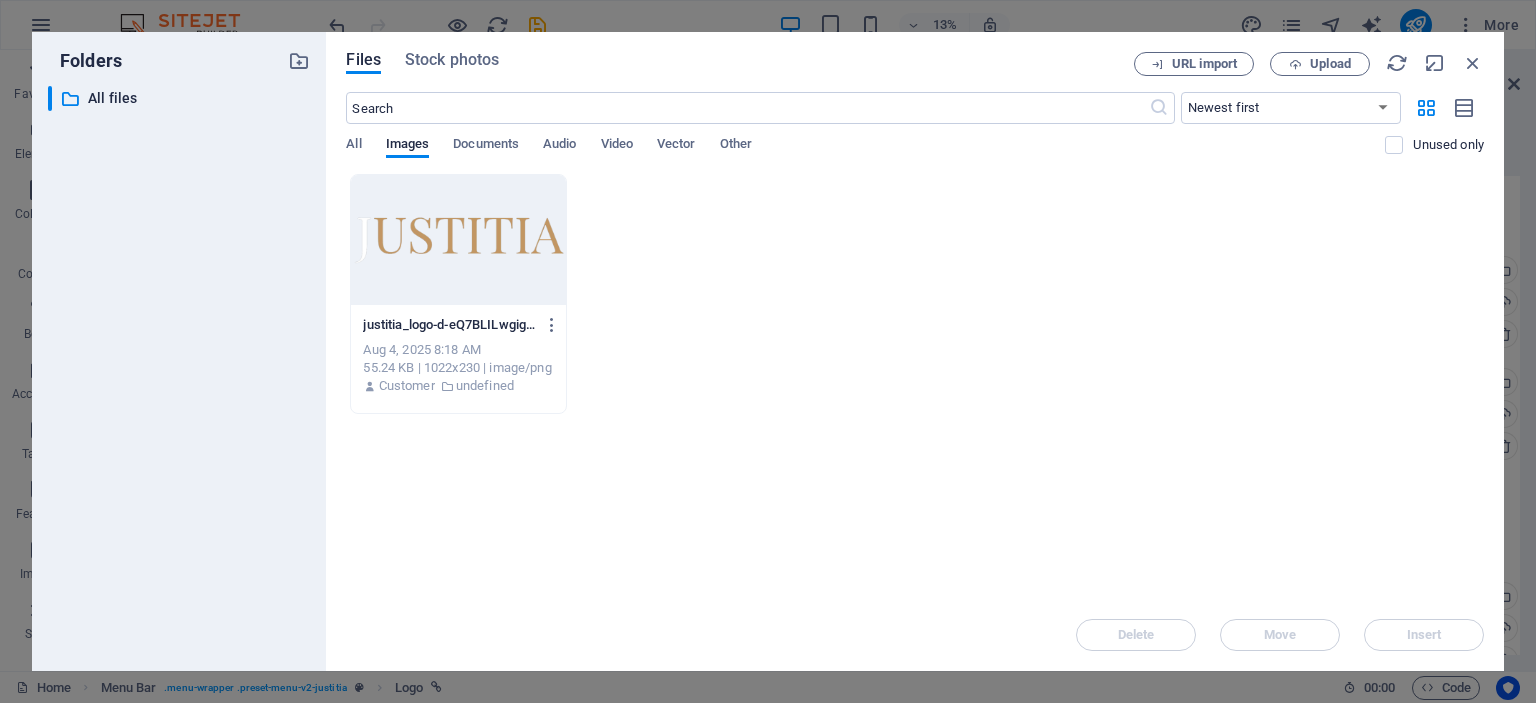 click on "justitia_logo-d-eQ7BLILwgigsFd8shRBA.png justitia_logo-d-eQ7BLILwgigsFd8shRBA.png" at bounding box center (458, 325) 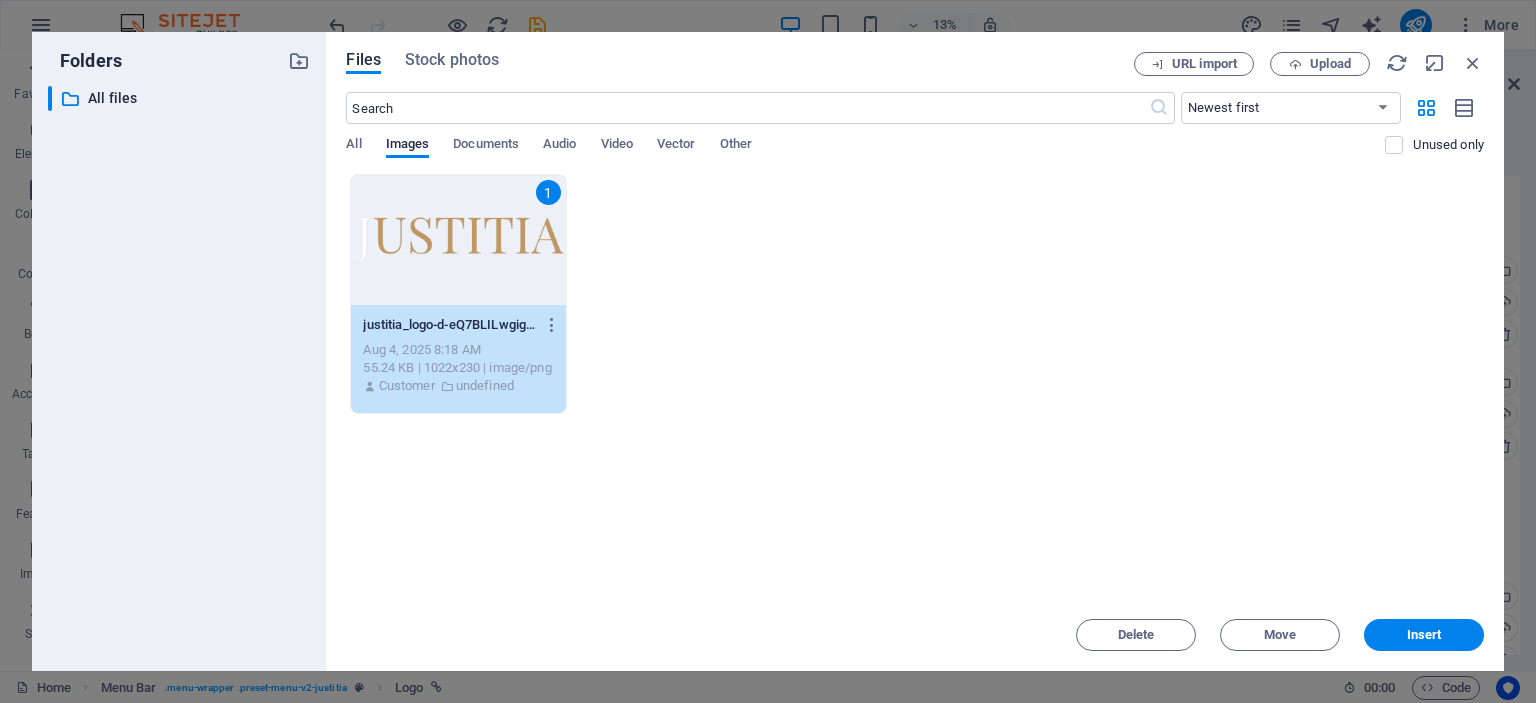 click on "justitia_logo-d-eQ7BLILwgigsFd8shRBA.png justitia_logo-d-eQ7BLILwgigsFd8shRBA.png" at bounding box center (458, 325) 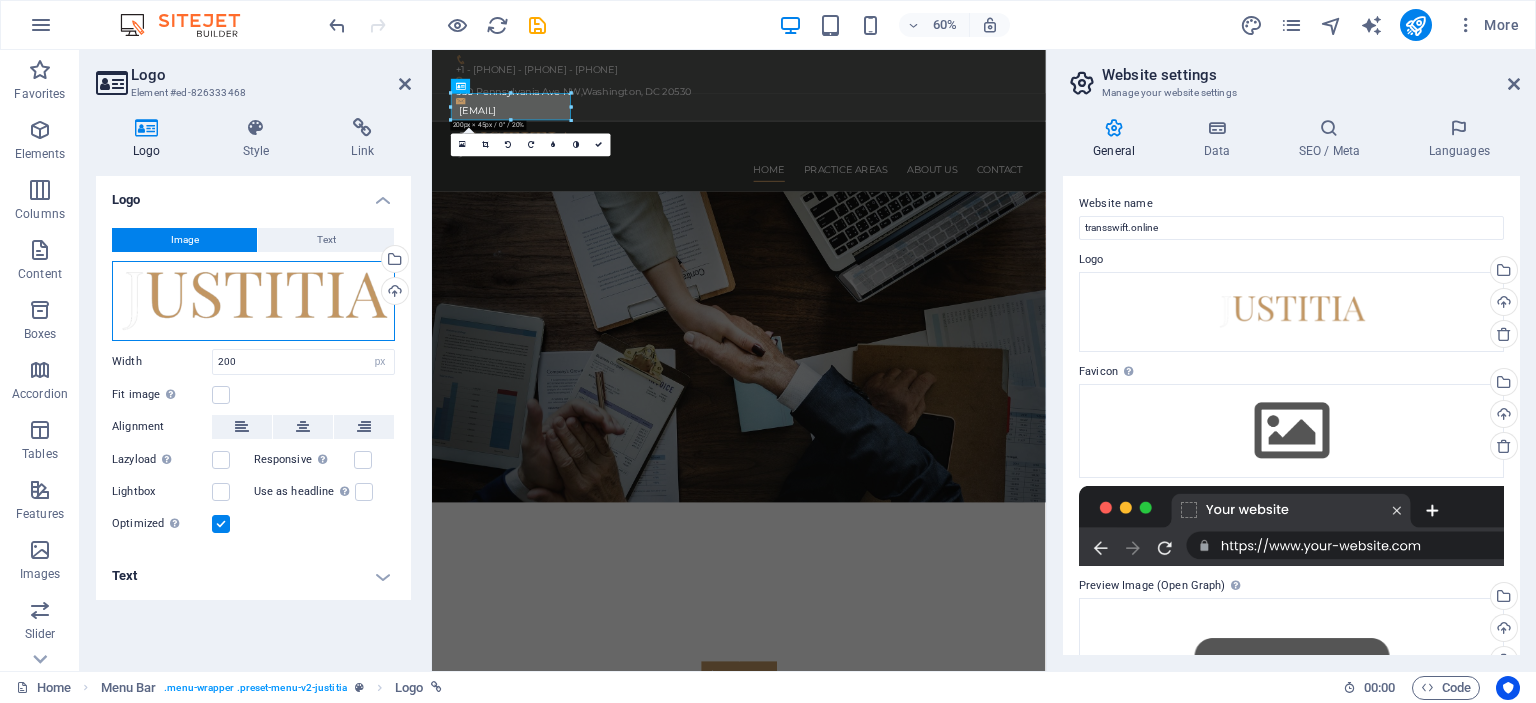 click on "Drag files here, click to choose files or select files from Files or our free stock photos & videos" at bounding box center (253, 301) 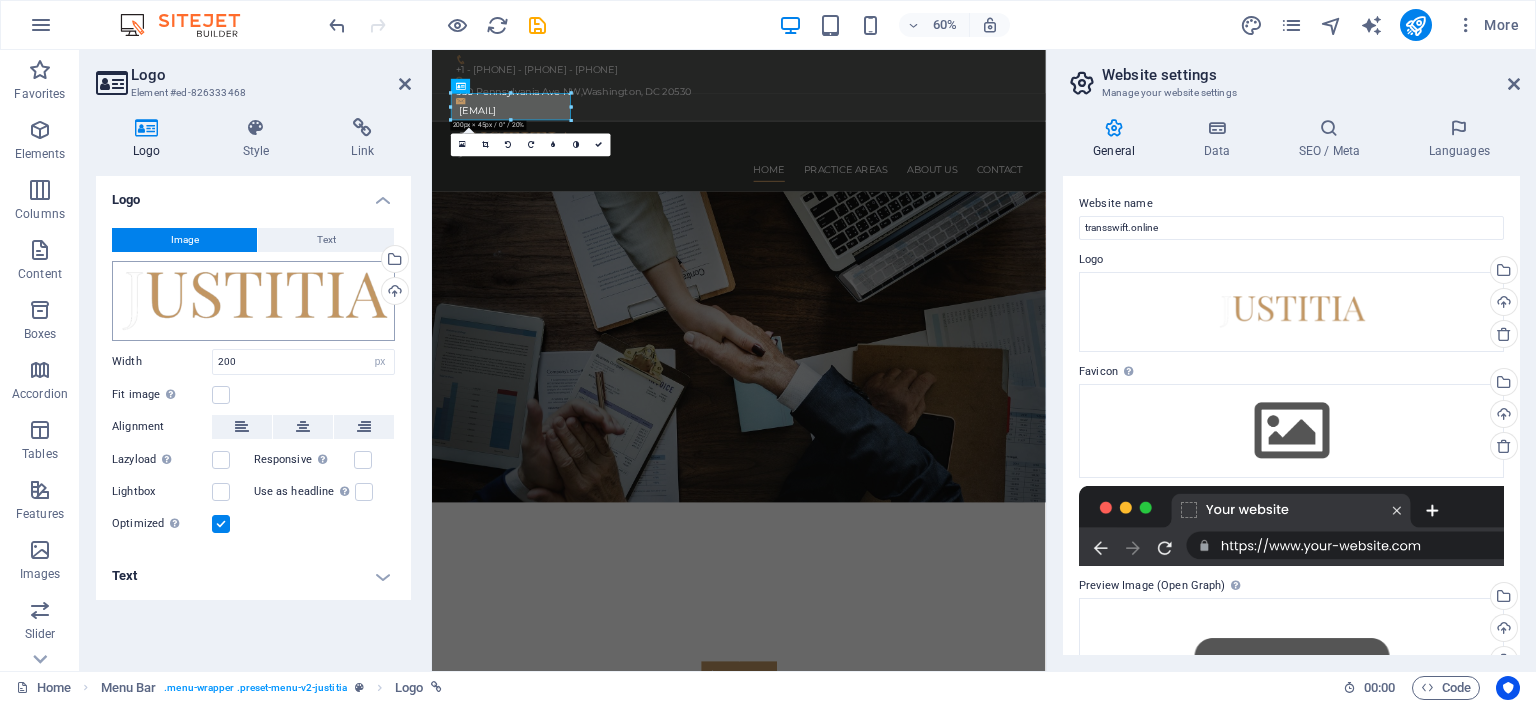 click on "transswift.online Home Favorites Elements Columns Content Boxes Accordion Tables Features Images Slider Header Footer Forms Marketing Collections Logo Element #ed-826333468 Logo Style Link Logo Image Text Drag files here, click to choose files or select files from Files or our free stock photos & videos Select files from the file manager, stock photos, or upload file(s) Upload Width 200 Default auto px rem % em vh vw Fit image Automatically fit image to a fixed width and height Height Default auto px Alignment Lazyload Loading images after the page loads improves page speed. Responsive Automatically load retina image and smartphone optimized sizes. Lightbox Use as headline The image will be wrapped in an H1 headline tag. Useful for giving alternative text the weight of an H1 headline, e.g. for the logo. Leave unchecked if uncertain. Optimized Images are compressed to improve page speed. Position Direction Custom X offset 50 px rem" at bounding box center (768, 351) 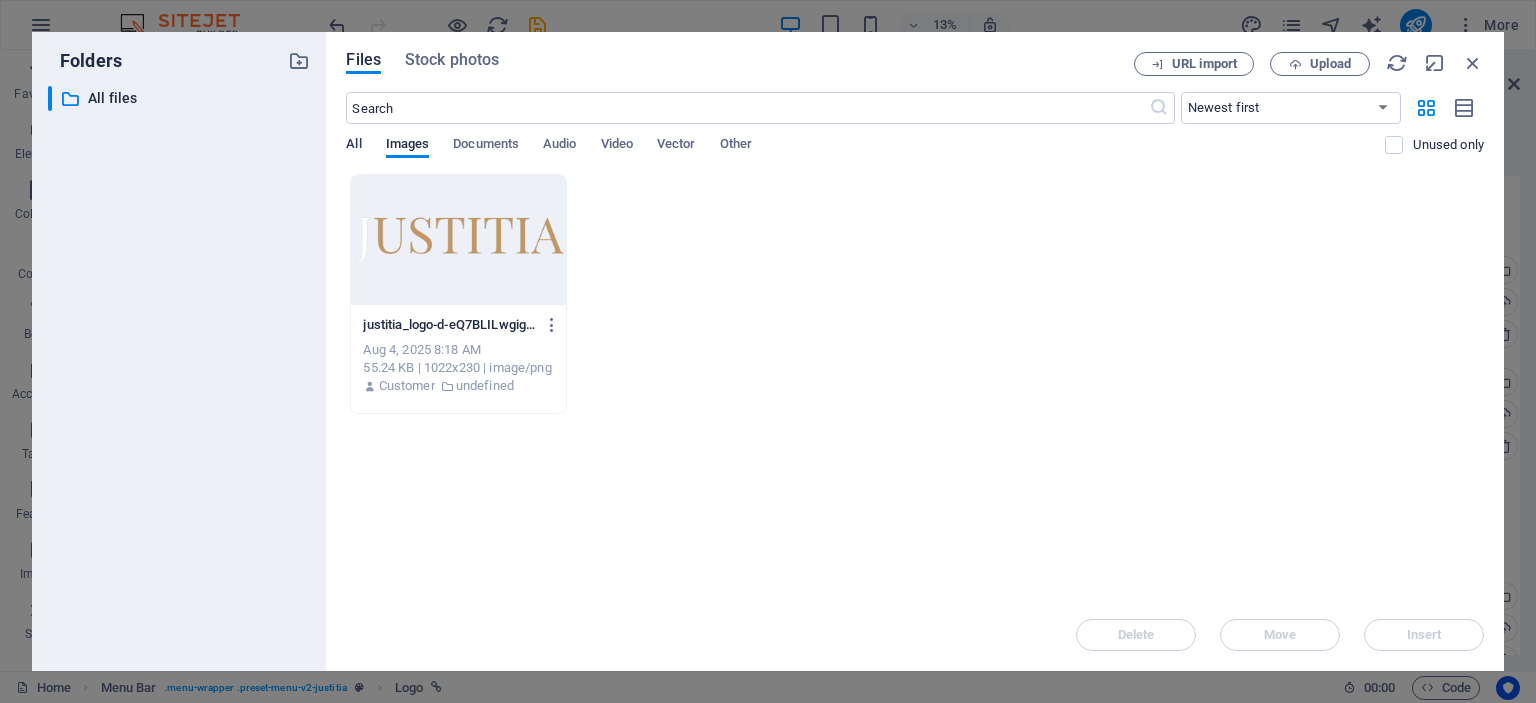drag, startPoint x: 222, startPoint y: 287, endPoint x: 357, endPoint y: 141, distance: 198.84918 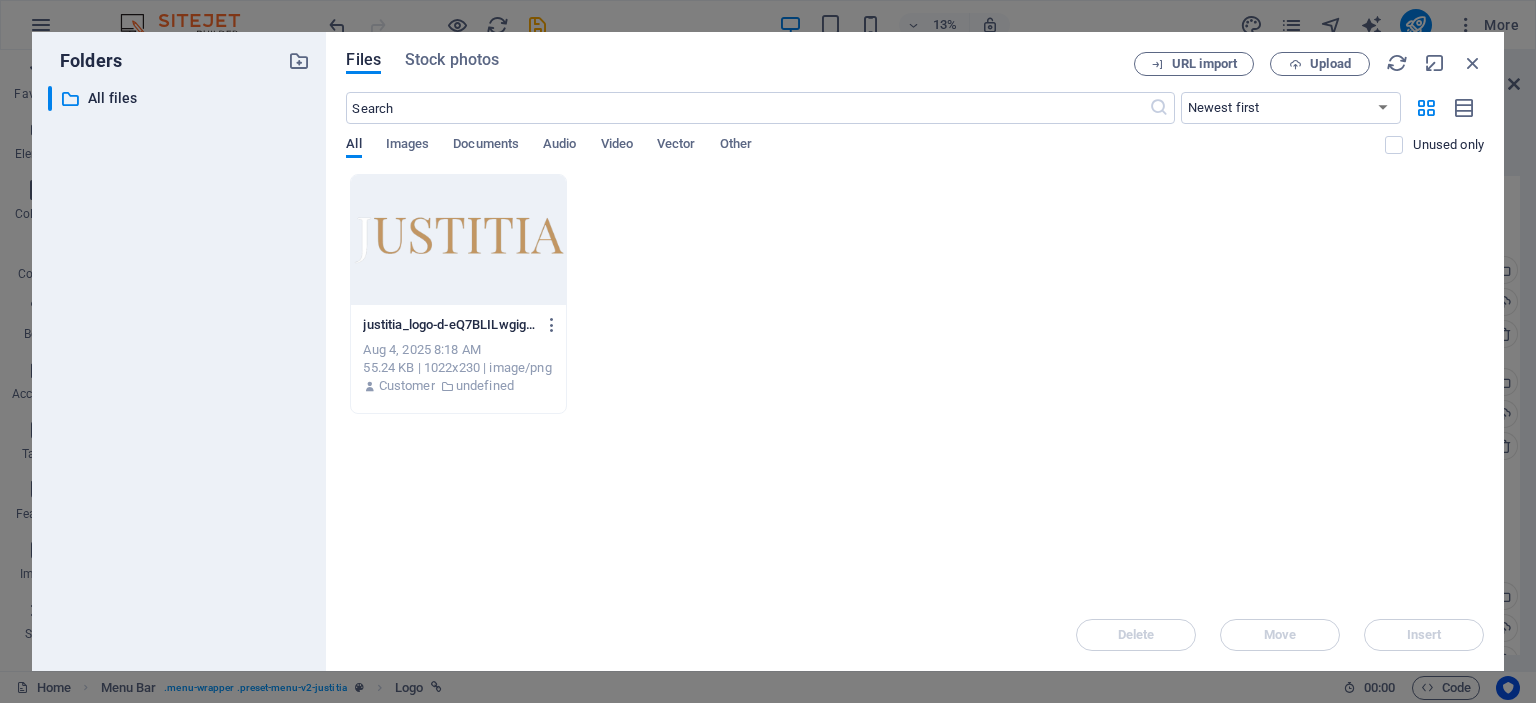 click on "All" at bounding box center (353, 146) 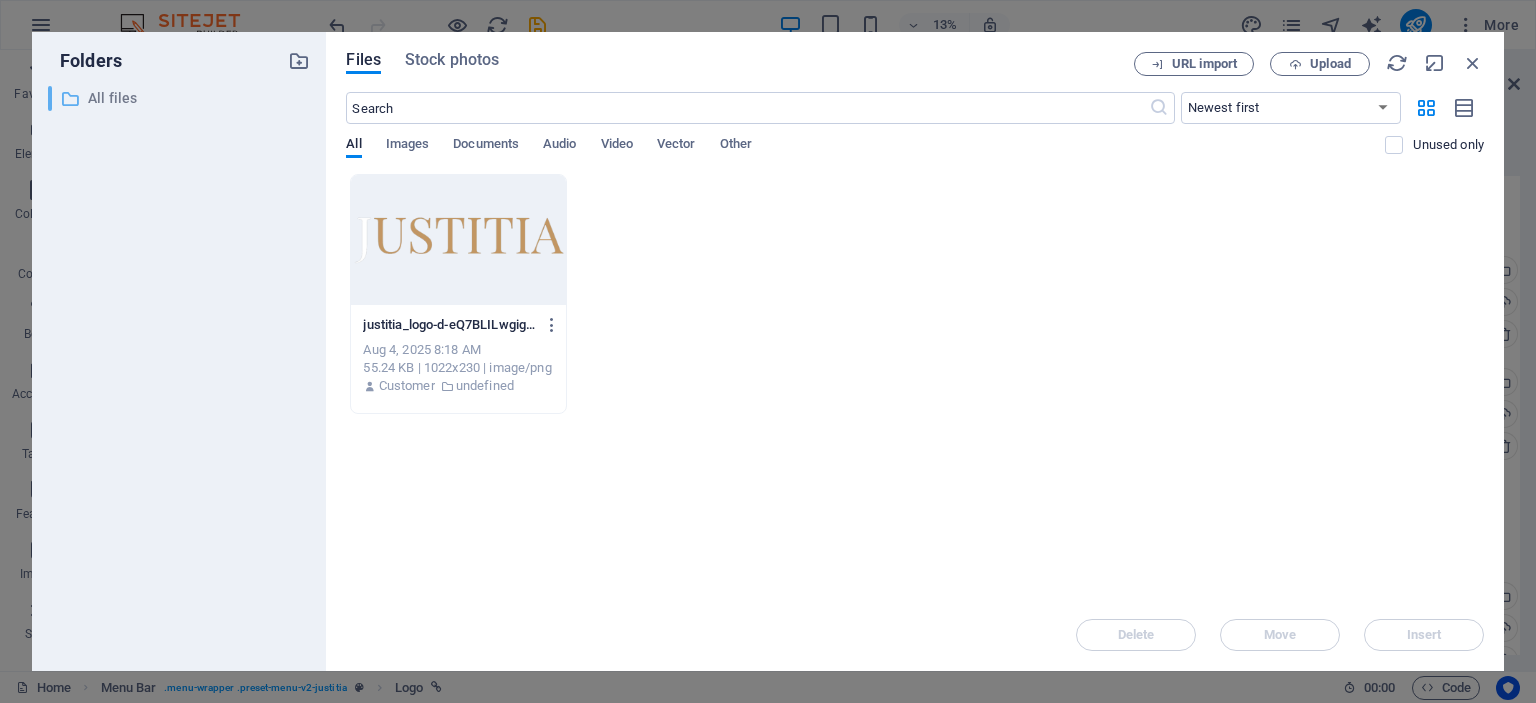 click on "All files" at bounding box center [181, 98] 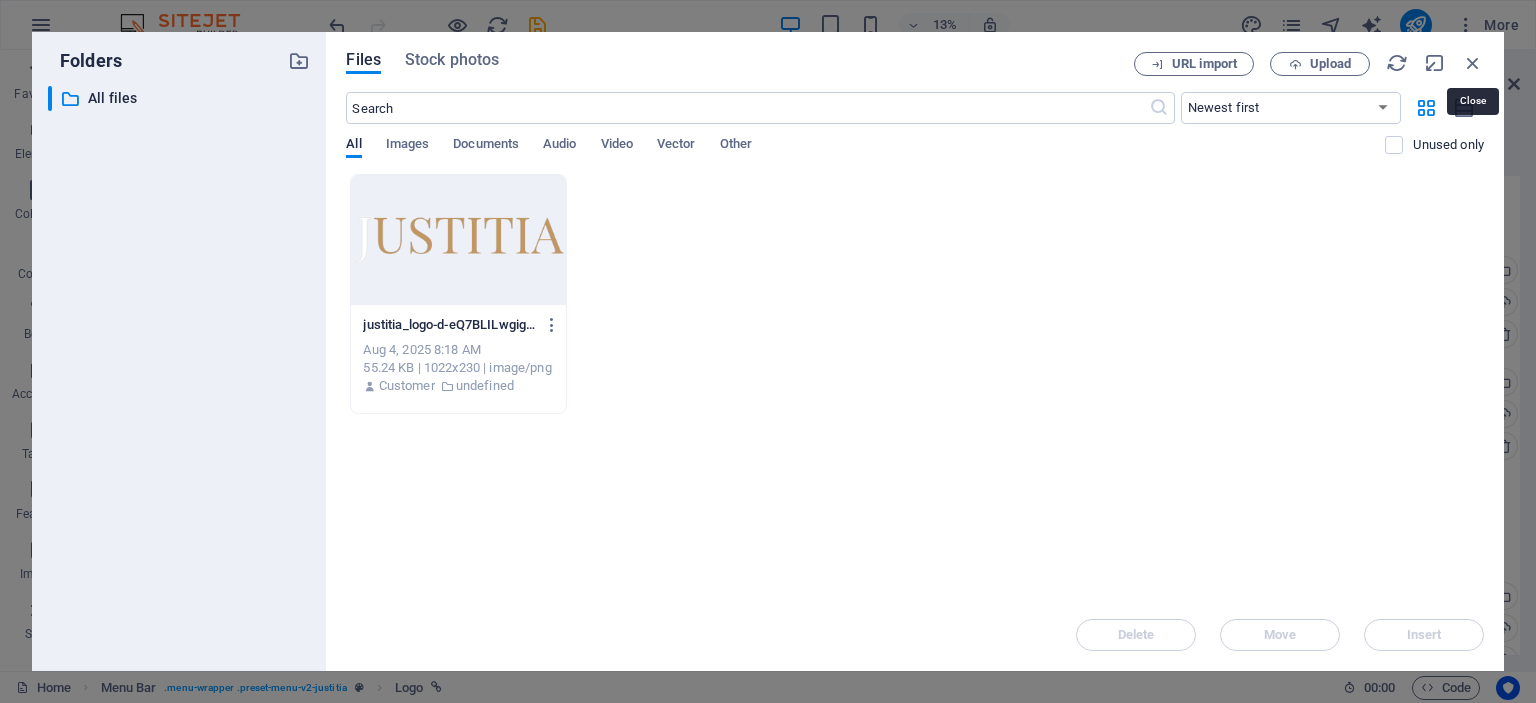 click at bounding box center [1473, 63] 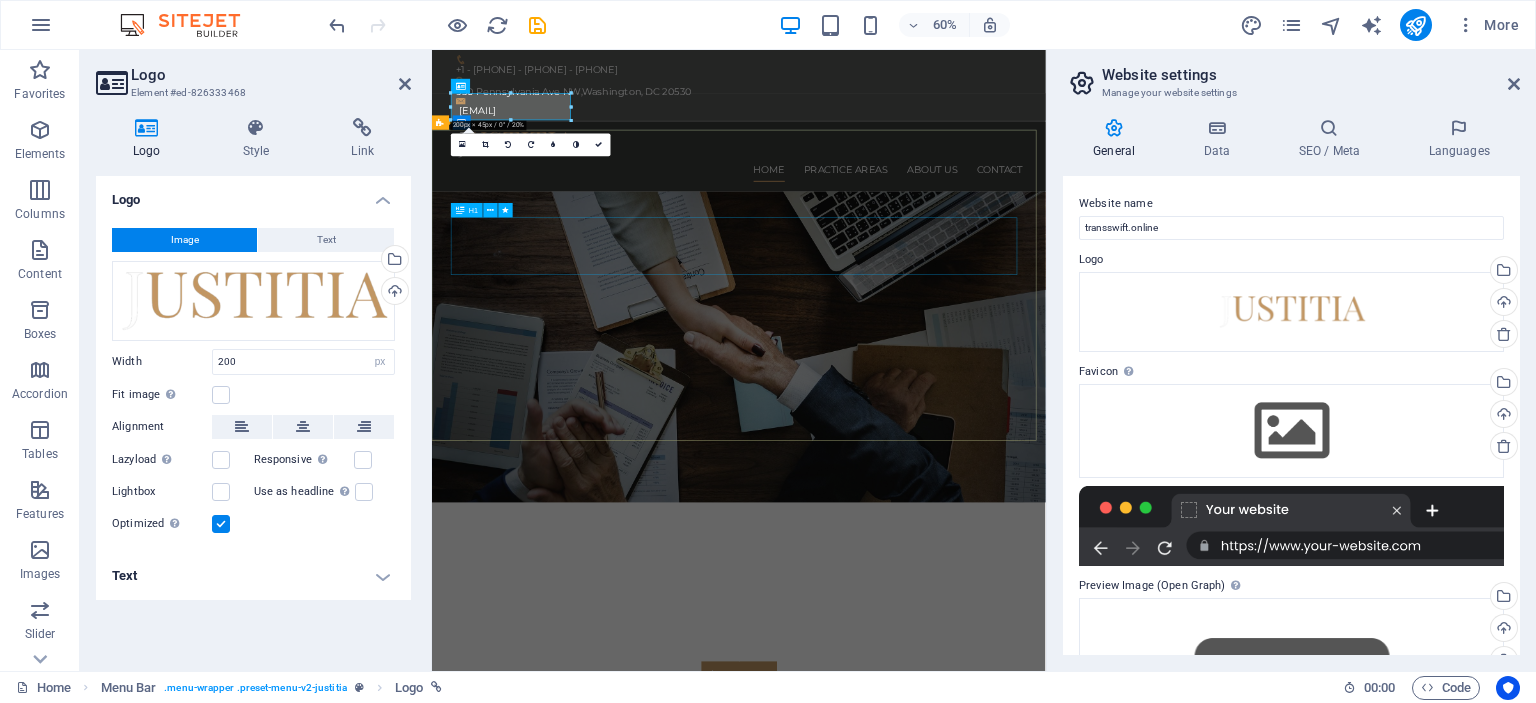 click on "transswift" at bounding box center (944, 932) 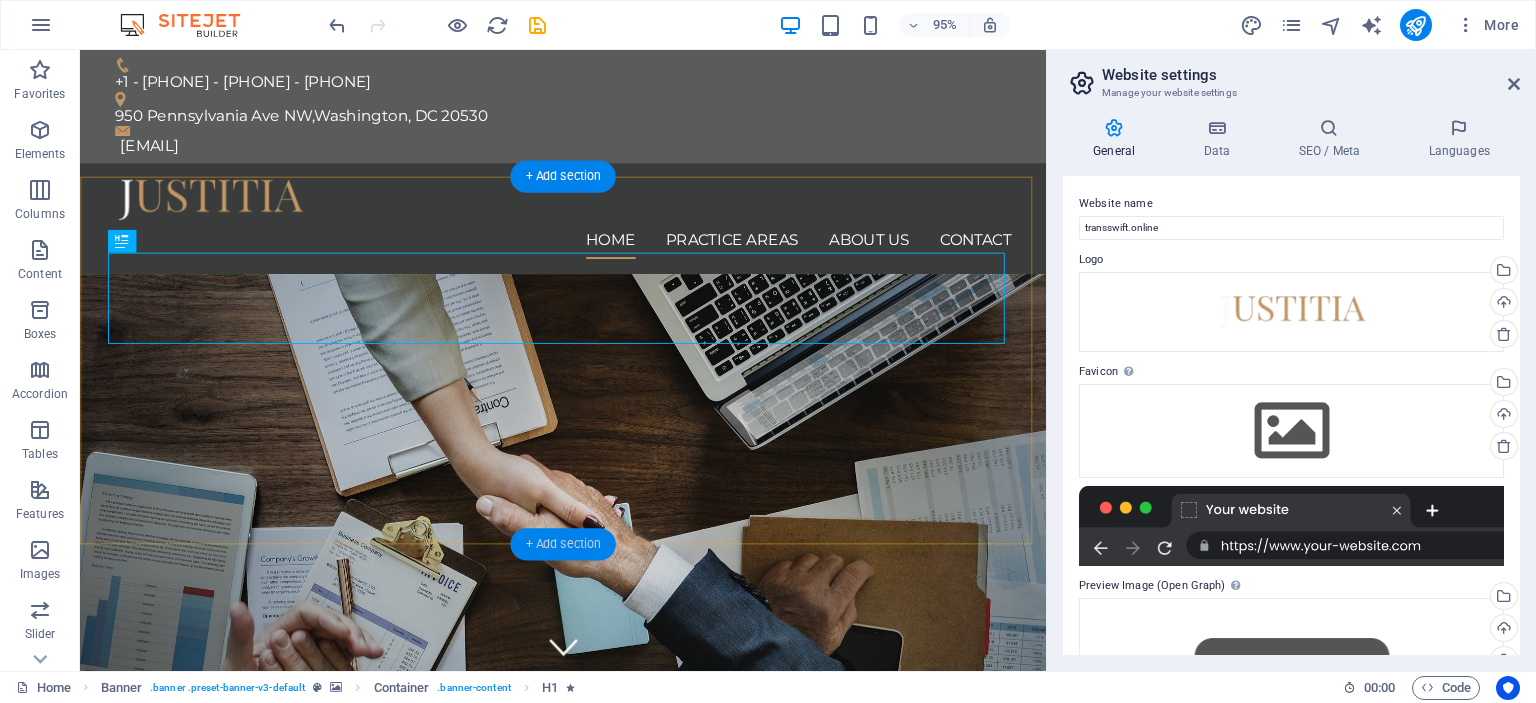 click on "+ Add section" at bounding box center (562, 544) 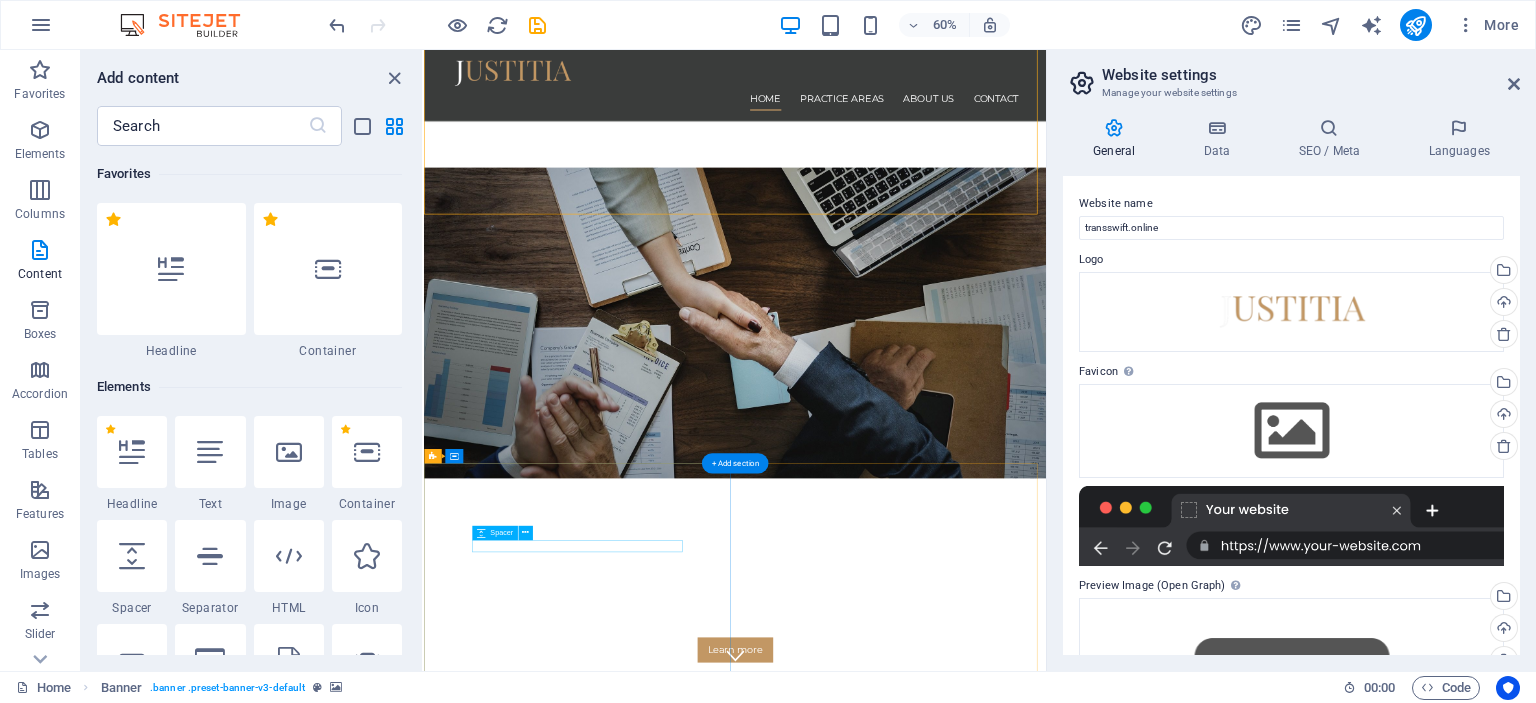 scroll, scrollTop: 300, scrollLeft: 0, axis: vertical 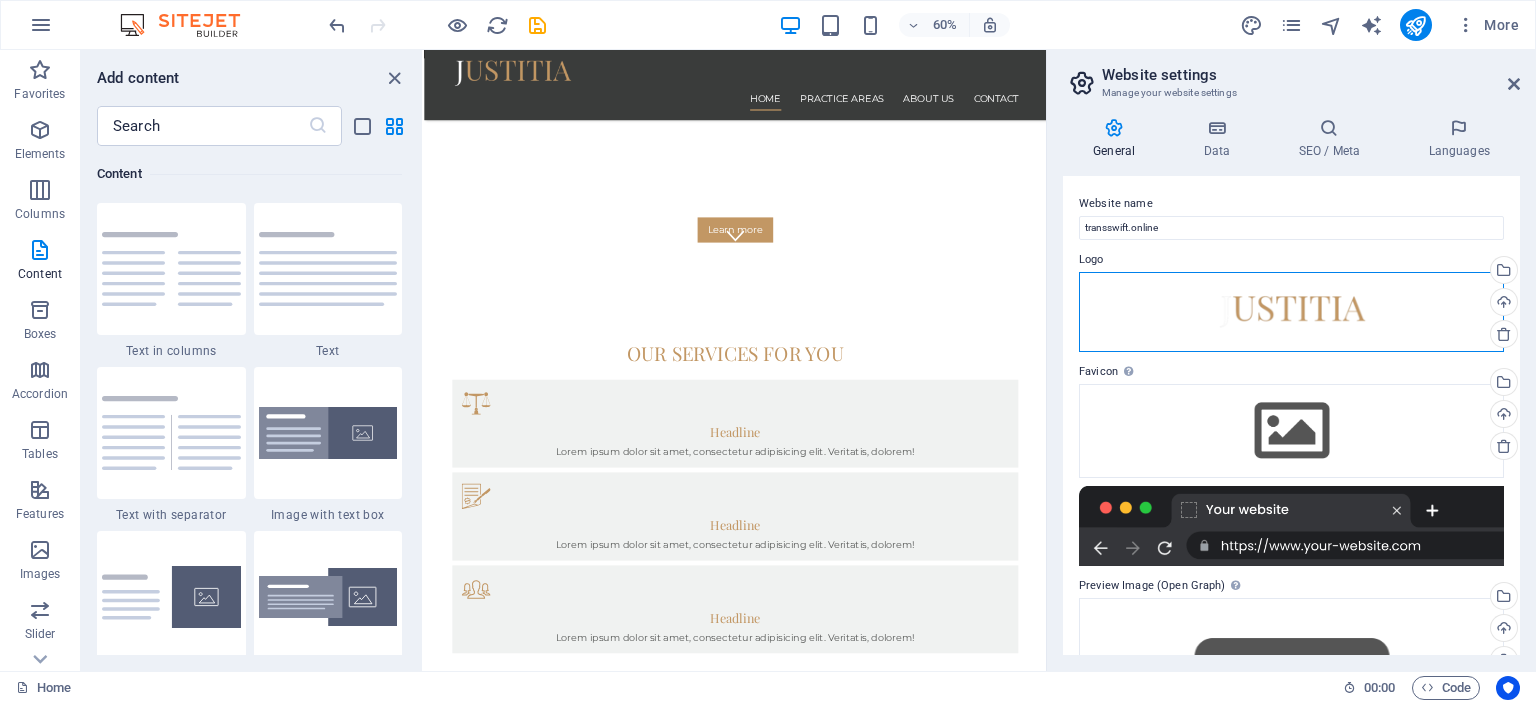 click on "Drag files here, click to choose files or select files from Files or our free stock photos & videos" at bounding box center [1291, 312] 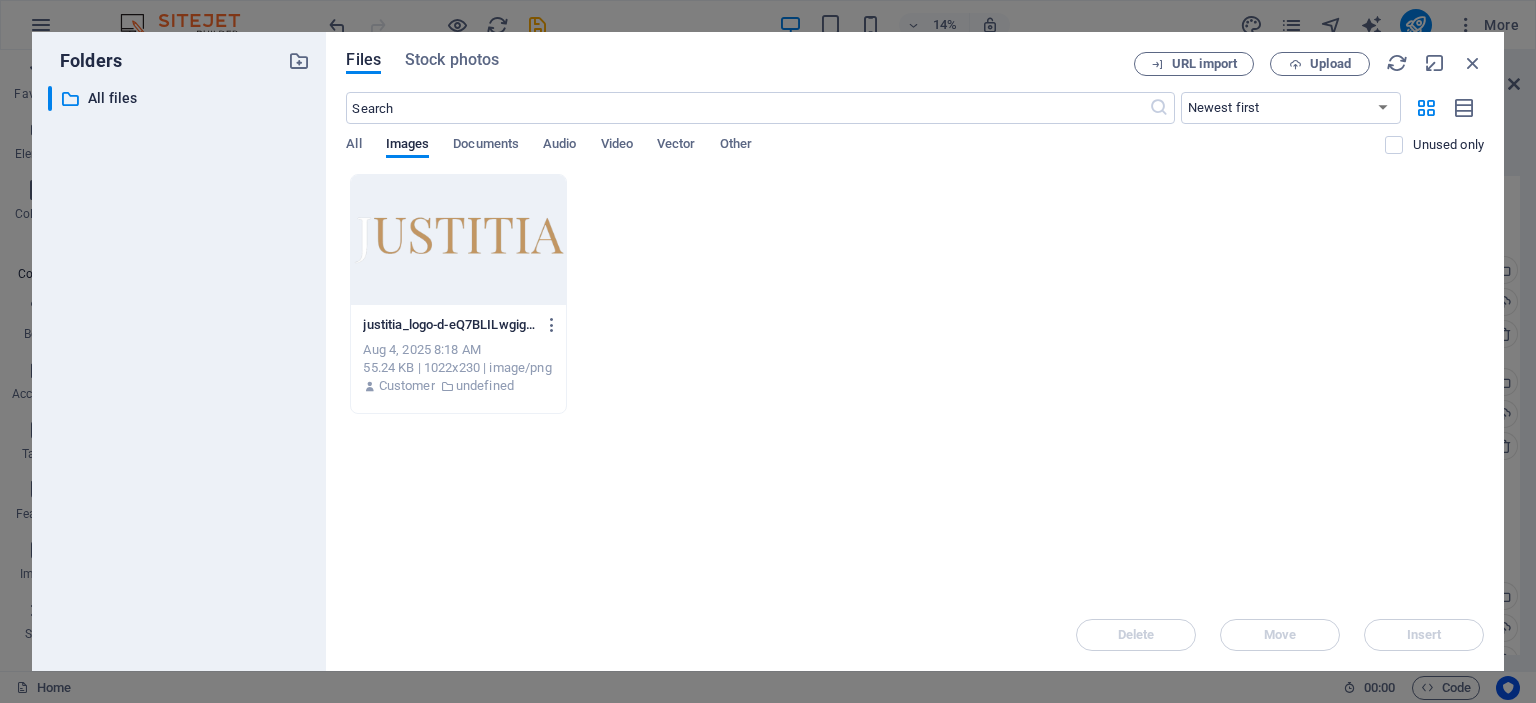 scroll, scrollTop: 0, scrollLeft: 0, axis: both 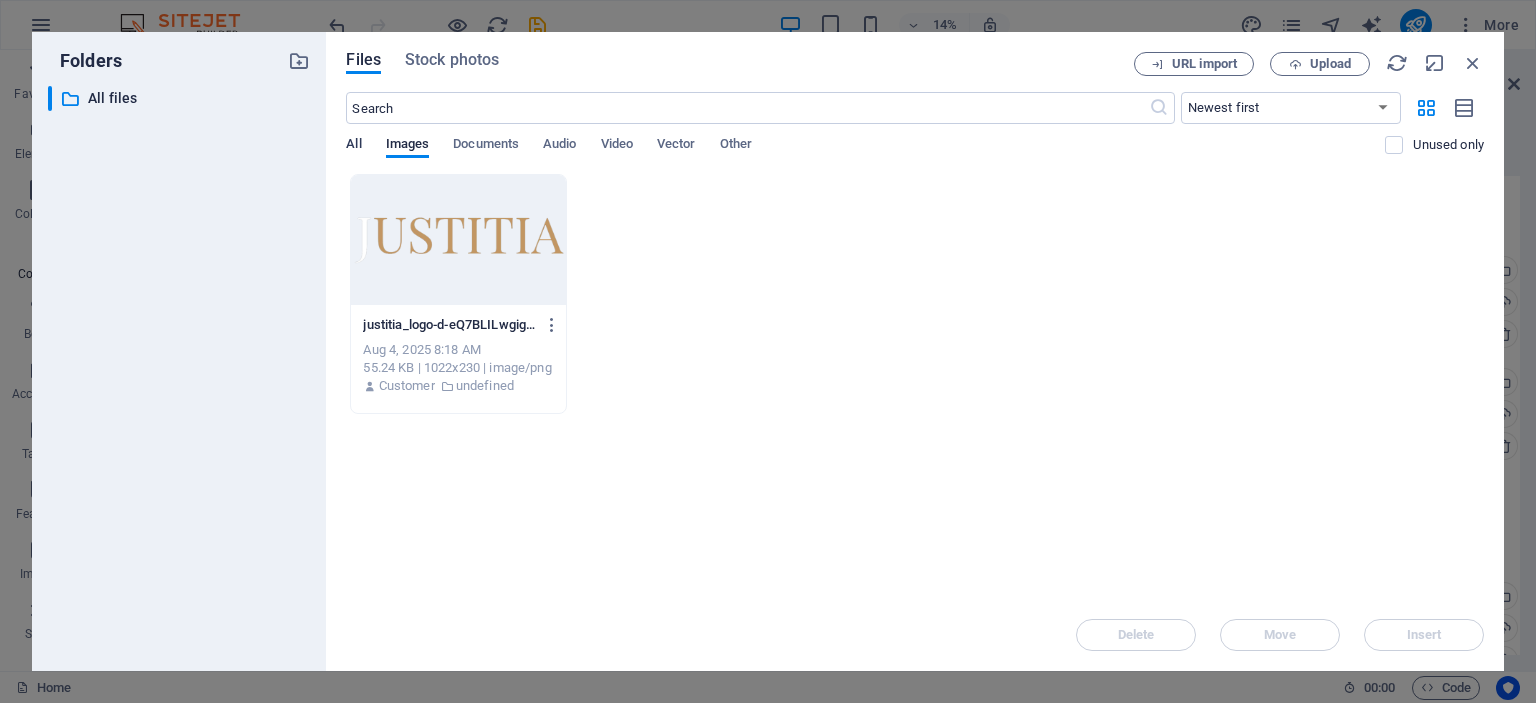 click on "All" at bounding box center (353, 146) 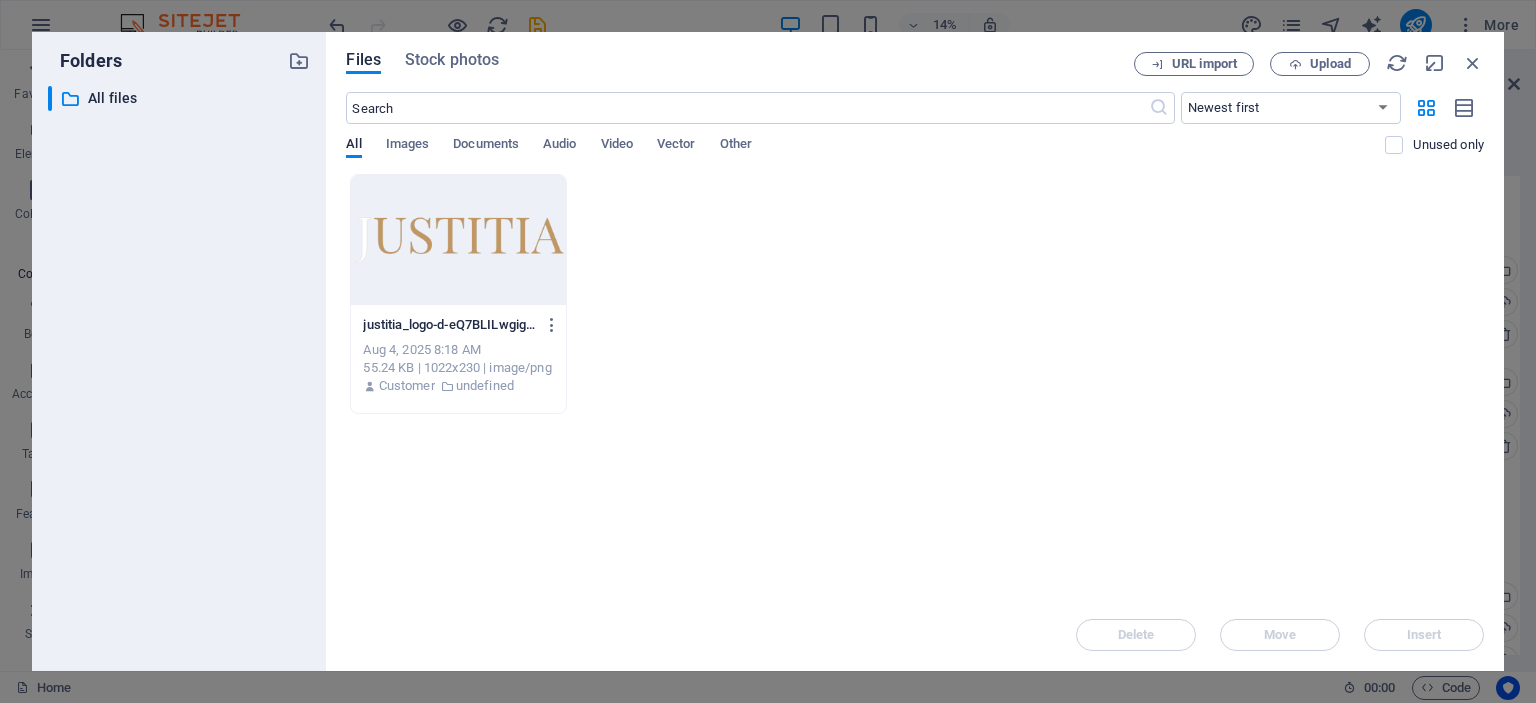 click on "​ Newest first Oldest first Name (A-Z) Name (Z-A) Size (0-9) Size (9-0) Resolution (0-9) Resolution (9-0) All Images Documents Audio Video Vector Other Unused only" at bounding box center [915, 133] 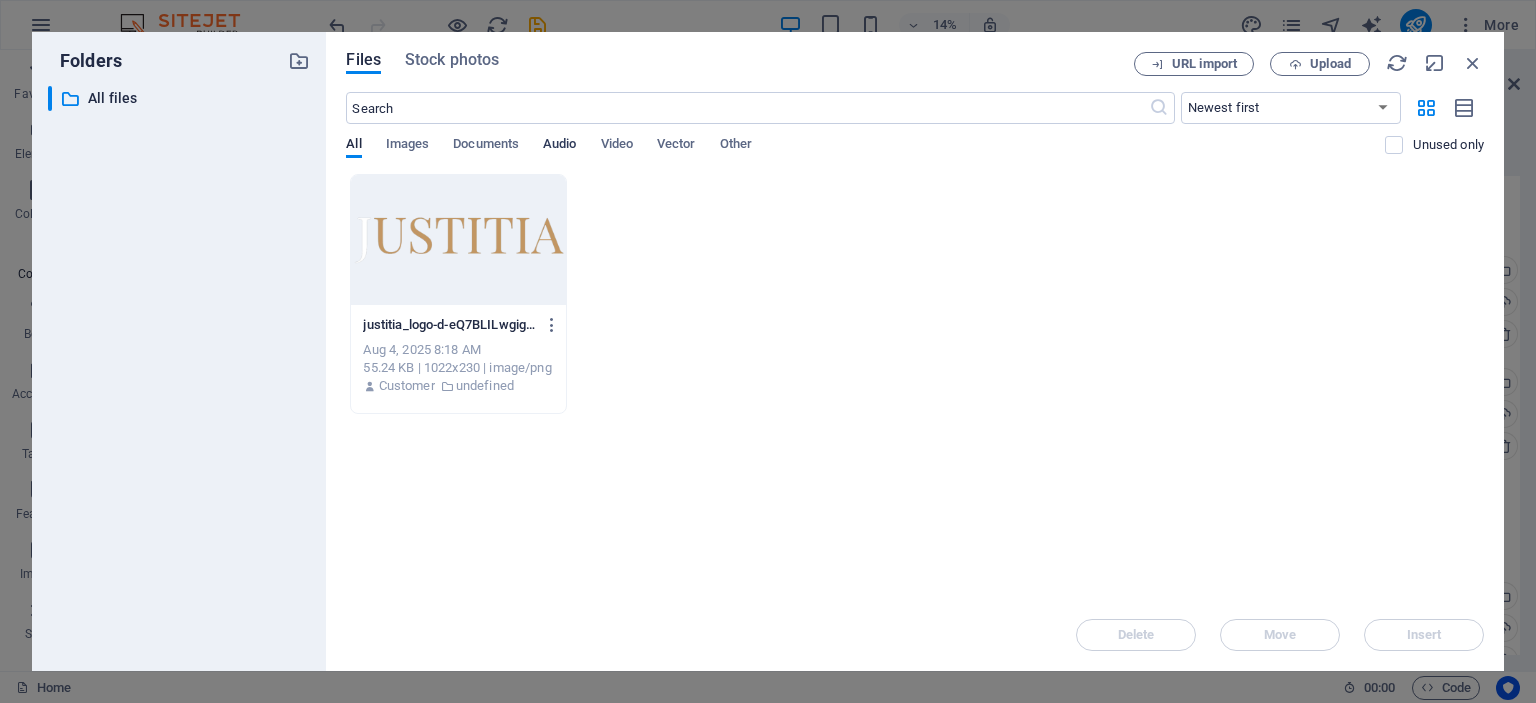 click on "Audio" at bounding box center (559, 146) 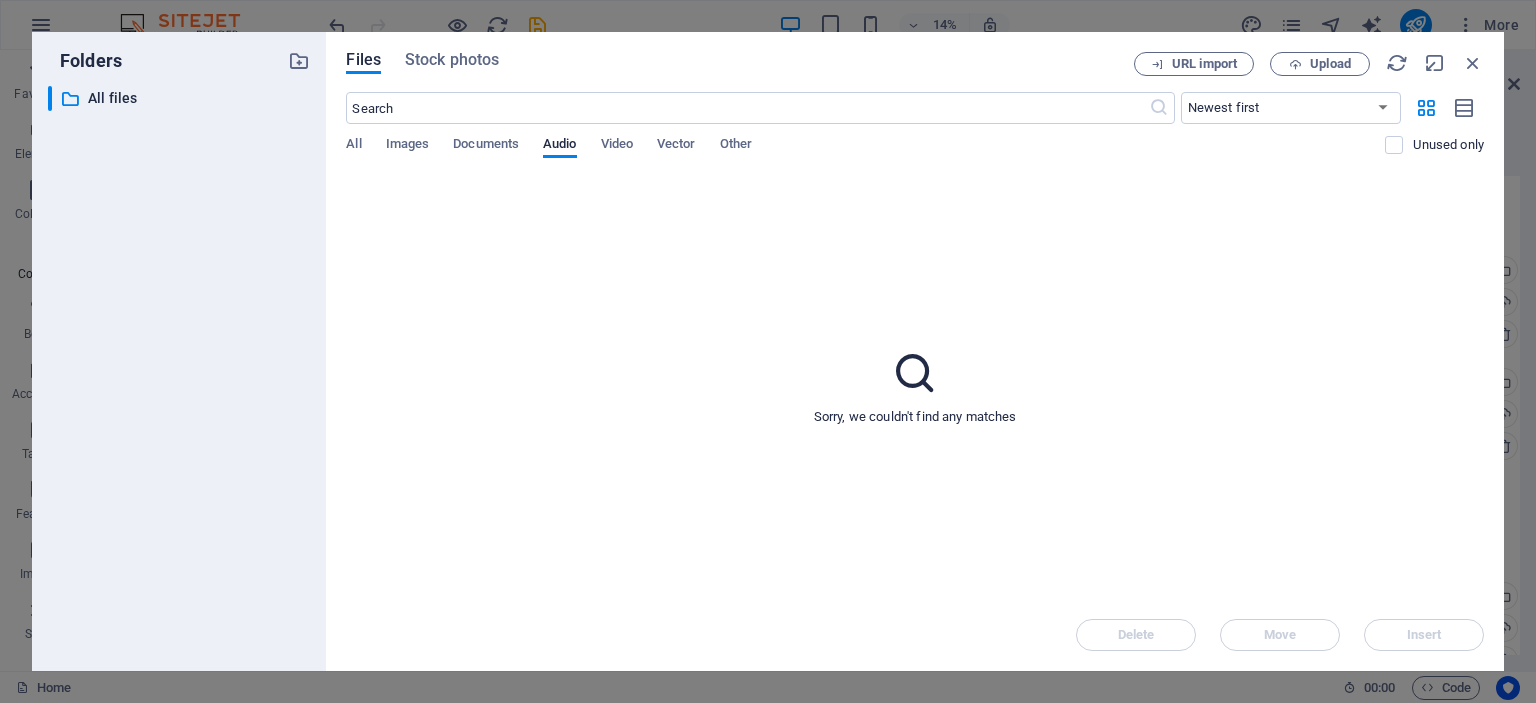 click on "All Images Documents Audio Video Vector Other" at bounding box center (865, 155) 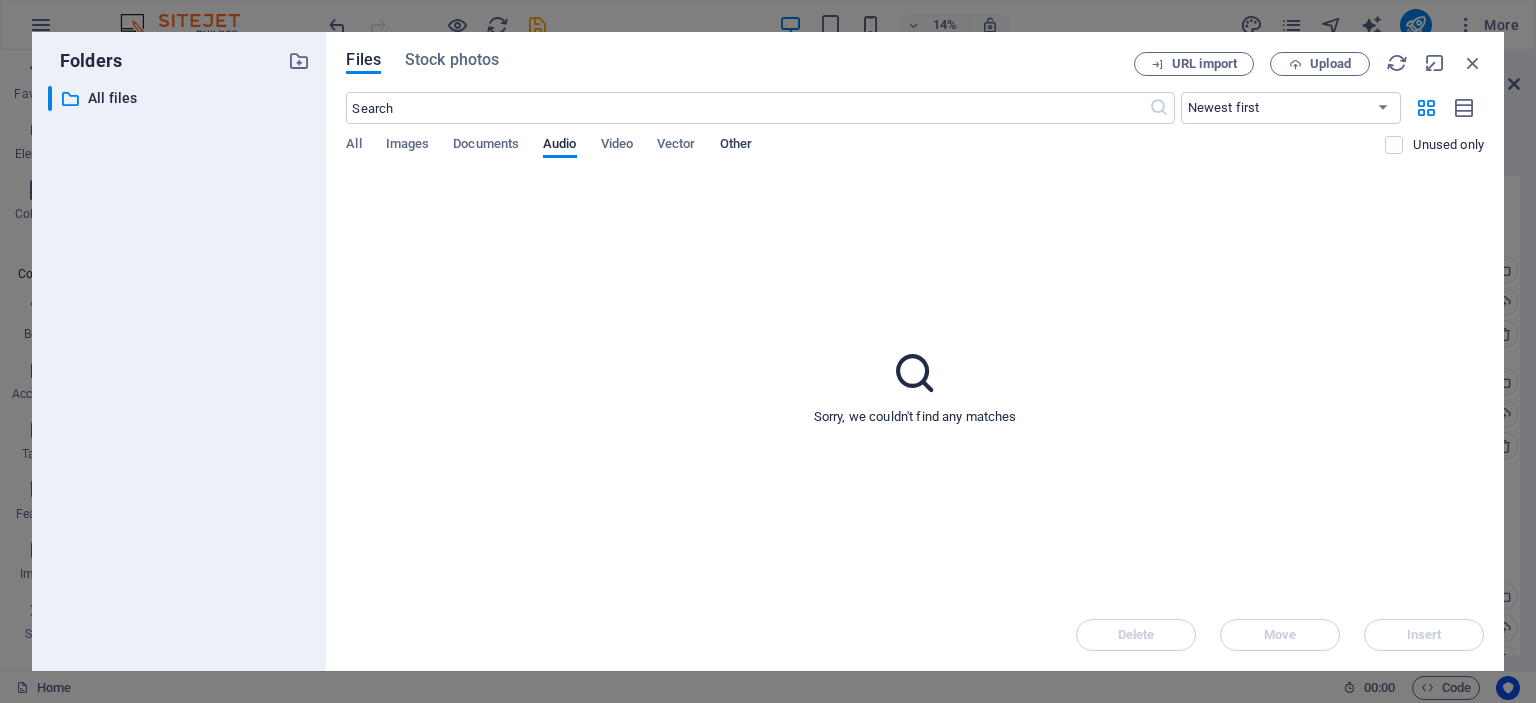 click on "Other" at bounding box center (736, 146) 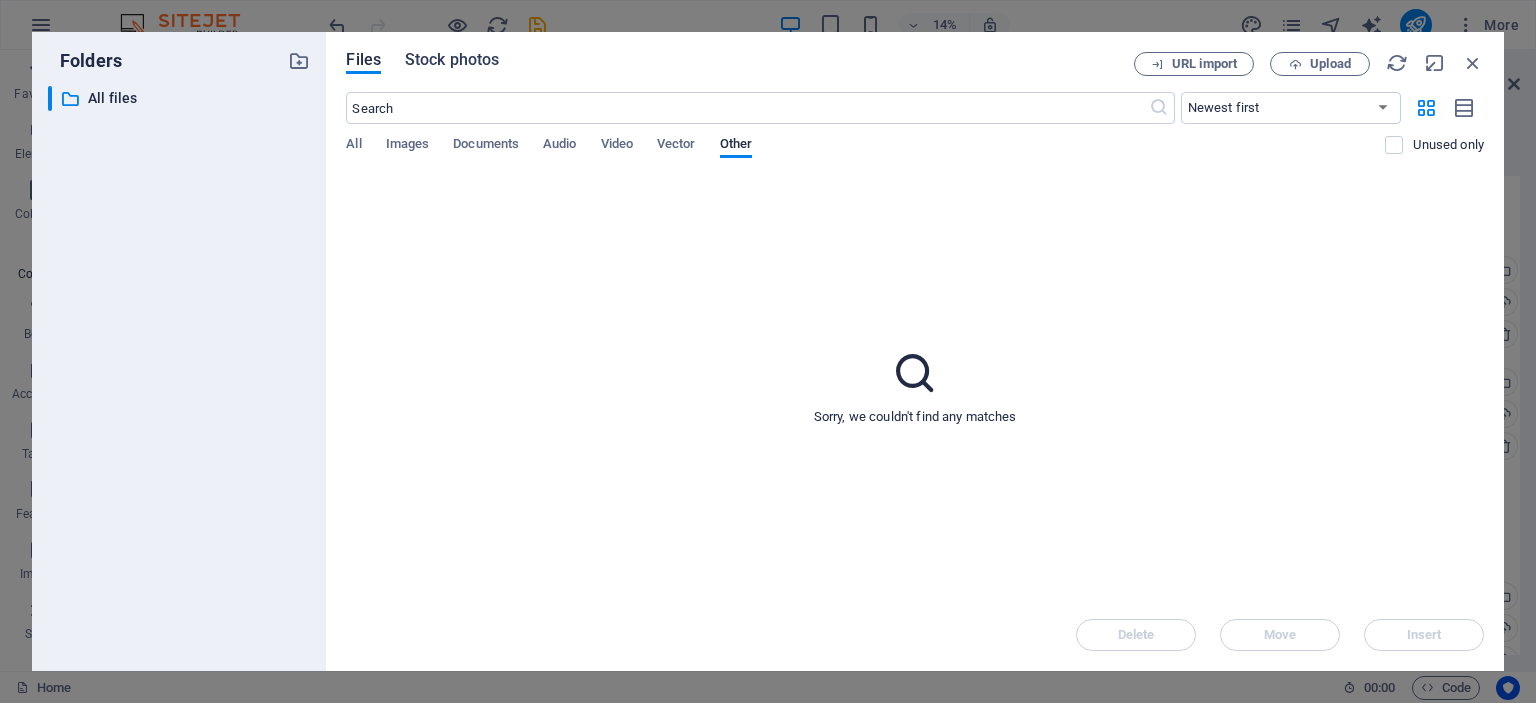 click on "Stock photos" at bounding box center (452, 60) 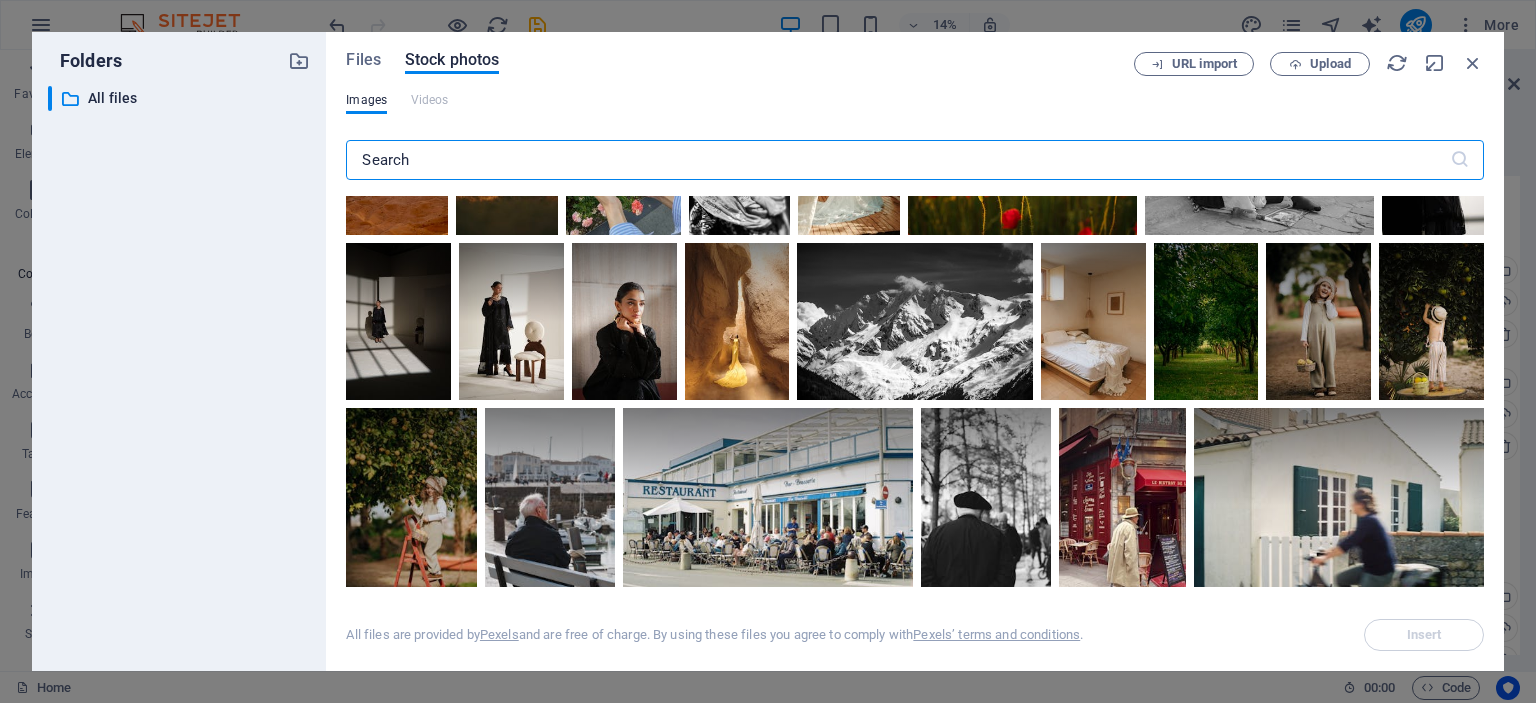 scroll, scrollTop: 9687, scrollLeft: 0, axis: vertical 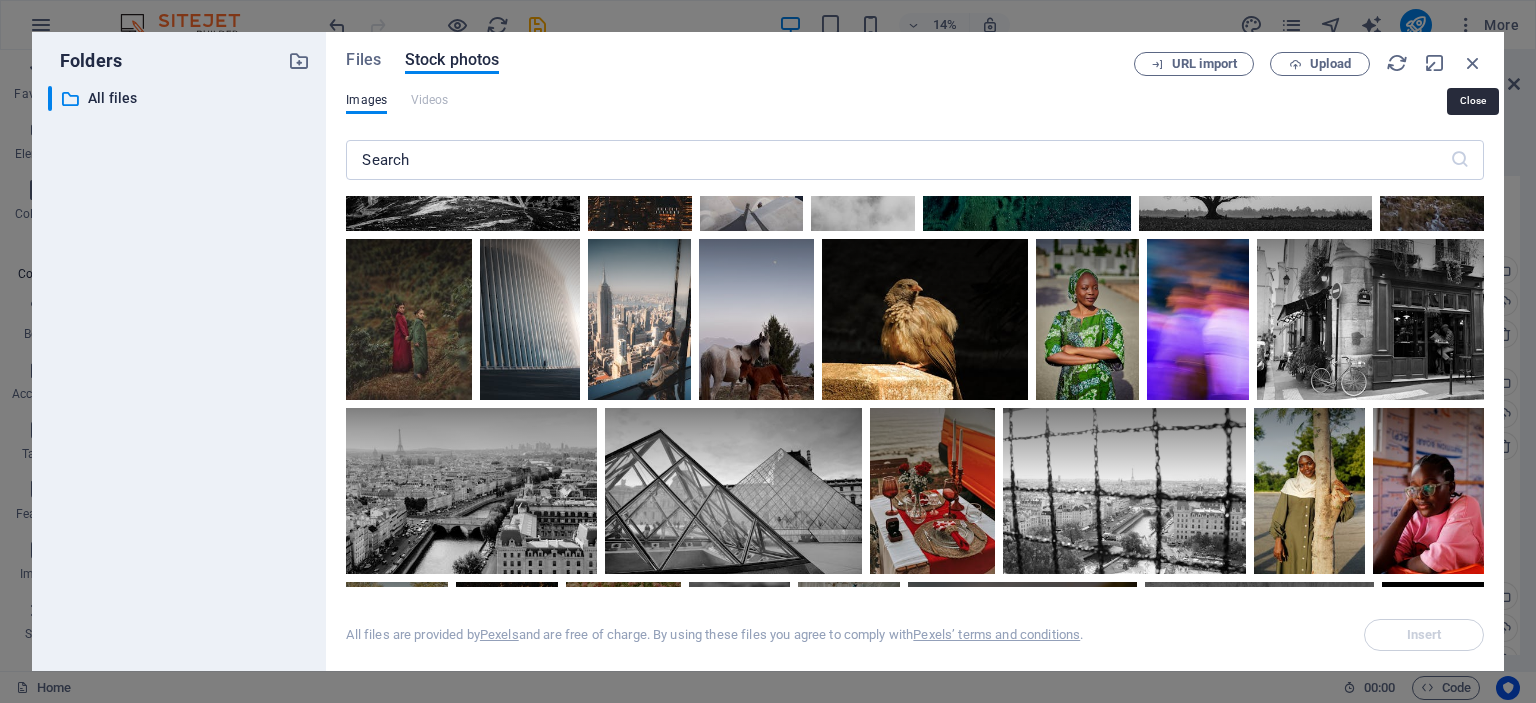 click at bounding box center (1473, 63) 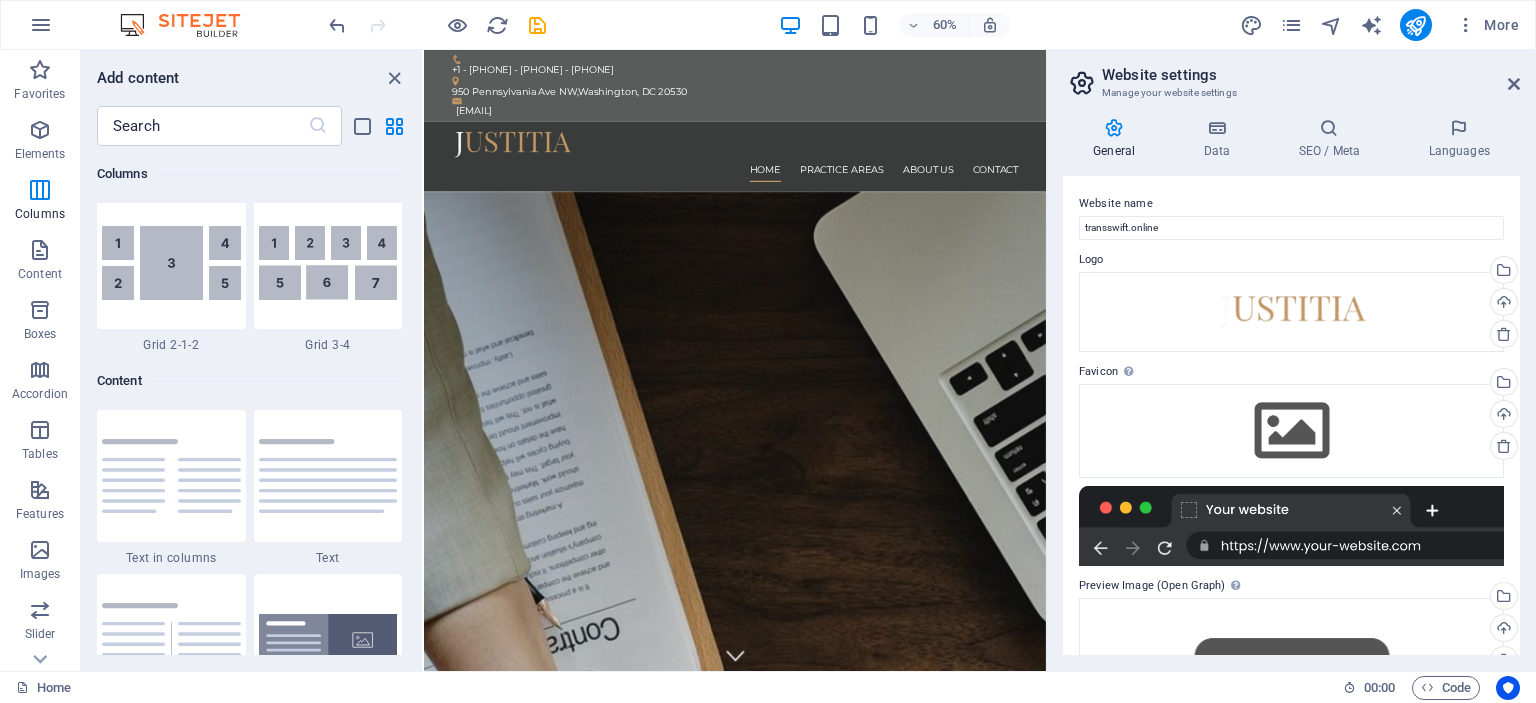 scroll, scrollTop: 2999, scrollLeft: 0, axis: vertical 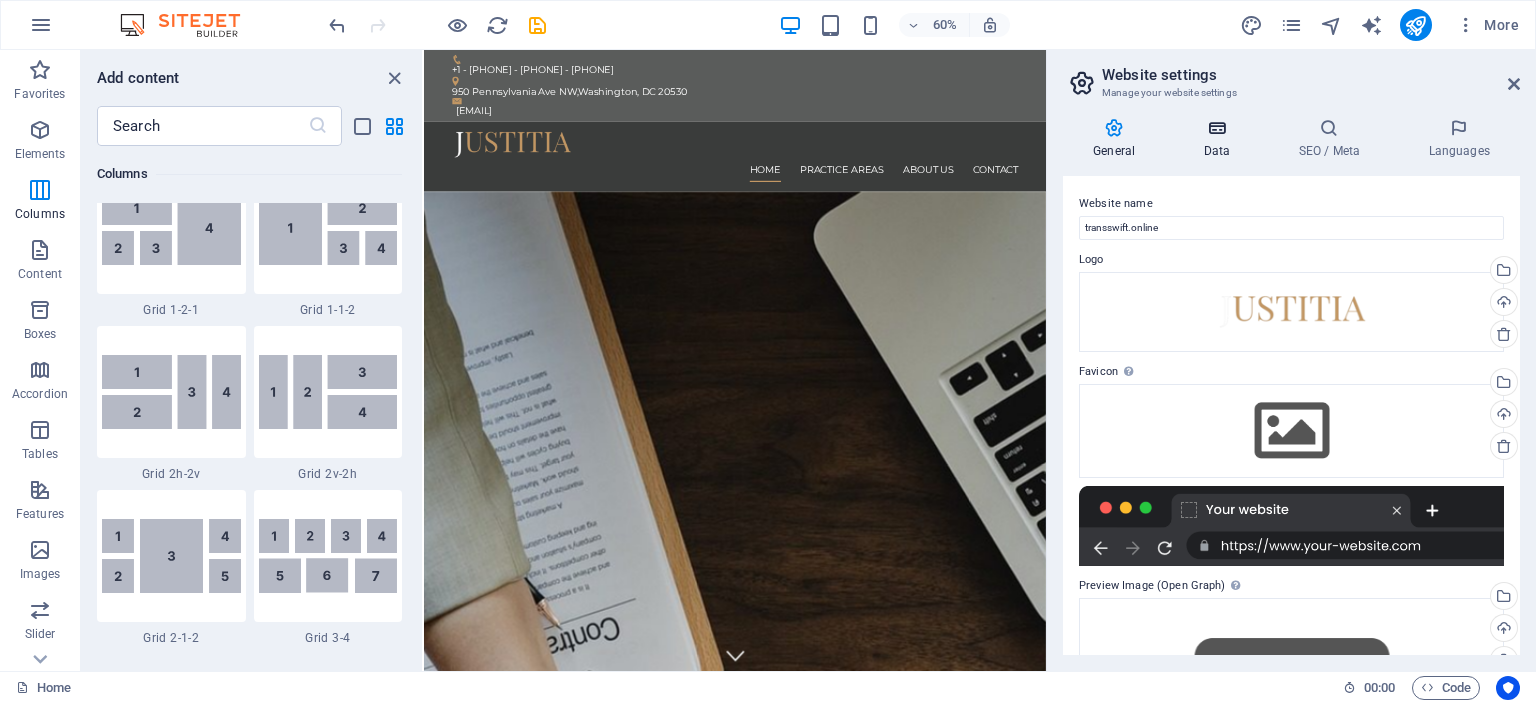 click on "Data" at bounding box center [1220, 139] 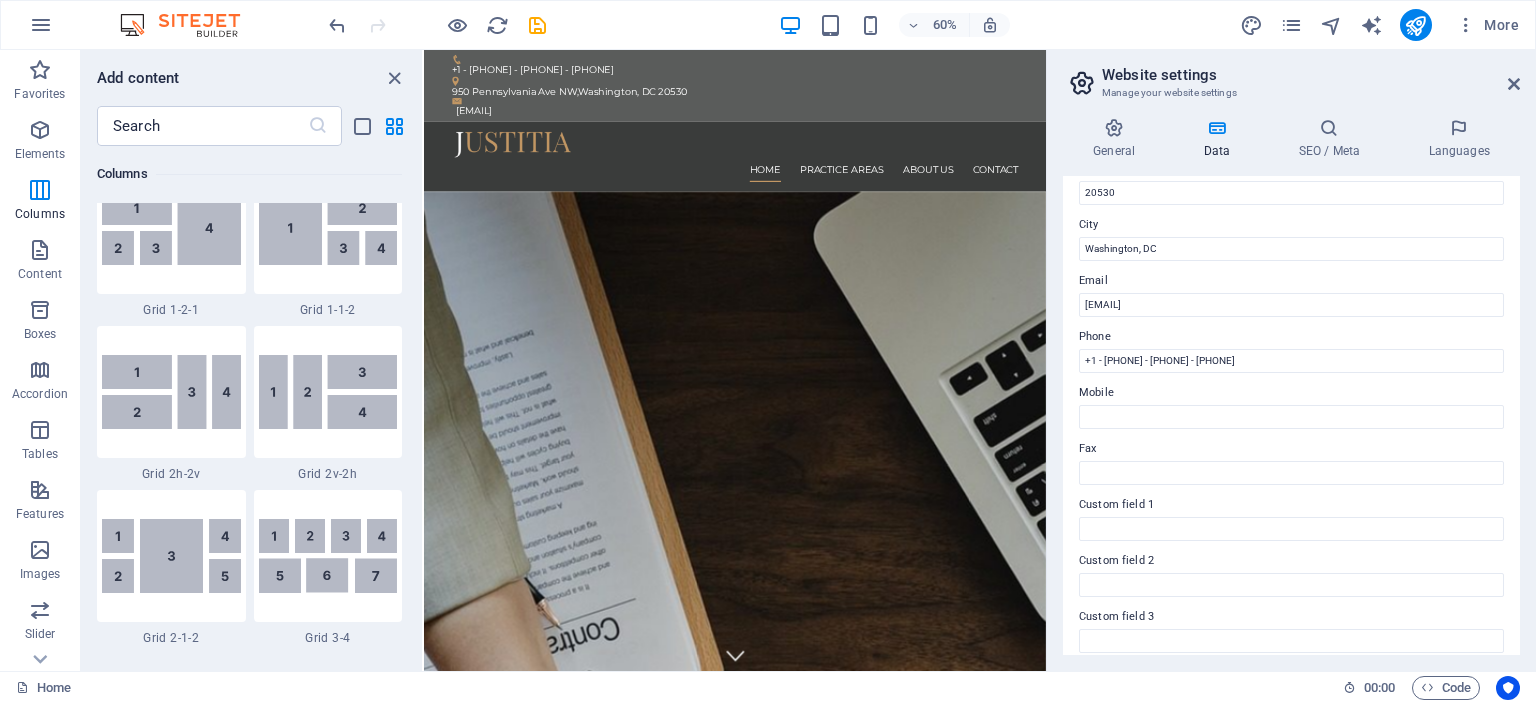 scroll, scrollTop: 480, scrollLeft: 0, axis: vertical 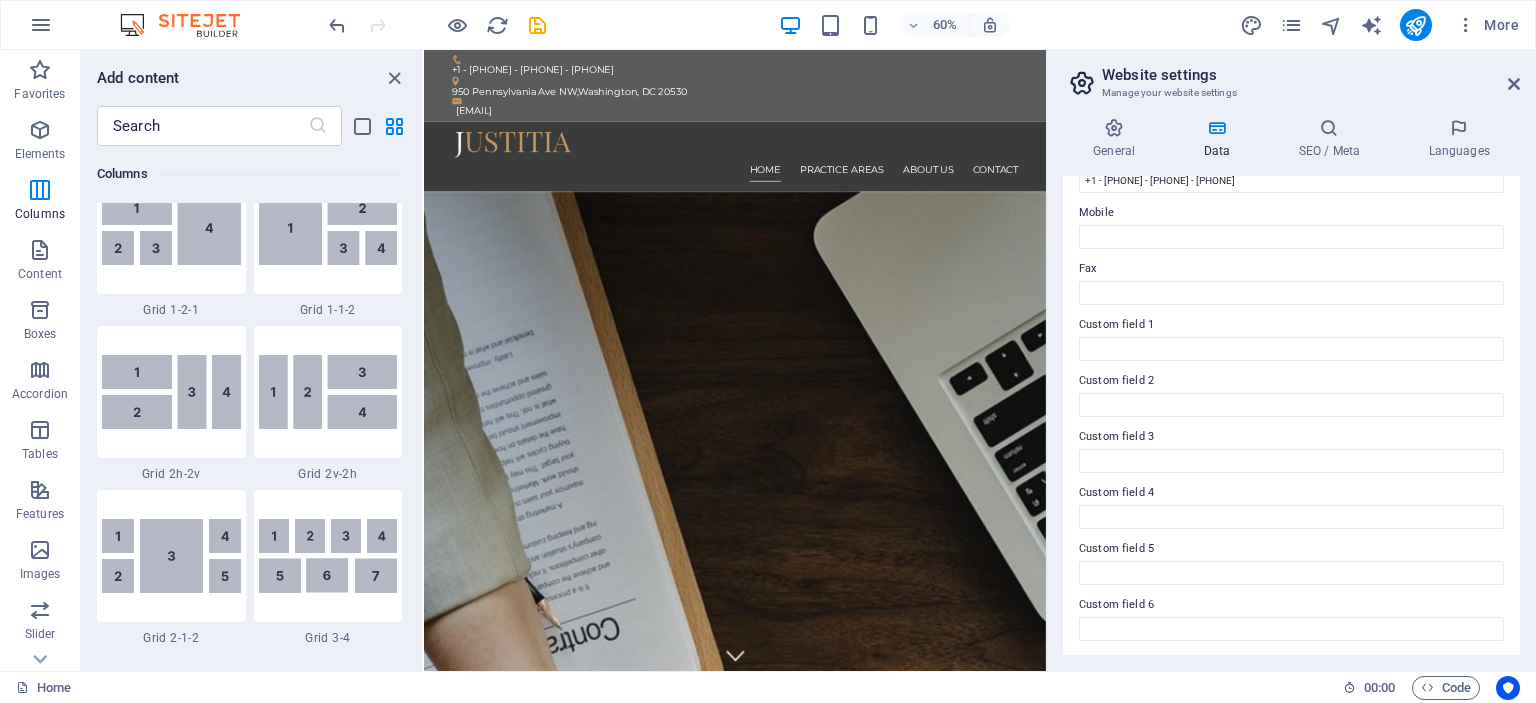 click on "Contact data for this website. This can be used everywhere on the website and will update automatically. Company transswift.online First name [NAME] Last name [NAME] Street [ADDRESS]" at bounding box center (1291, 386) 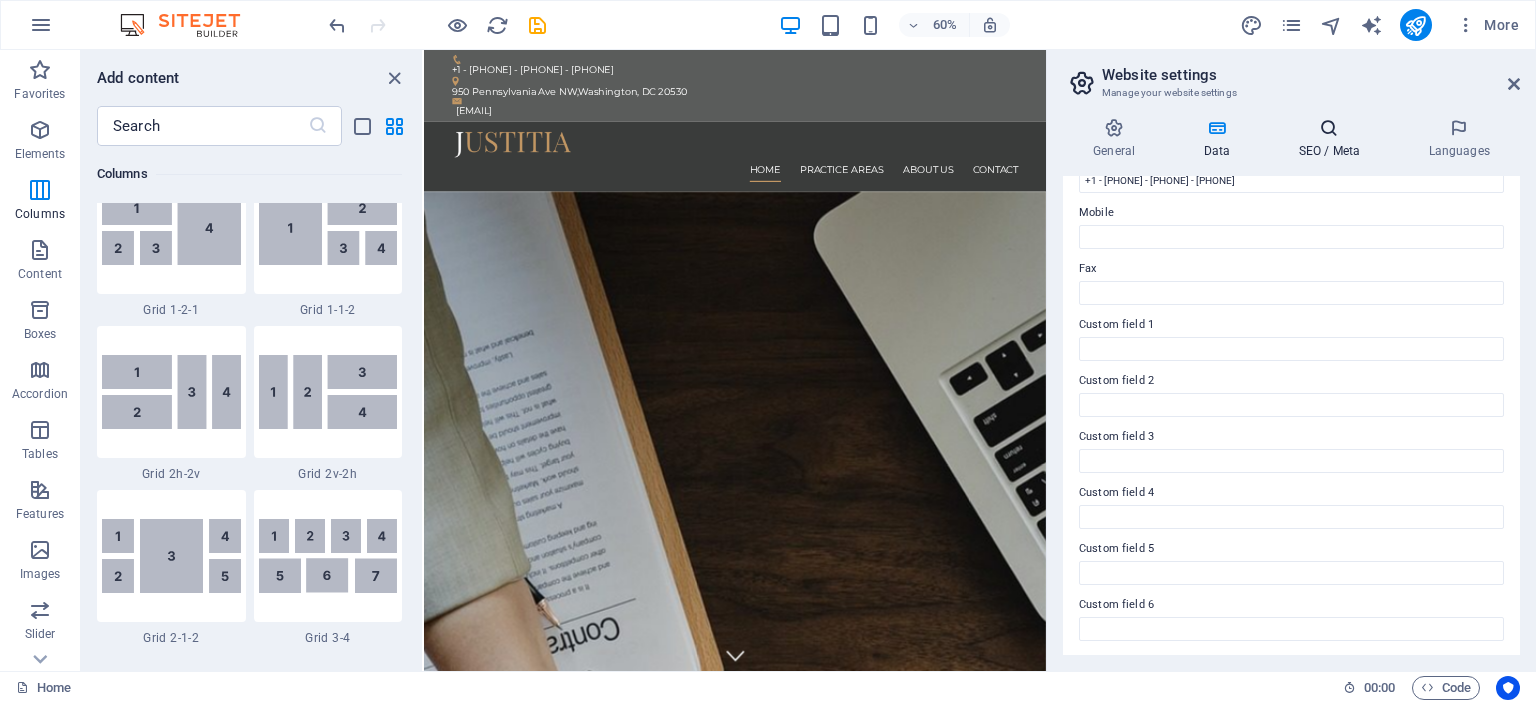 click on "SEO / Meta" at bounding box center (1333, 139) 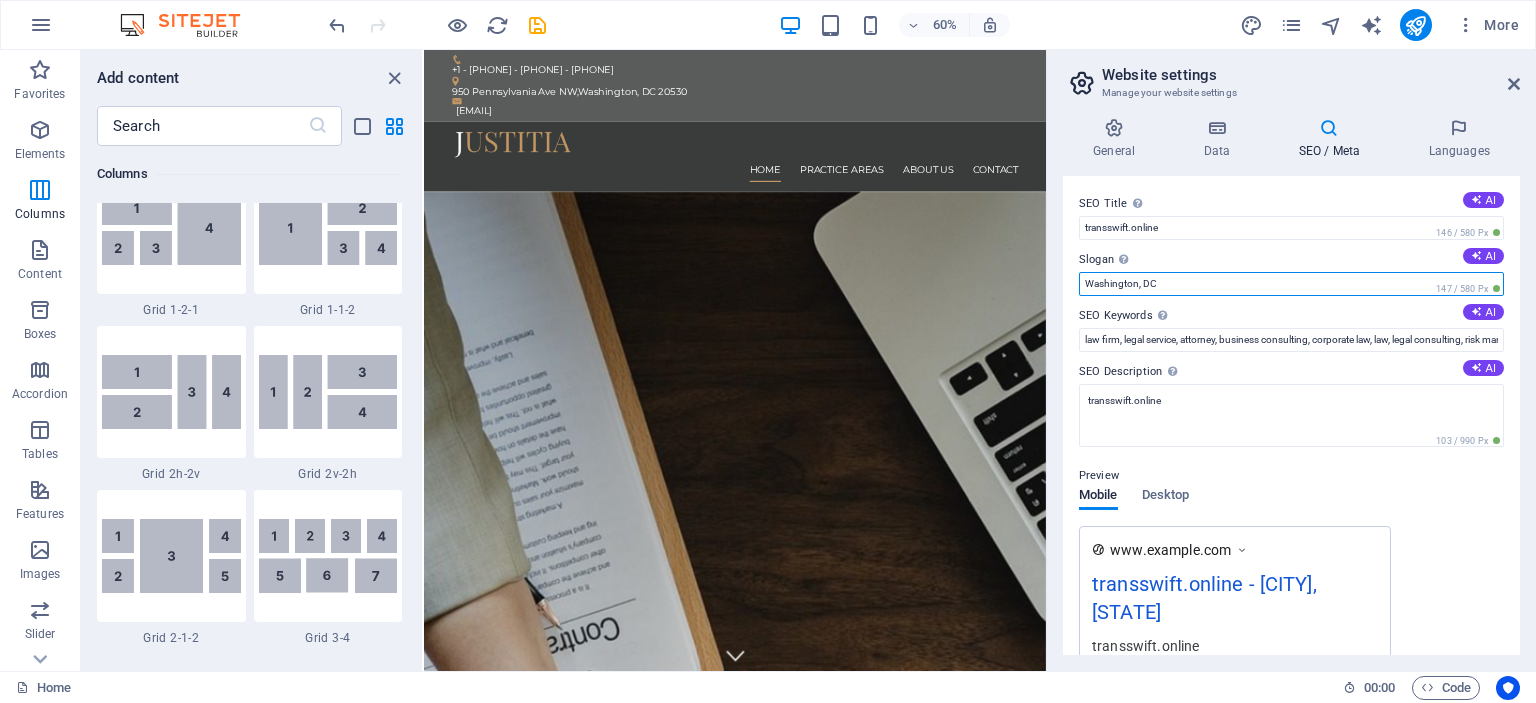click on "Washington, DC" at bounding box center [1291, 284] 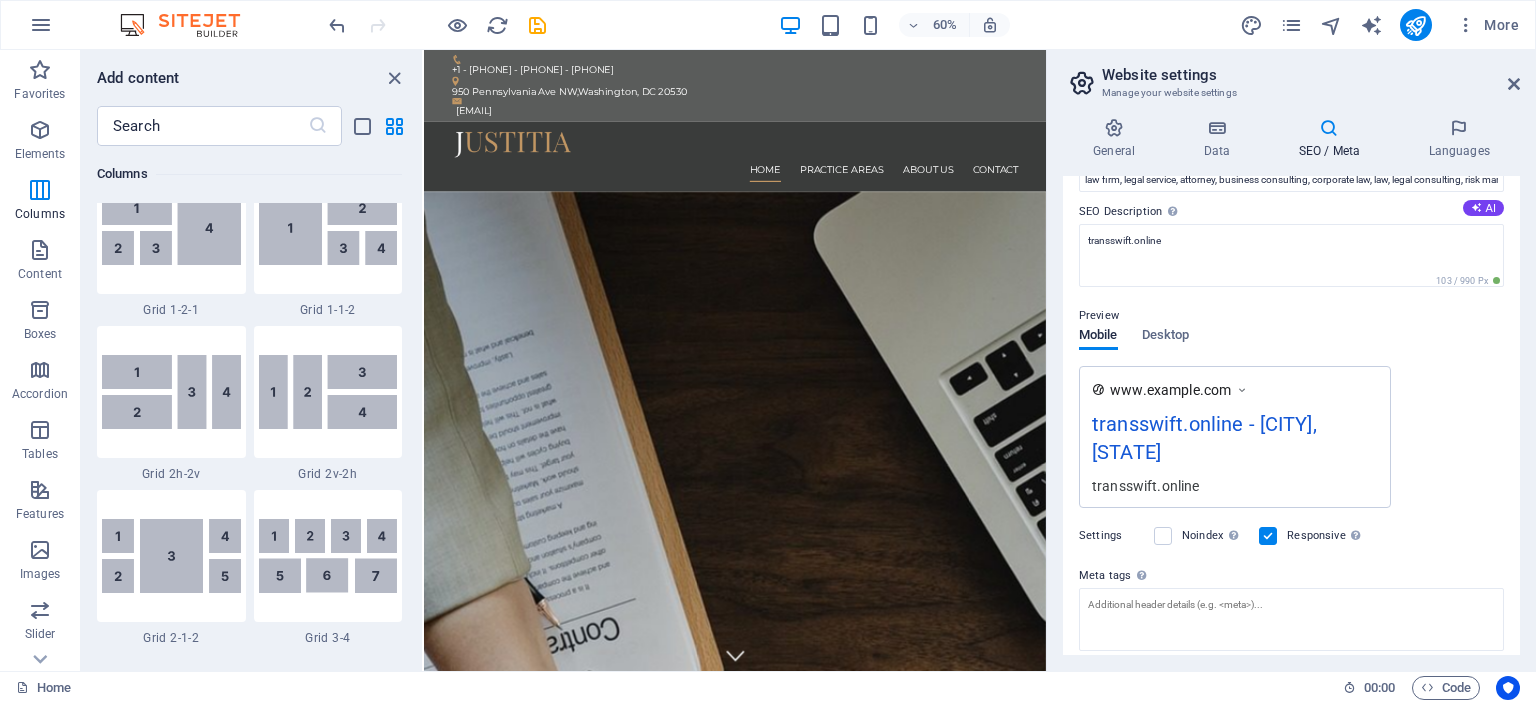 scroll, scrollTop: 283, scrollLeft: 0, axis: vertical 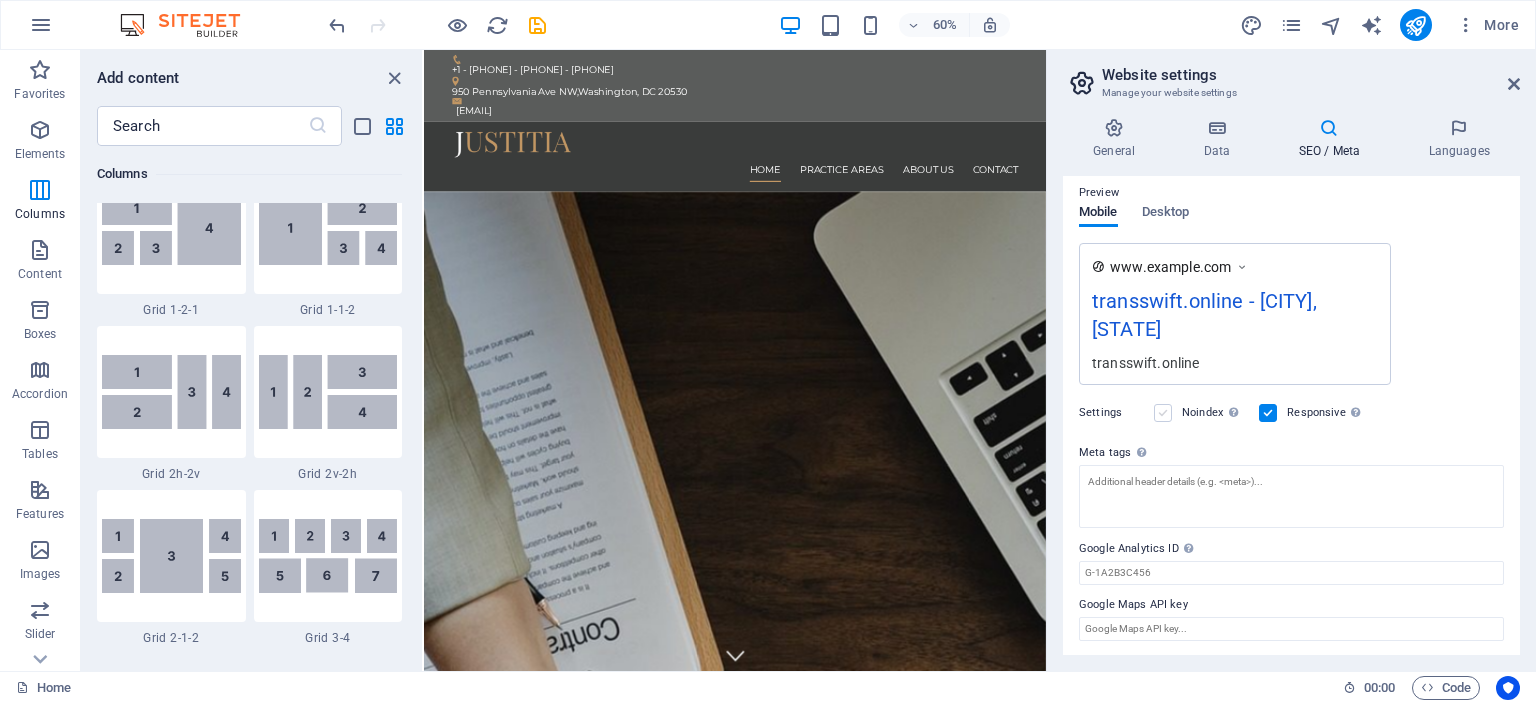 click at bounding box center (1163, 413) 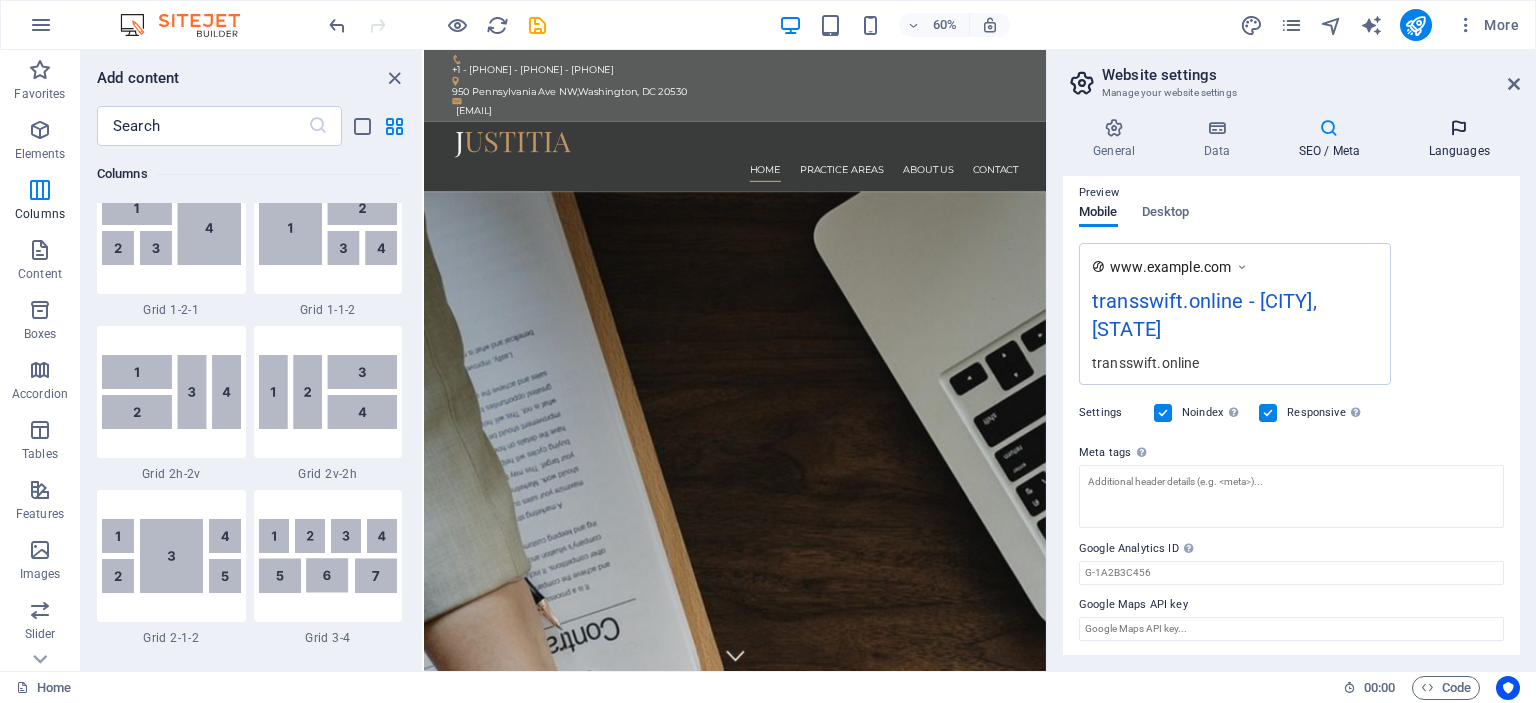 click at bounding box center [1459, 128] 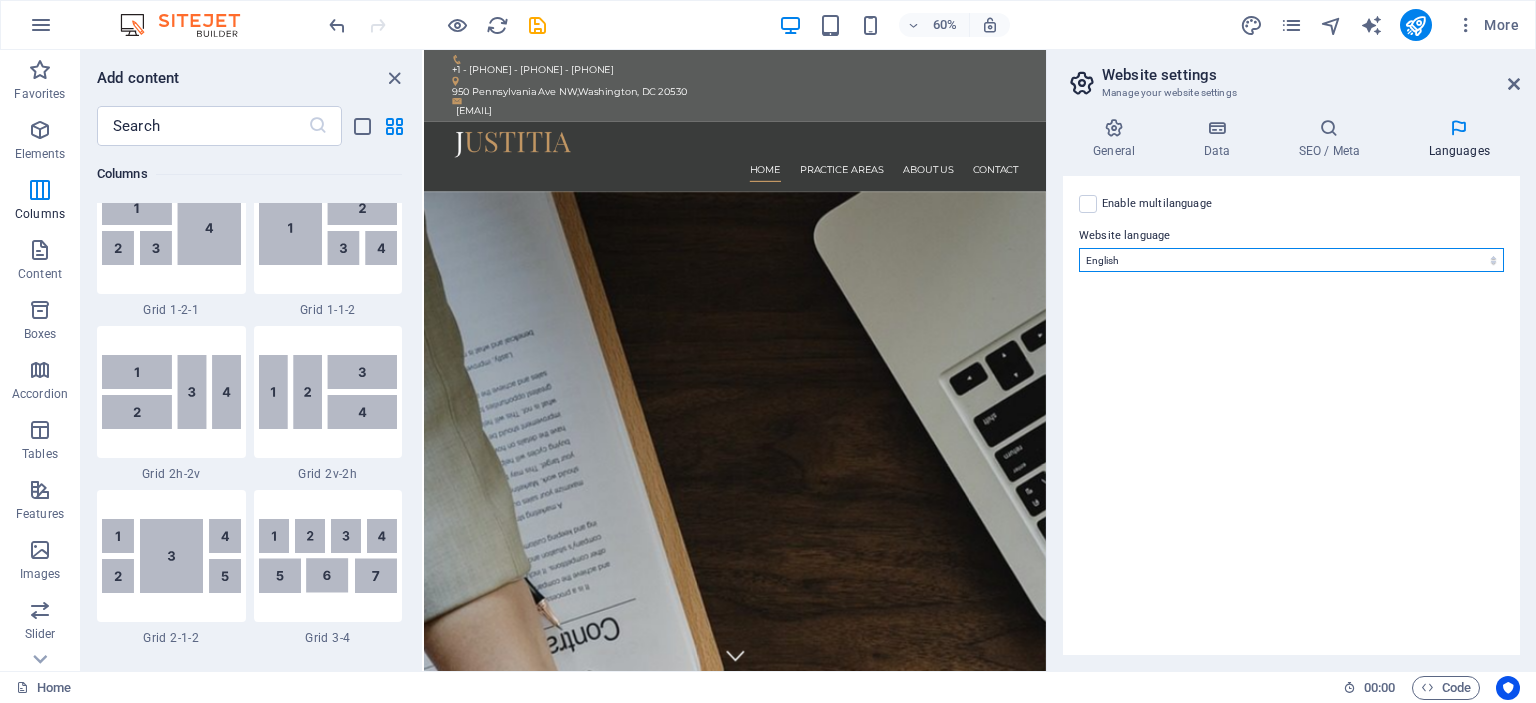 click on "Abkhazian Afar Afrikaans Akan Albanian Amharic Arabic Aragonese Armenian Assamese Avaric Avestan Aymara Azerbaijani Bambara Bashkir Basque Belarusian Bengali Bihari languages Bislama Bokmål Bosnian Breton Bulgarian Burmese Catalan Central Khmer Chamorro Chechen Chinese Church Slavic Chuvash Cornish Corsican Cree Croatian Czech Danish Dutch Dzongkha English Esperanto Estonian Ewe Faroese Farsi (Persian) Fijian Finnish French Fulah Gaelic Galician Ganda Georgian German Greek Greenlandic Guaraní Gujarati Haitian Creole Hausa Hebrew Herero Hindi Hiri Motu Hungarian Icelandic Ido Igbo Indonesian Interlingua Interlingue Inuktitut Inupiaq Irish Italian Japanese Javanese Kannada Kanuri Kashmiri Kazakh Kikuyu Kinyarwanda Komi Kongo Korean Kurdish Kwanyama Kyrgyz Lao Latin Latvian Limburgish Lingala Lithuanian Luba-Katanga Luxembourgish Macedonian Malagasy Malay Malayalam Maldivian Maltese Manx Maori Marathi Marshallese Mongolian Nauru Navajo Ndonga Nepali North Ndebele Northern Sami Norwegian Norwegian Nynorsk Nuosu" at bounding box center (1291, 260) 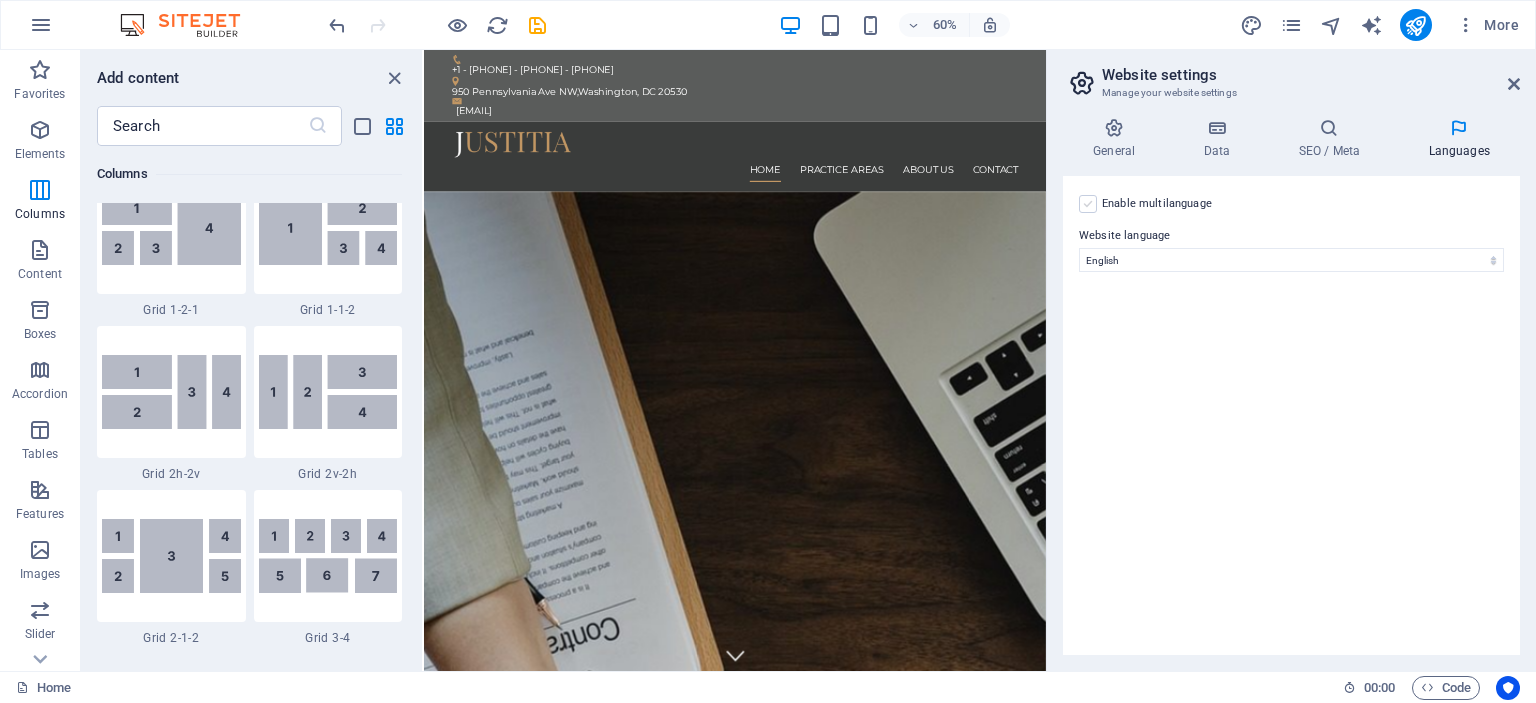 click at bounding box center (1088, 204) 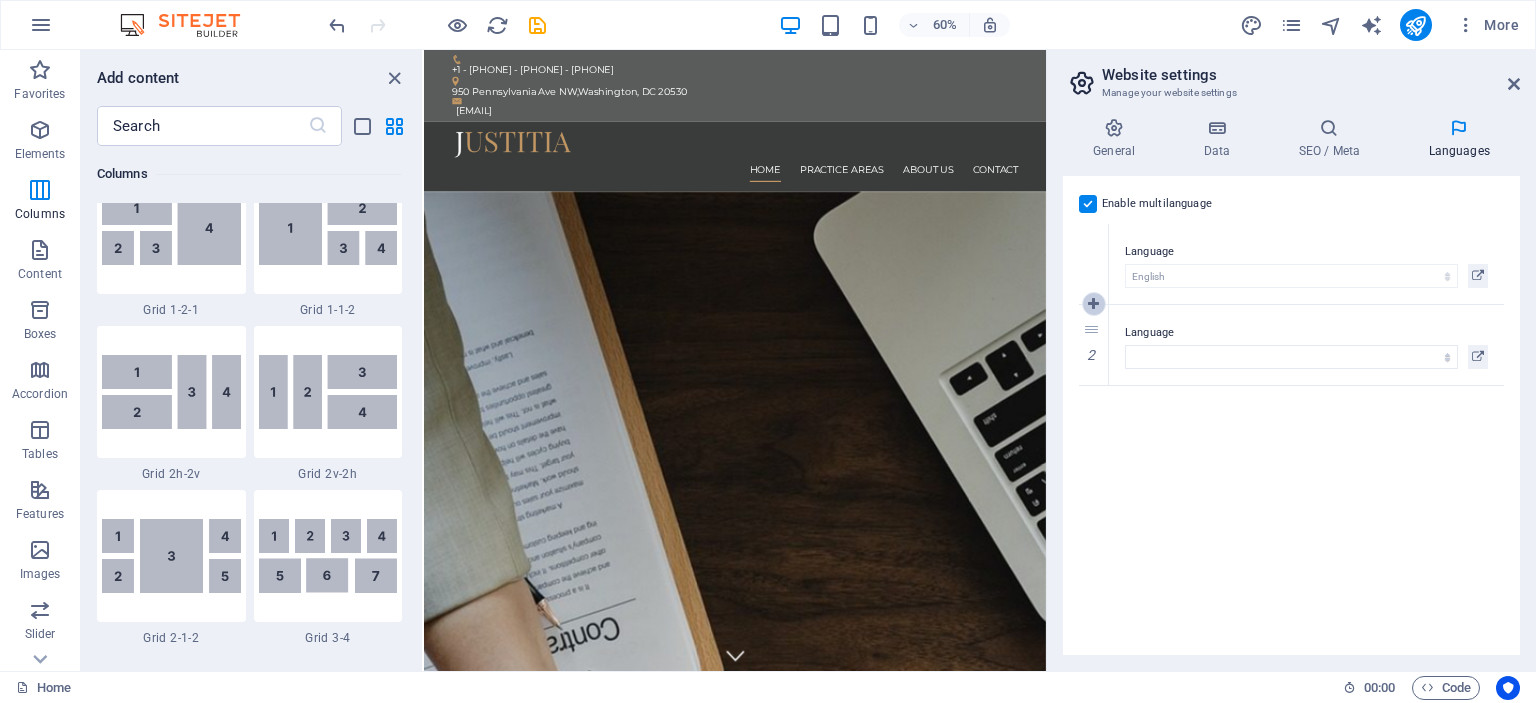 click at bounding box center (1093, 304) 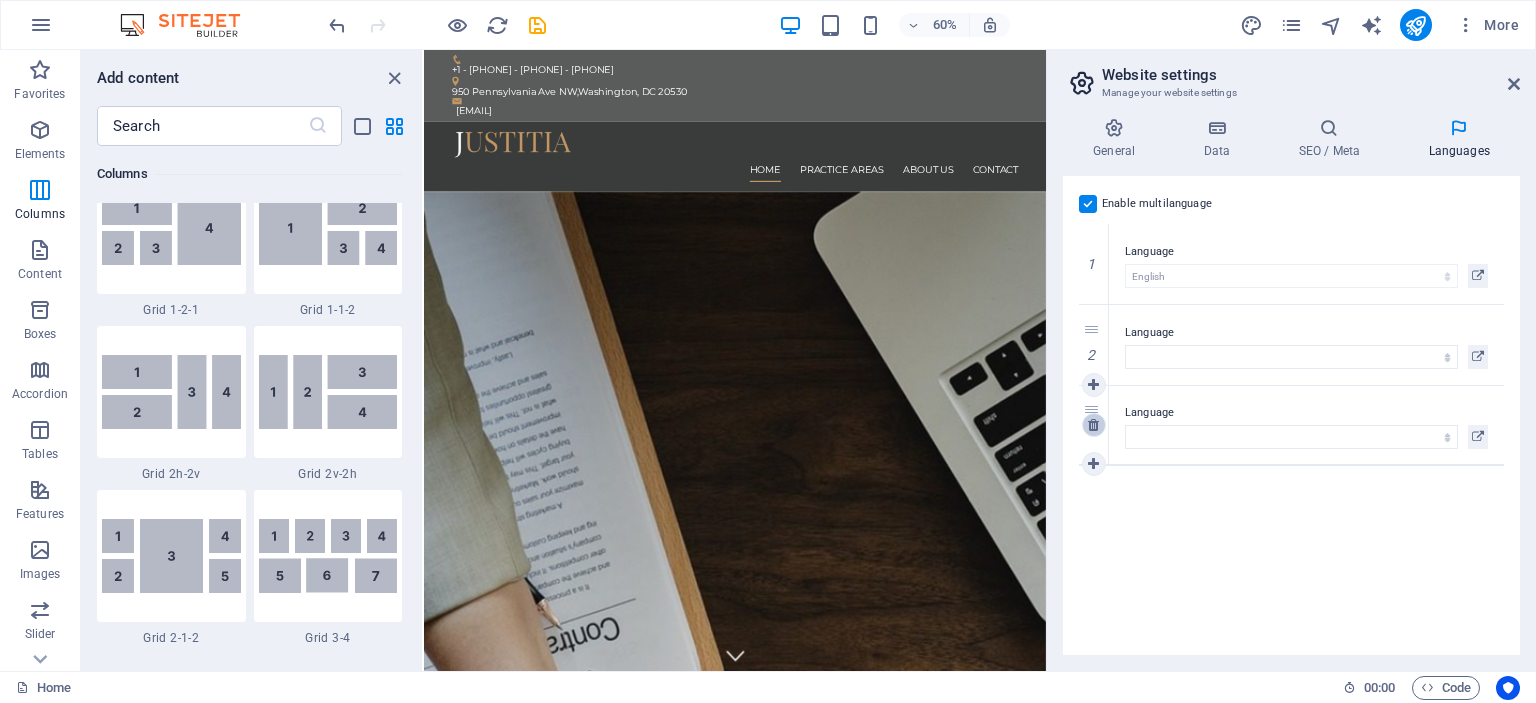 select 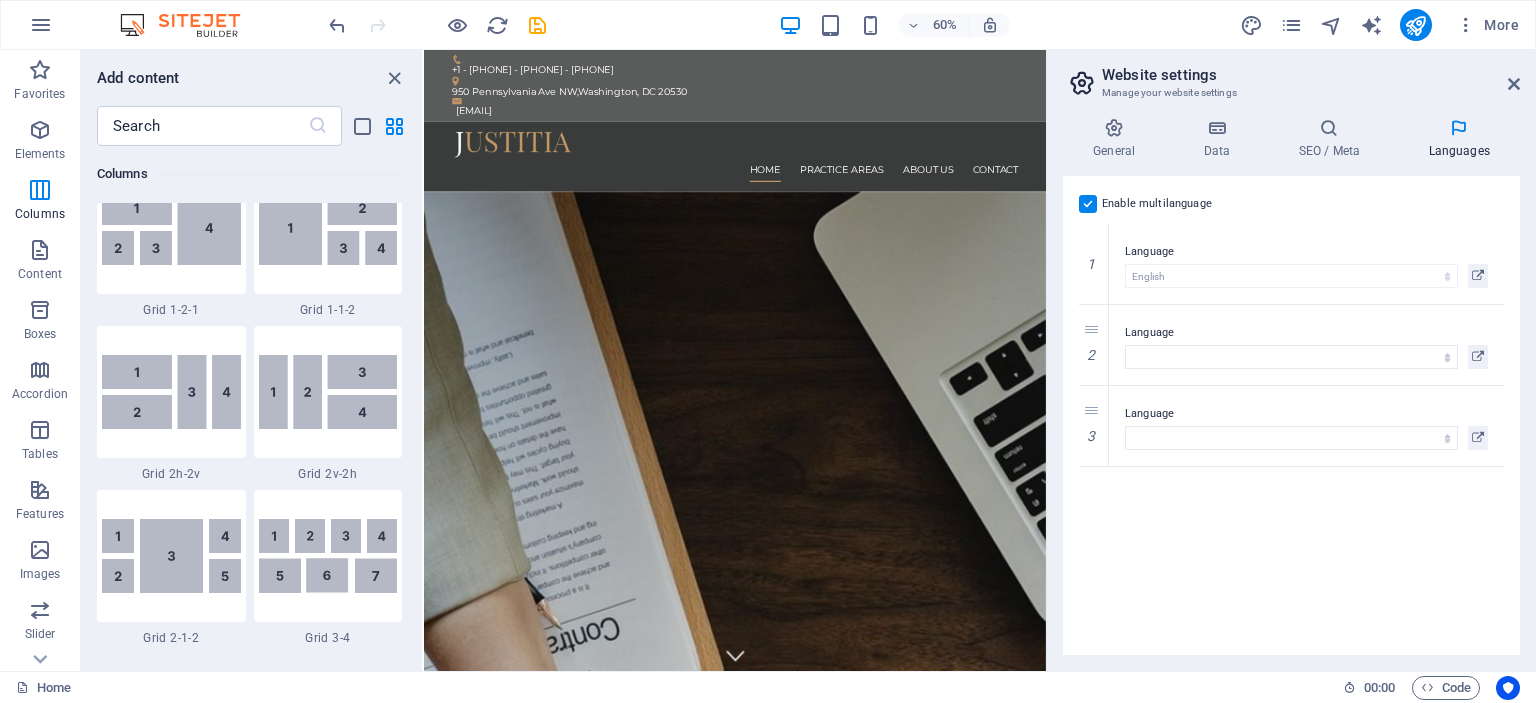 click at bounding box center [0, 0] 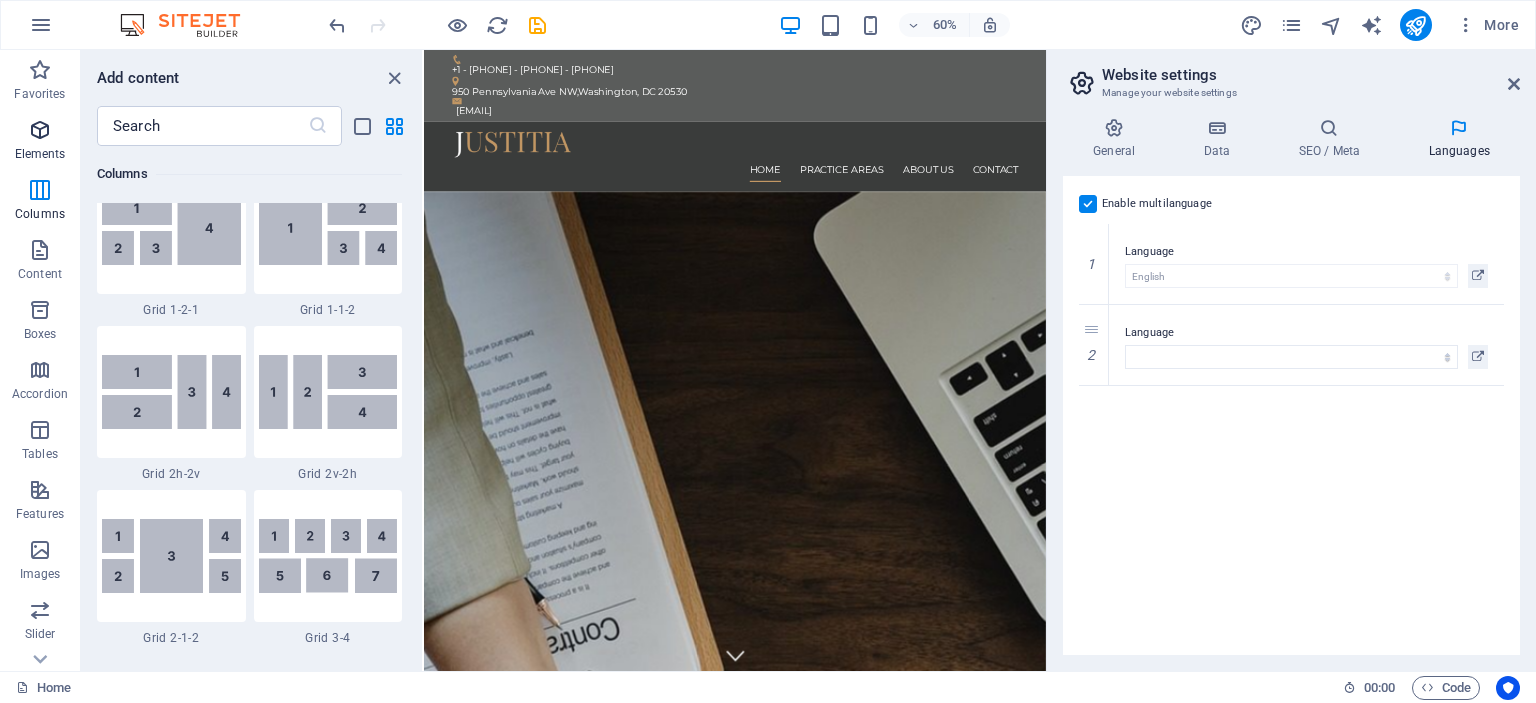 click on "Elements" at bounding box center [40, 142] 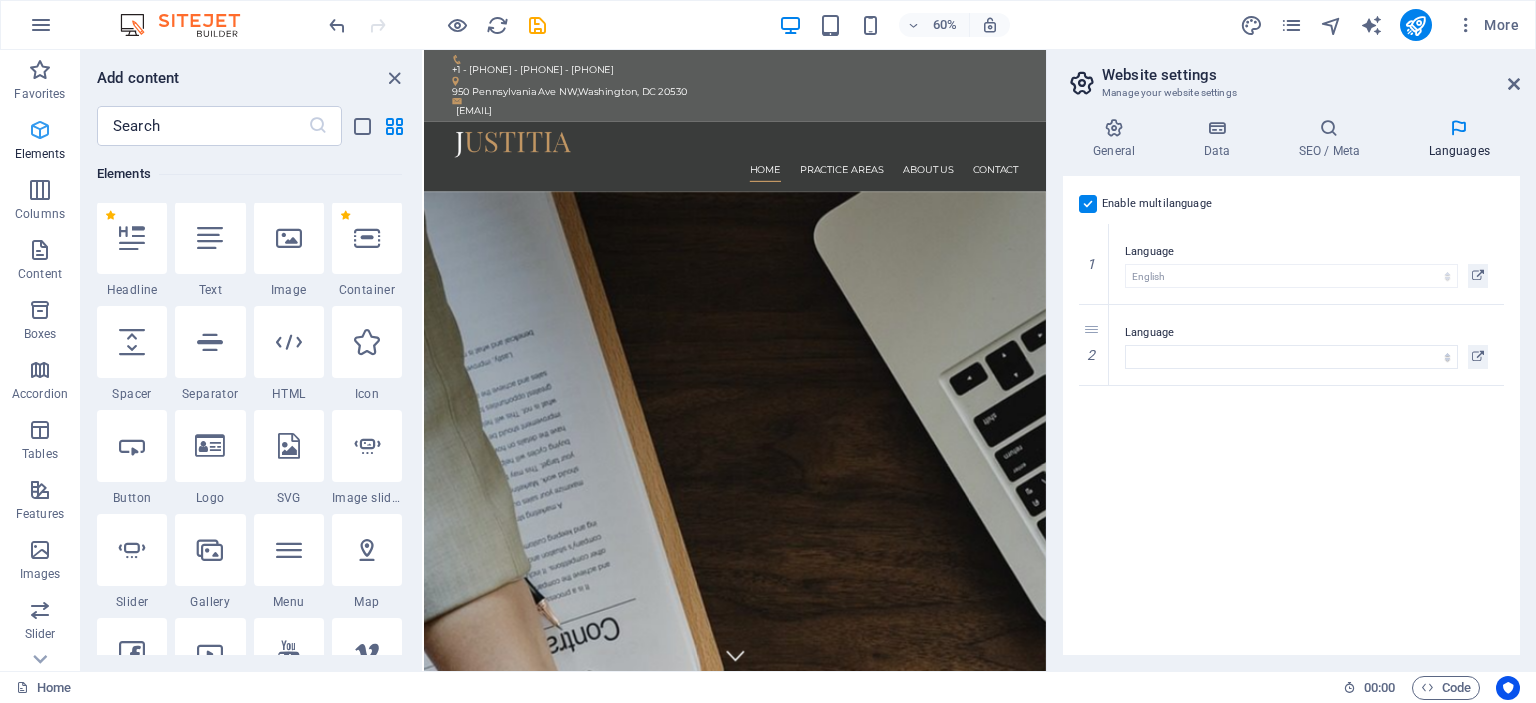 scroll, scrollTop: 212, scrollLeft: 0, axis: vertical 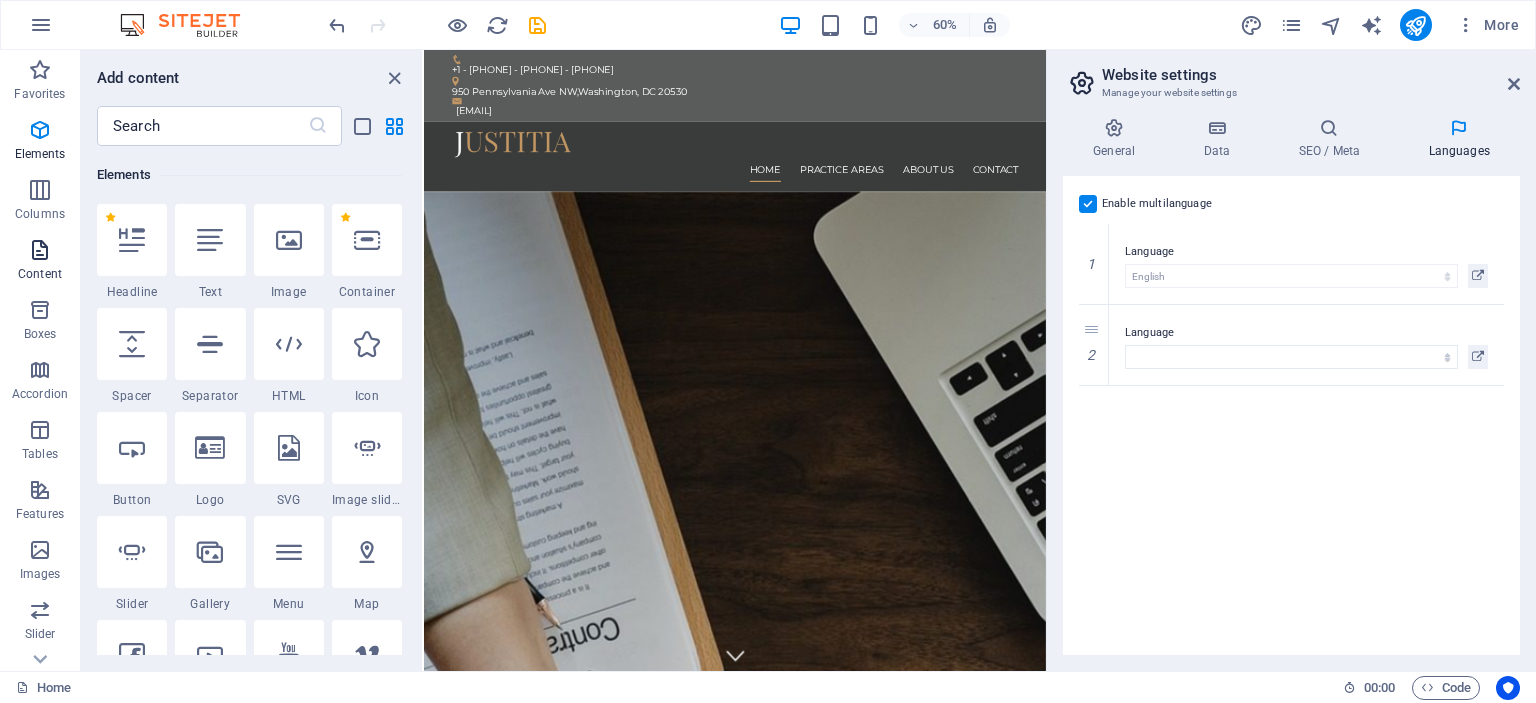 click on "Favorites Elements Columns Content Boxes Accordion Tables Features Images Slider Header Footer Forms Marketing Collections" at bounding box center (40, 500) 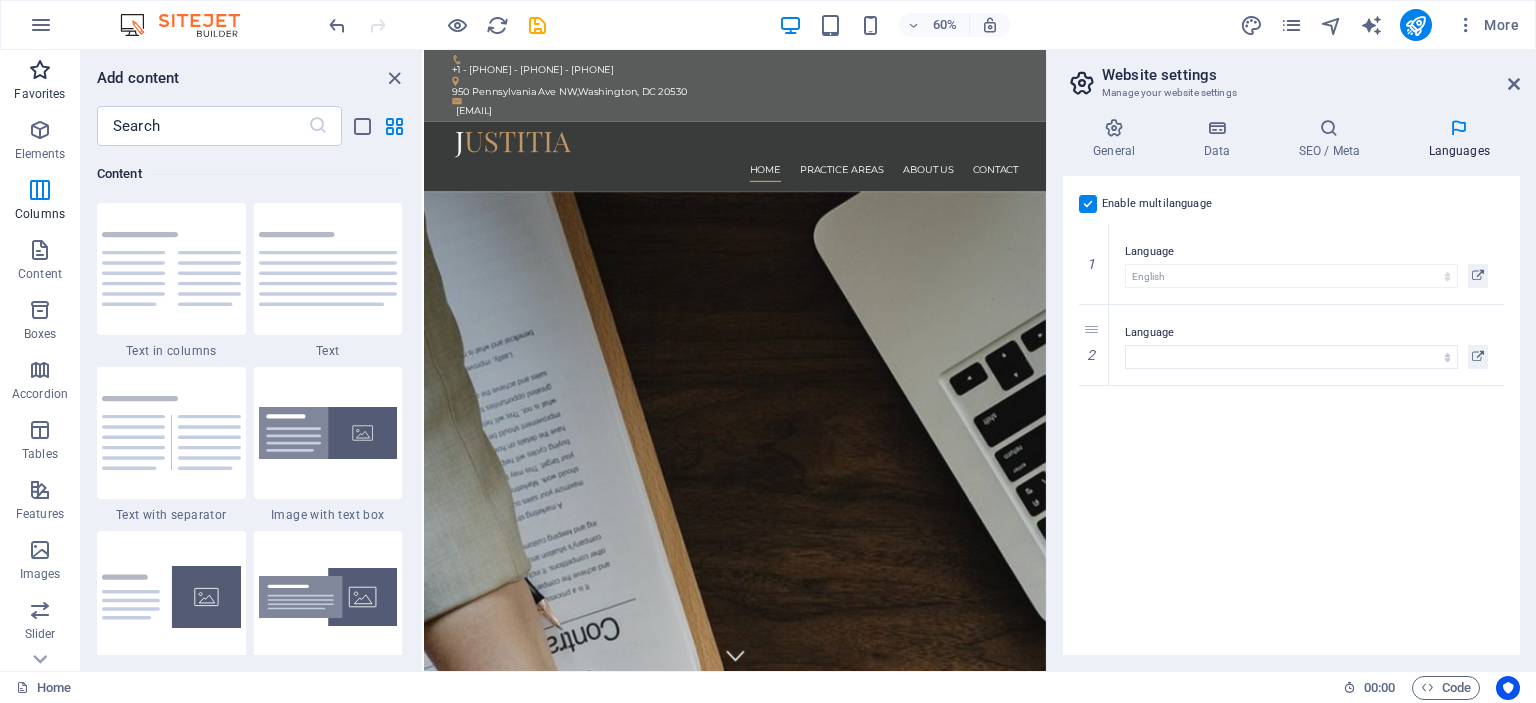 click on "Favorites" at bounding box center [39, 94] 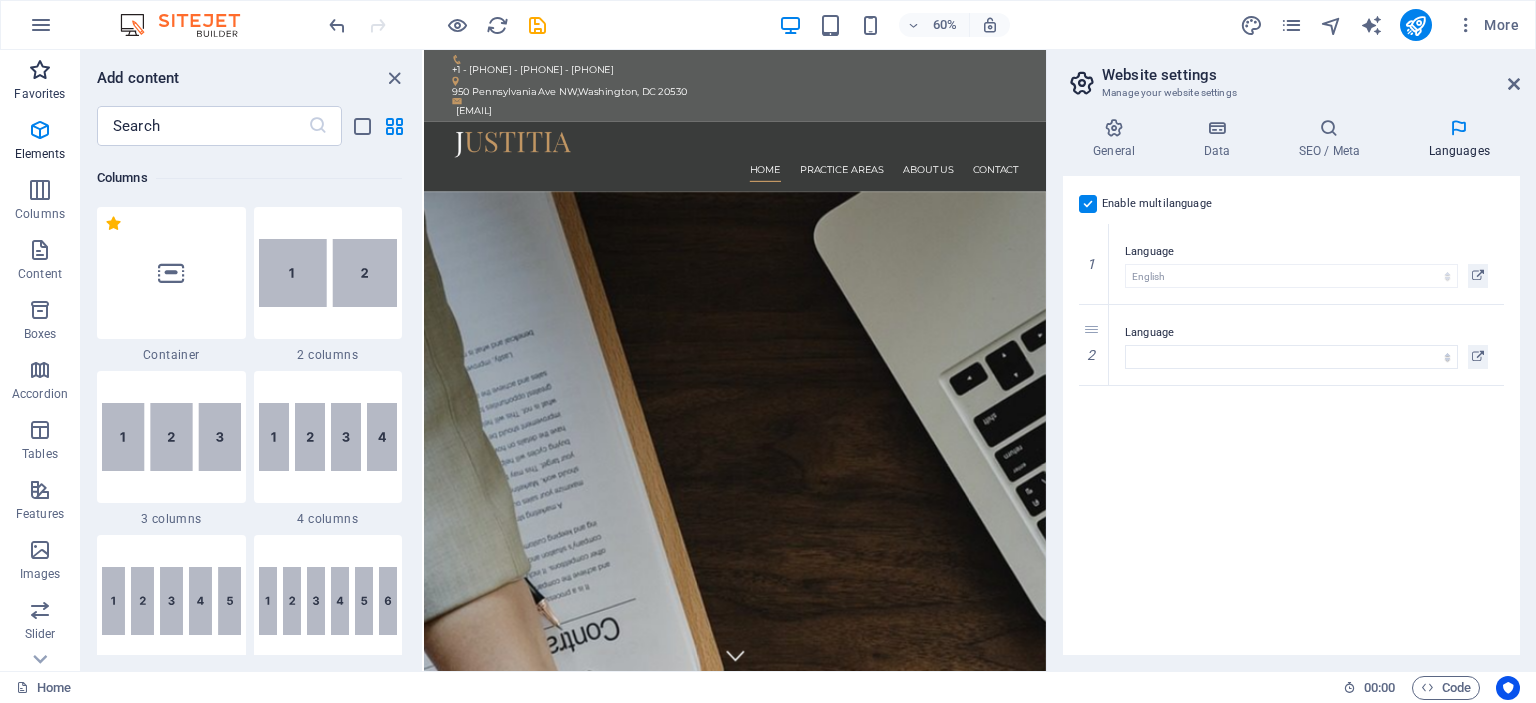 scroll, scrollTop: 0, scrollLeft: 0, axis: both 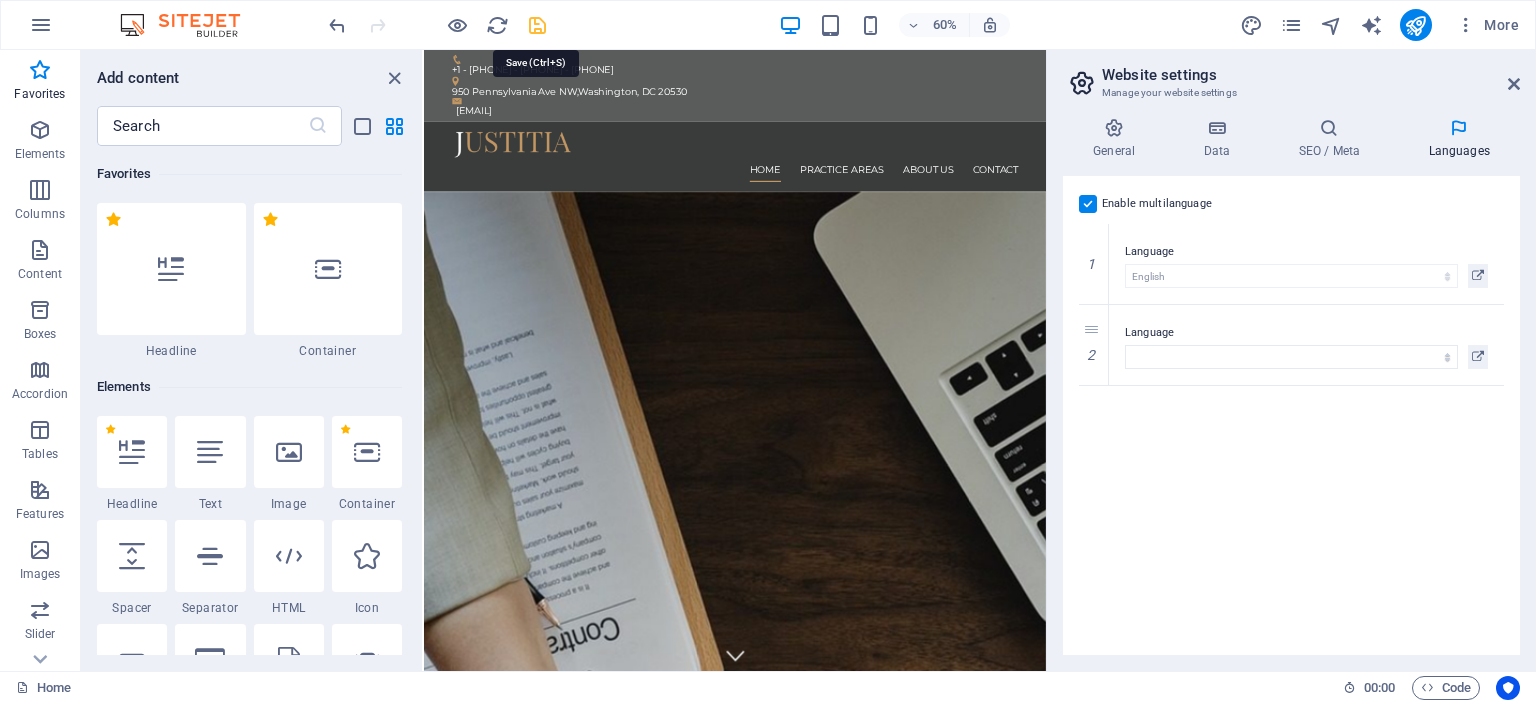 click at bounding box center [537, 25] 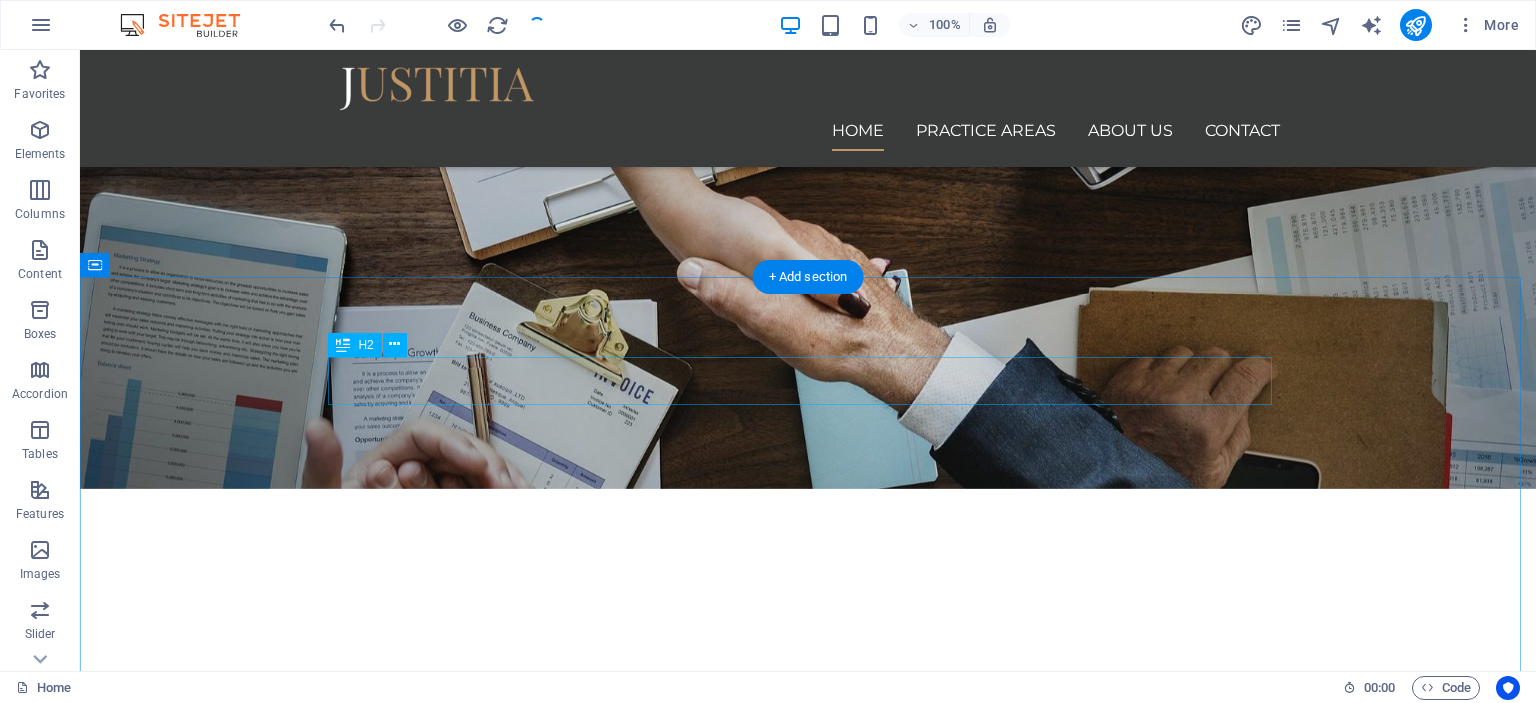 scroll, scrollTop: 0, scrollLeft: 0, axis: both 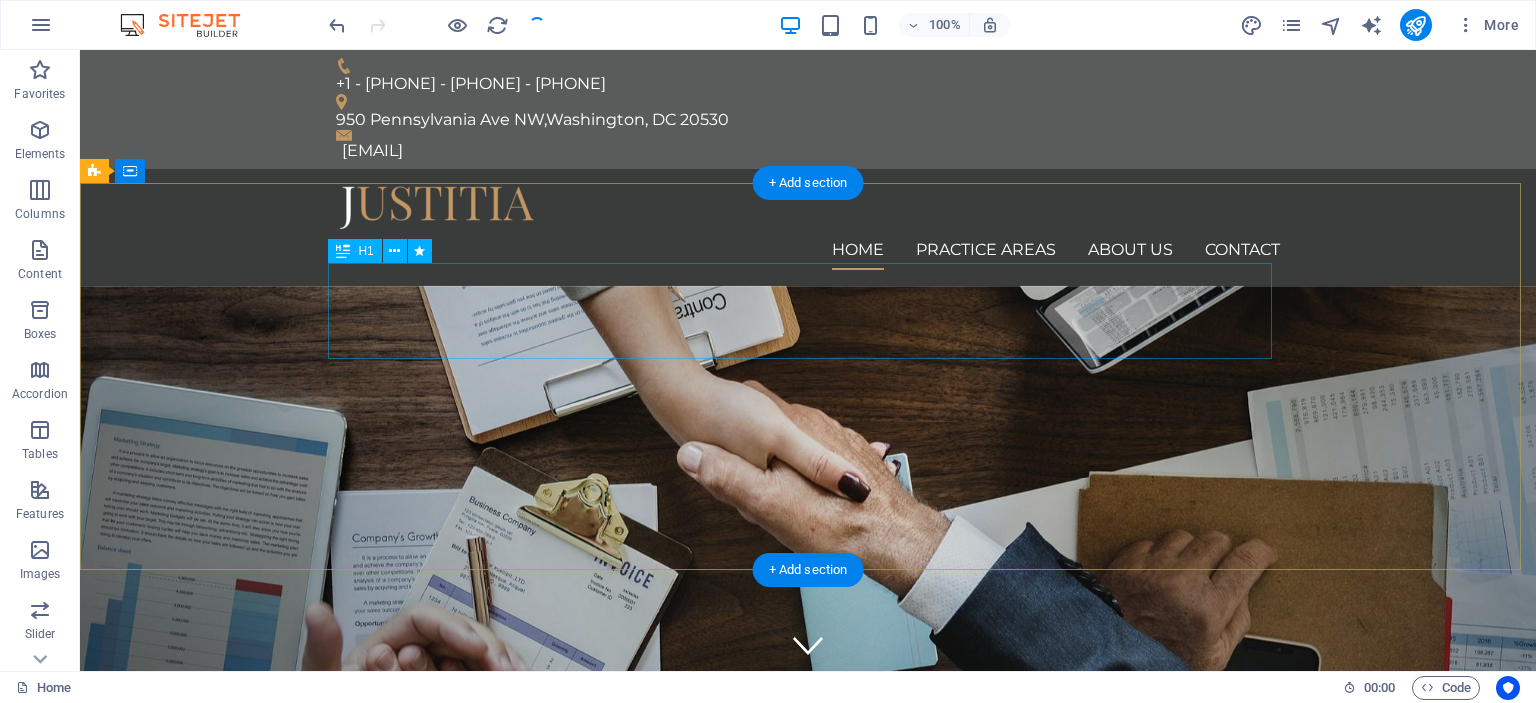 click on "transswift" at bounding box center (808, 801) 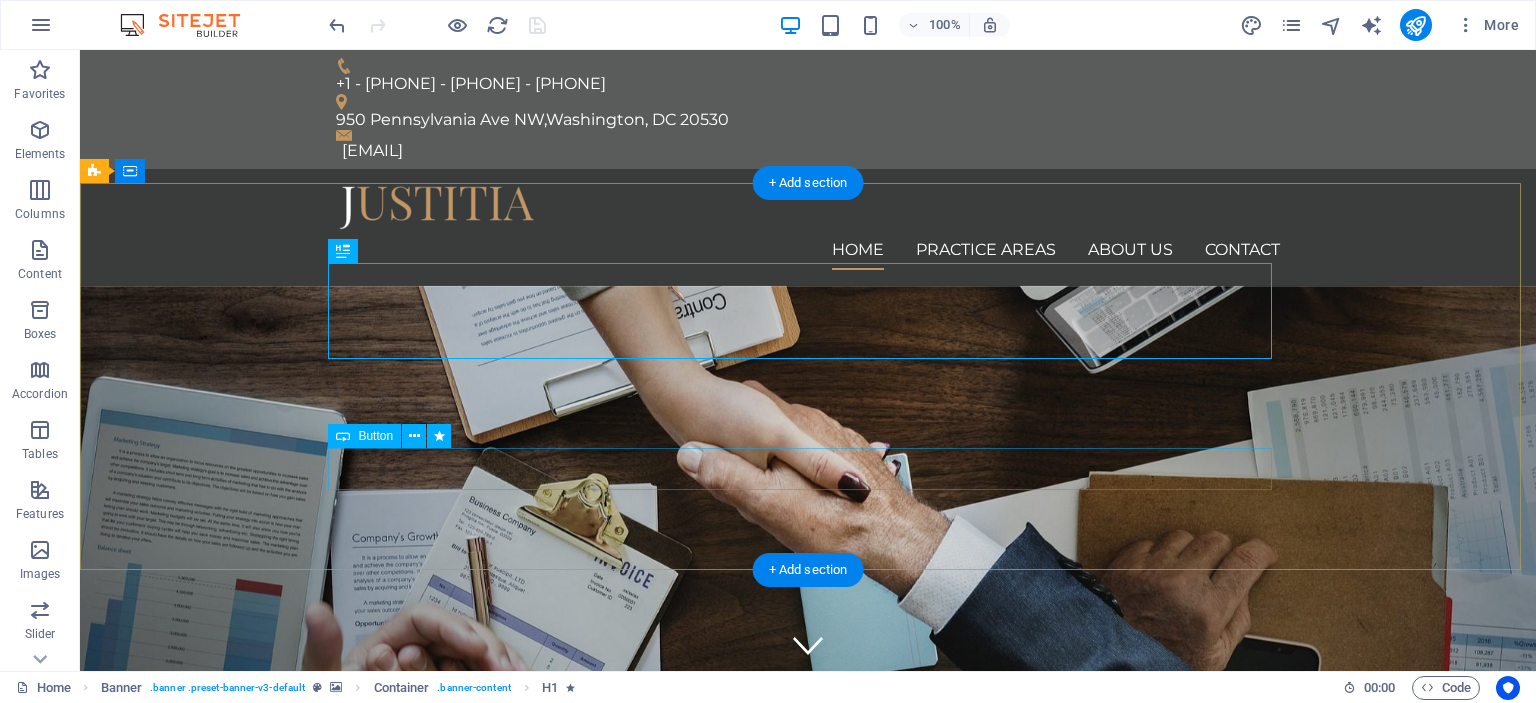 click on "Learn more" at bounding box center [808, 959] 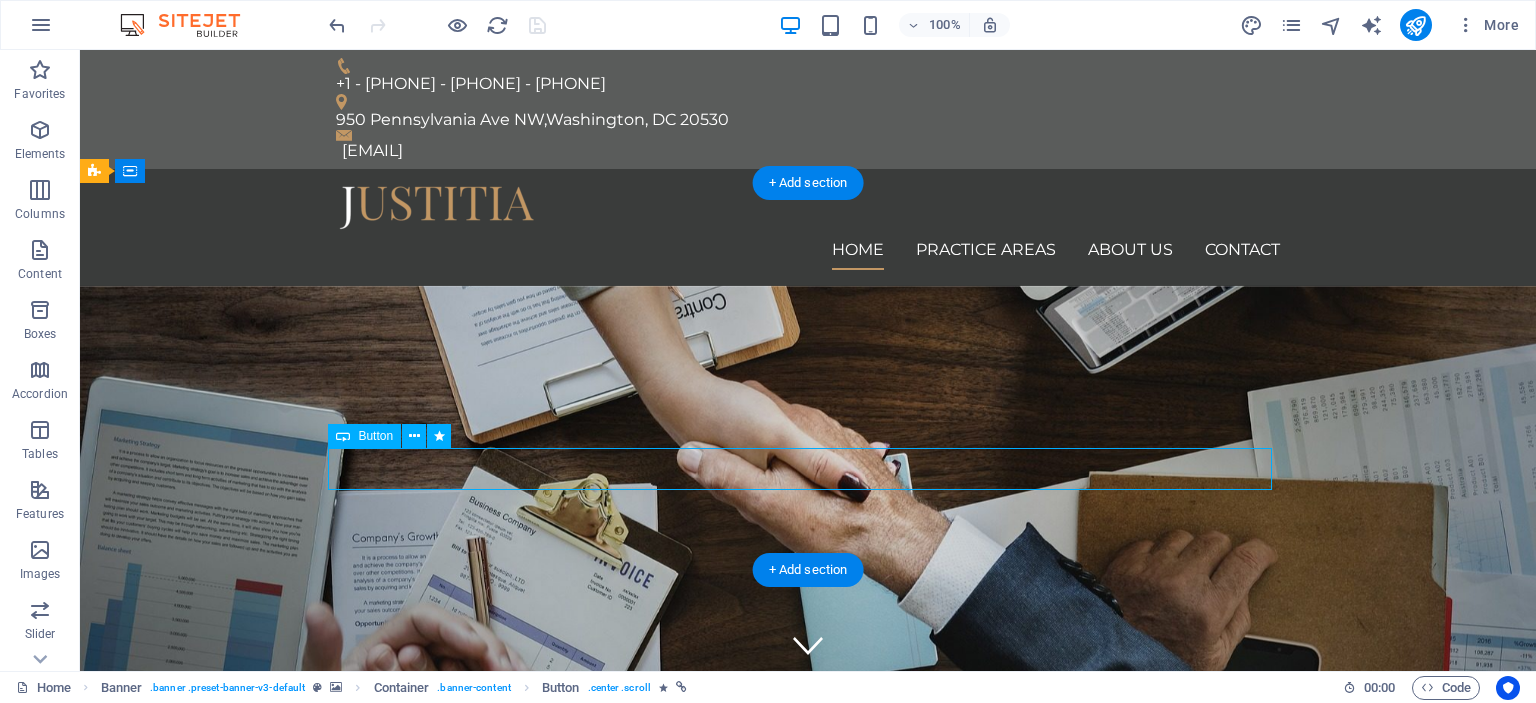 click on "Learn more" at bounding box center (808, 959) 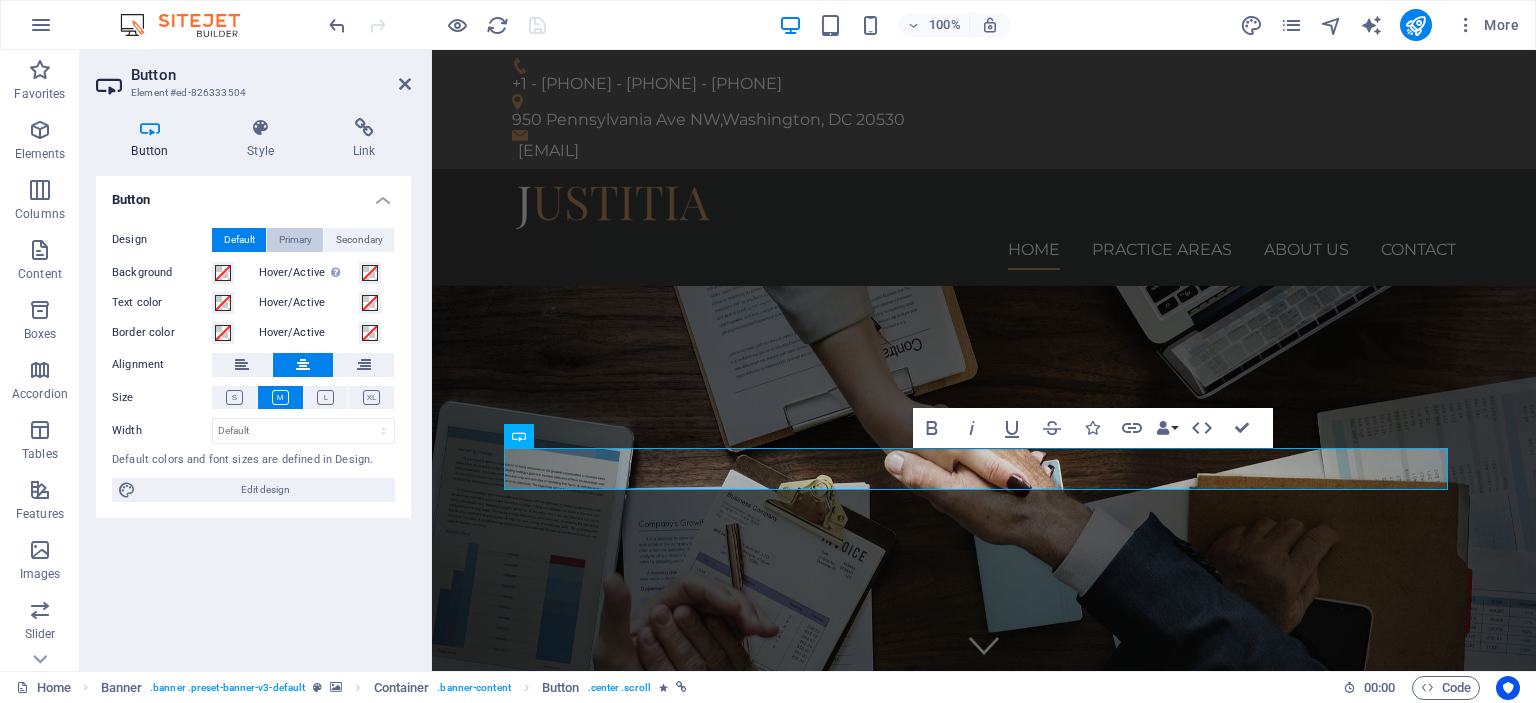 click on "Primary" at bounding box center (295, 240) 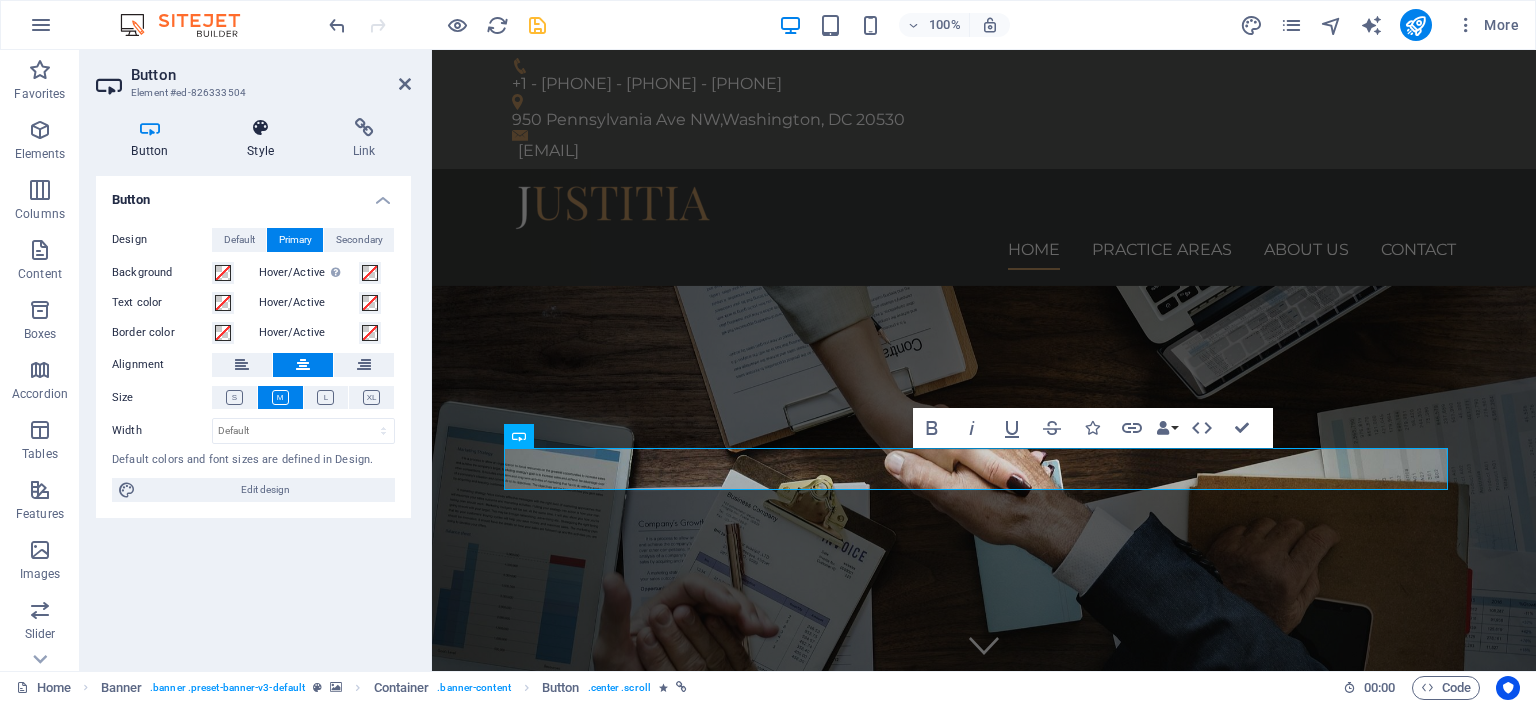 click at bounding box center [261, 128] 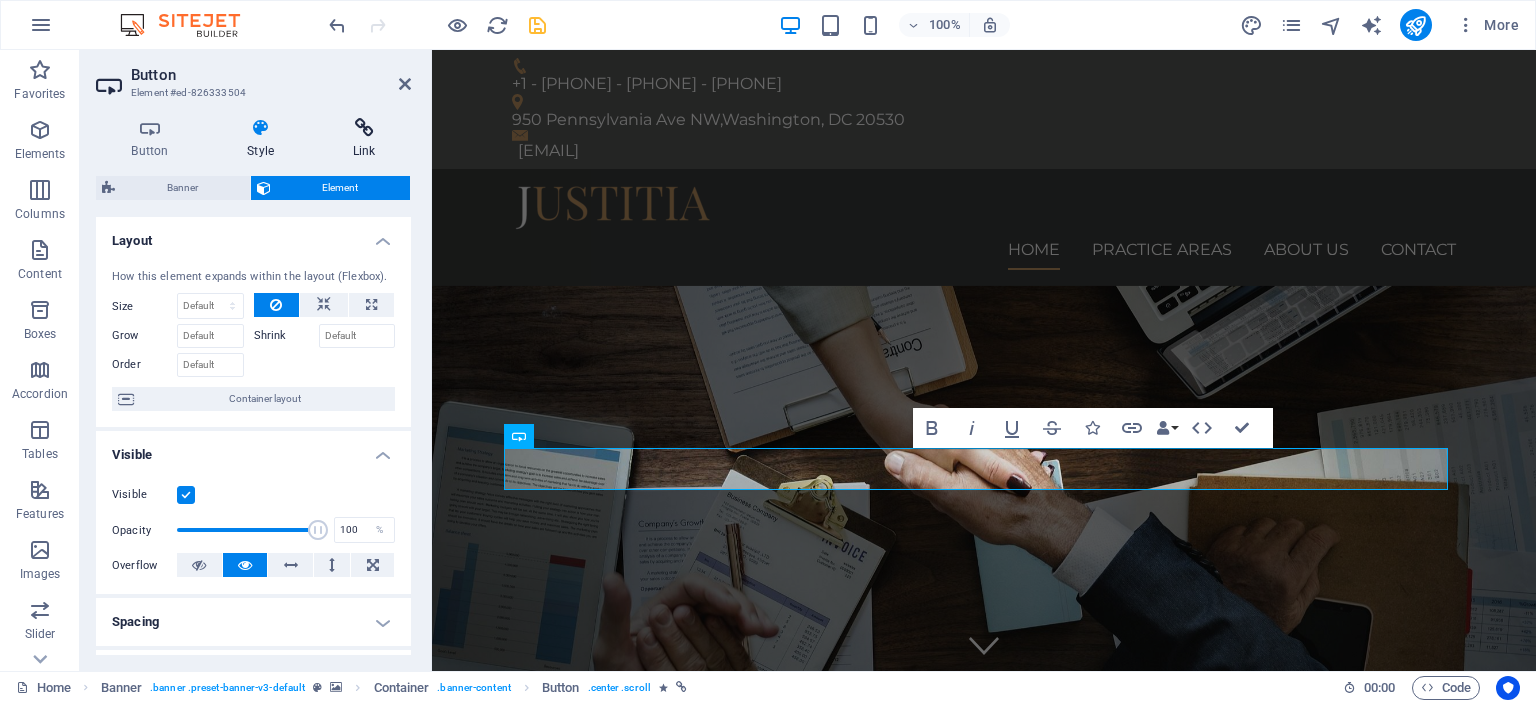 click at bounding box center (364, 128) 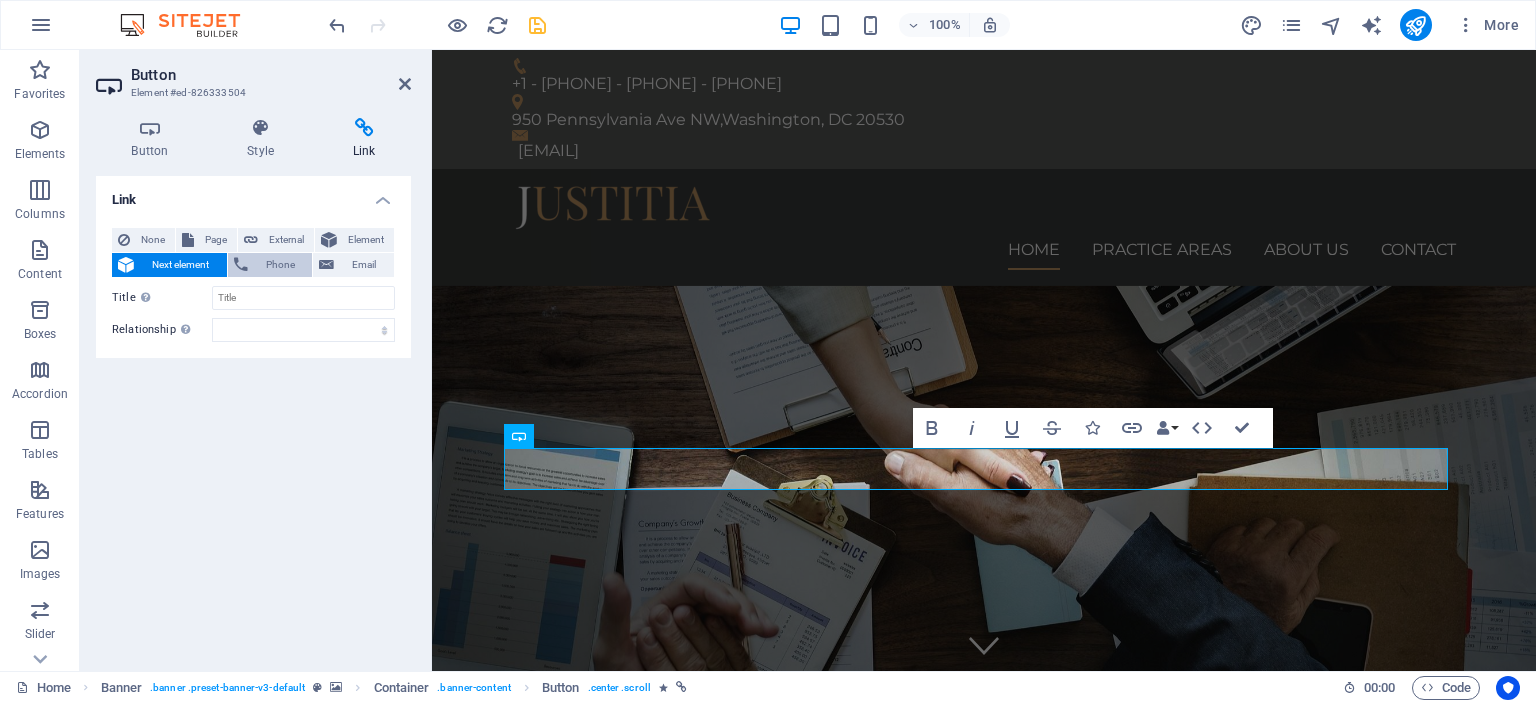 click on "Phone" at bounding box center (280, 265) 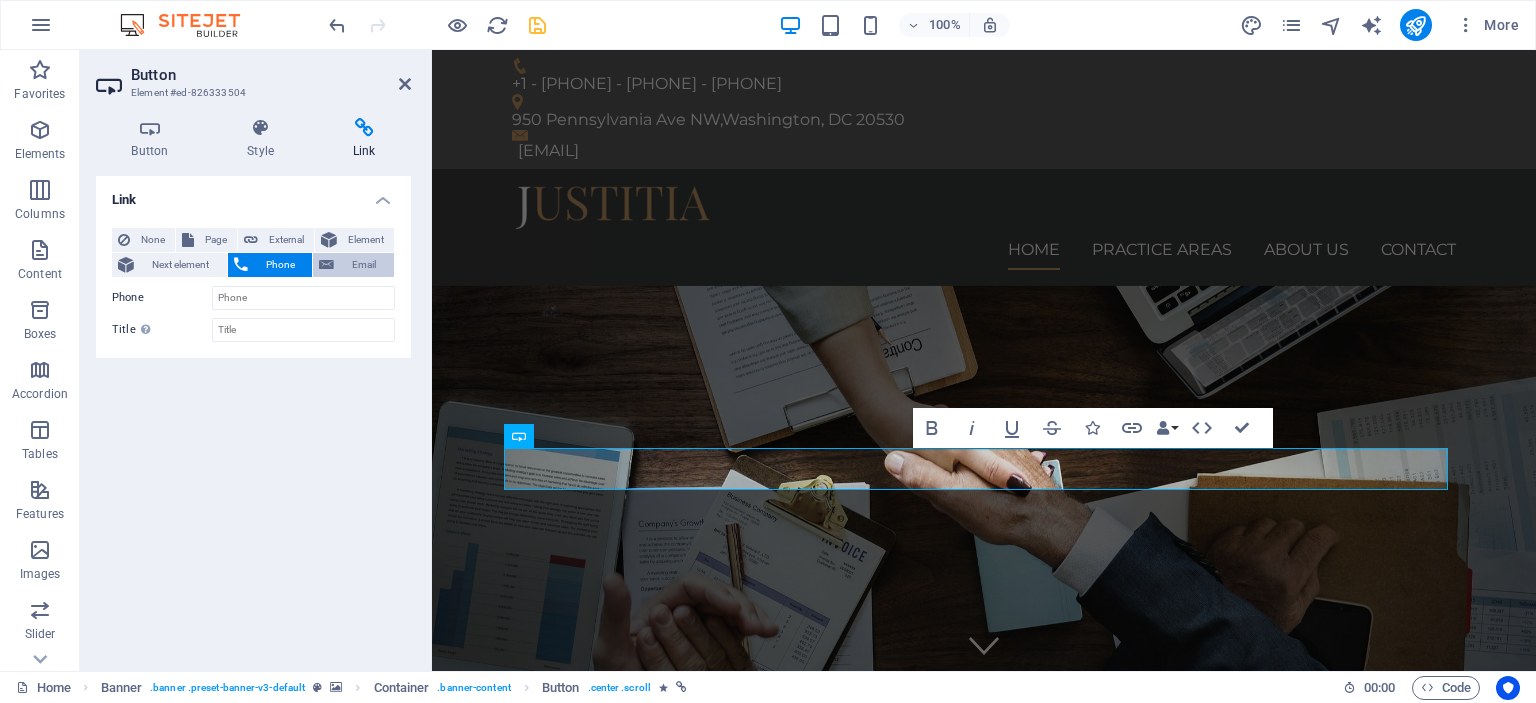 click at bounding box center [326, 265] 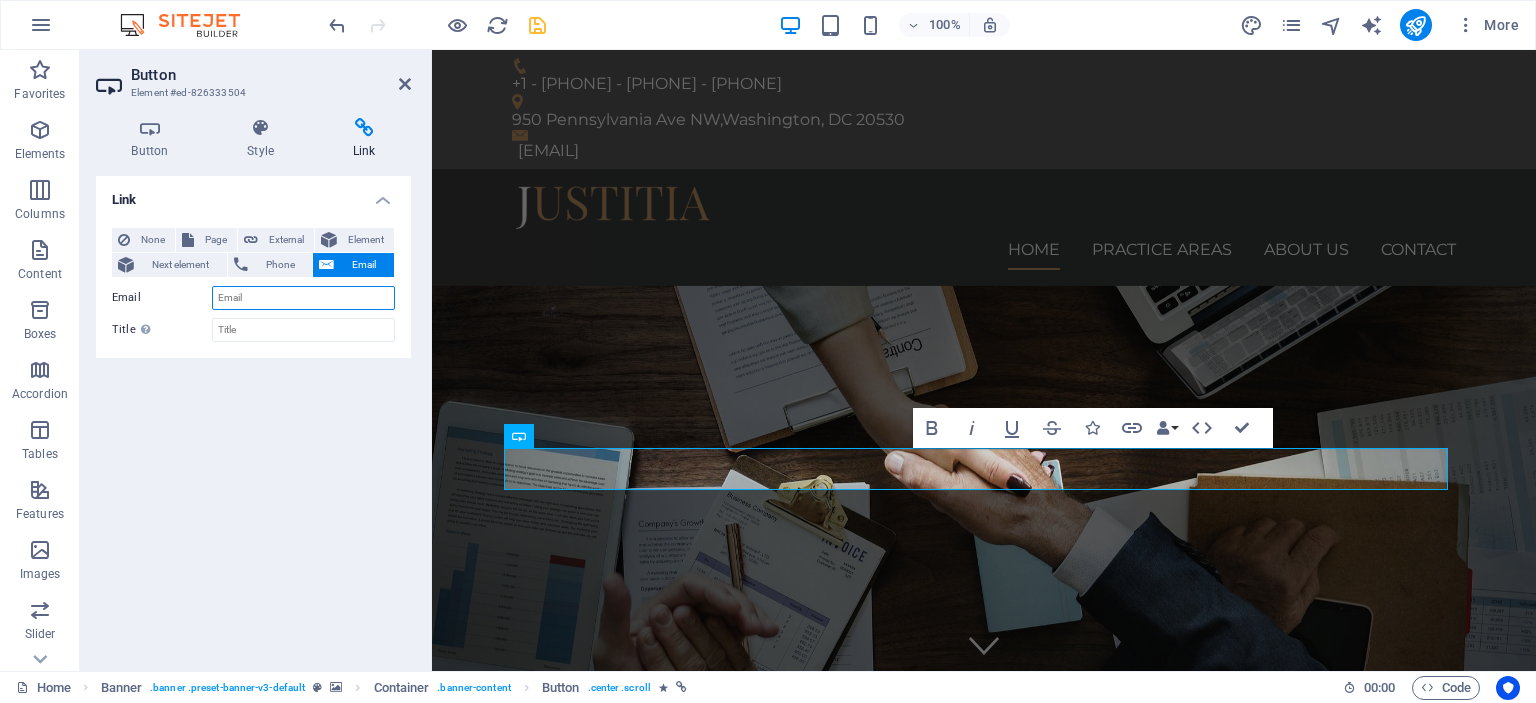 click on "Email" at bounding box center [303, 298] 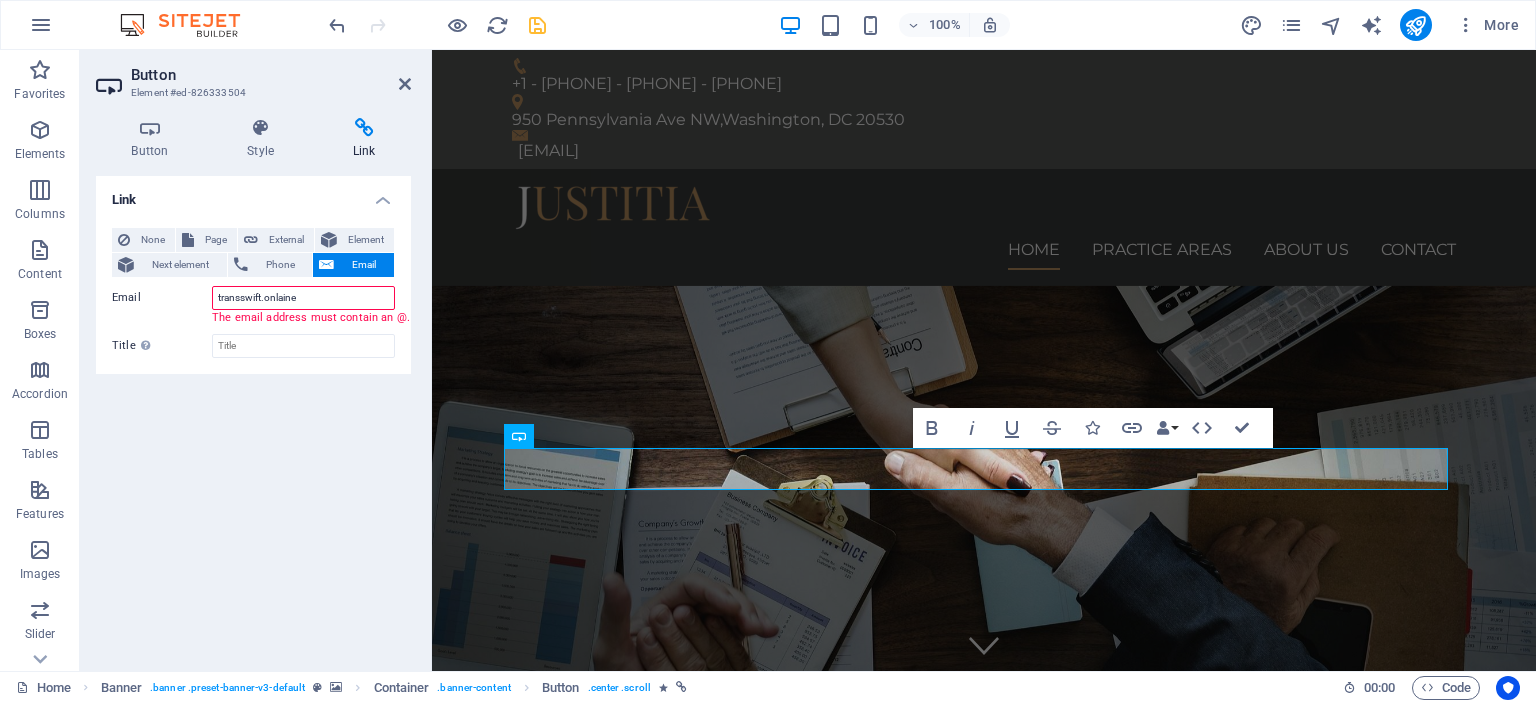 click on "None Page External Element Next element Phone Email Page Home Practice Areas About us Contact Legal Notice Privacy Element
URL Phone Email [EMAIL] The email address must contain an @. Link target New tab Same tab Overlay Title Additional link description, should not be the same as the link text. The title is most often shown as a tooltip text when the mouse moves over the element. Leave empty if uncertain. Relationship Sets the  relationship of this link to the link target . For example, the value "nofollow" instructs search engines not to follow the link. Can be left empty. alternate author bookmark external help license next nofollow noreferrer noopener prev search tag" at bounding box center (253, 293) 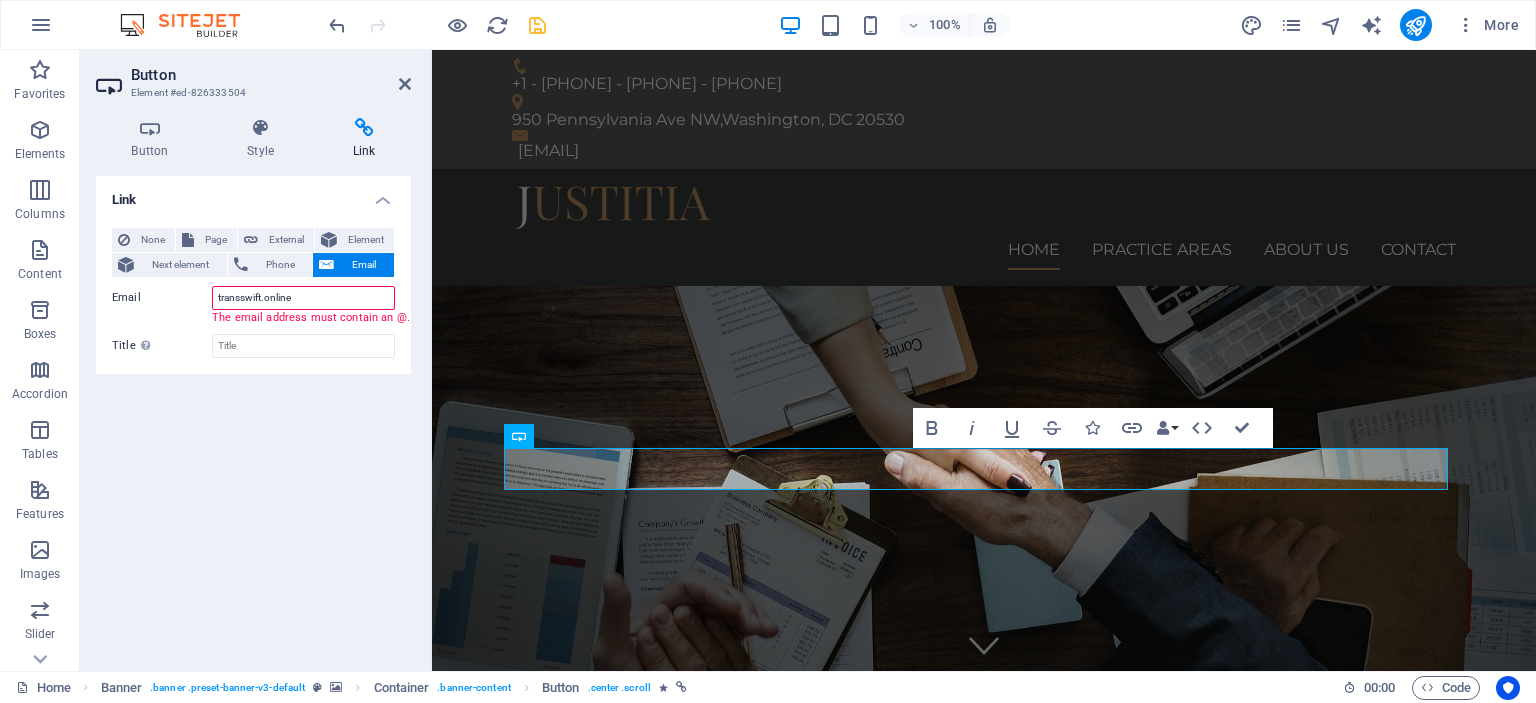 click on "transswift.online" at bounding box center (303, 298) 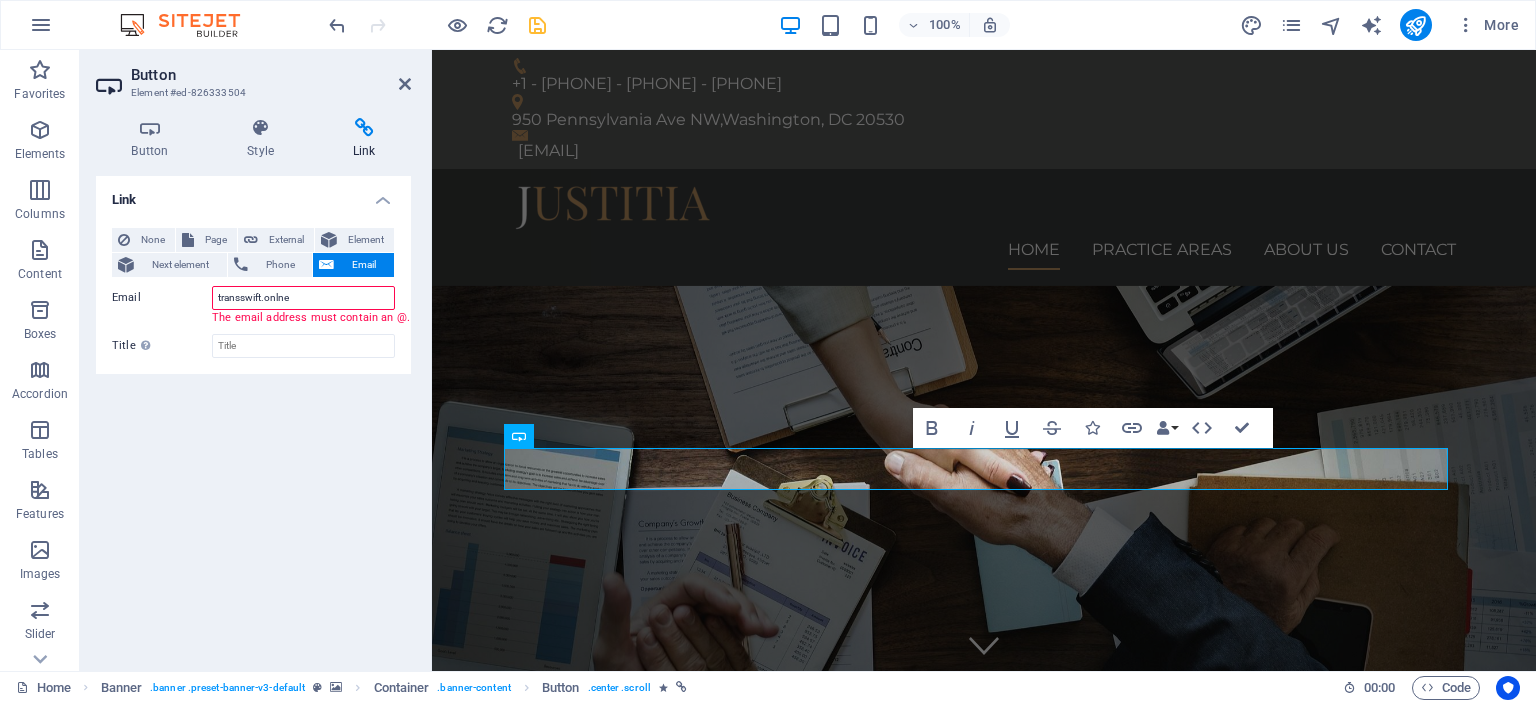 click on "transswift.onlne" at bounding box center (303, 298) 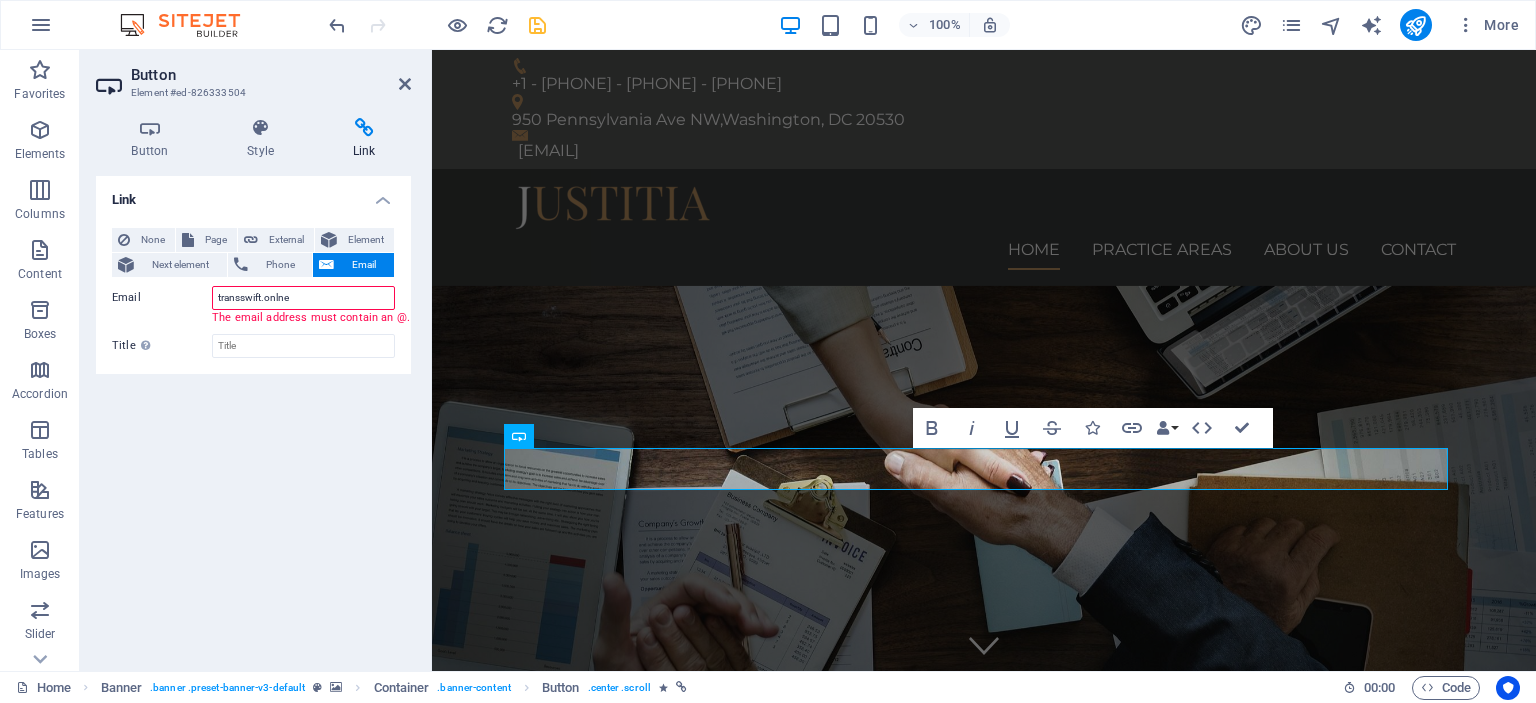 paste on "i" 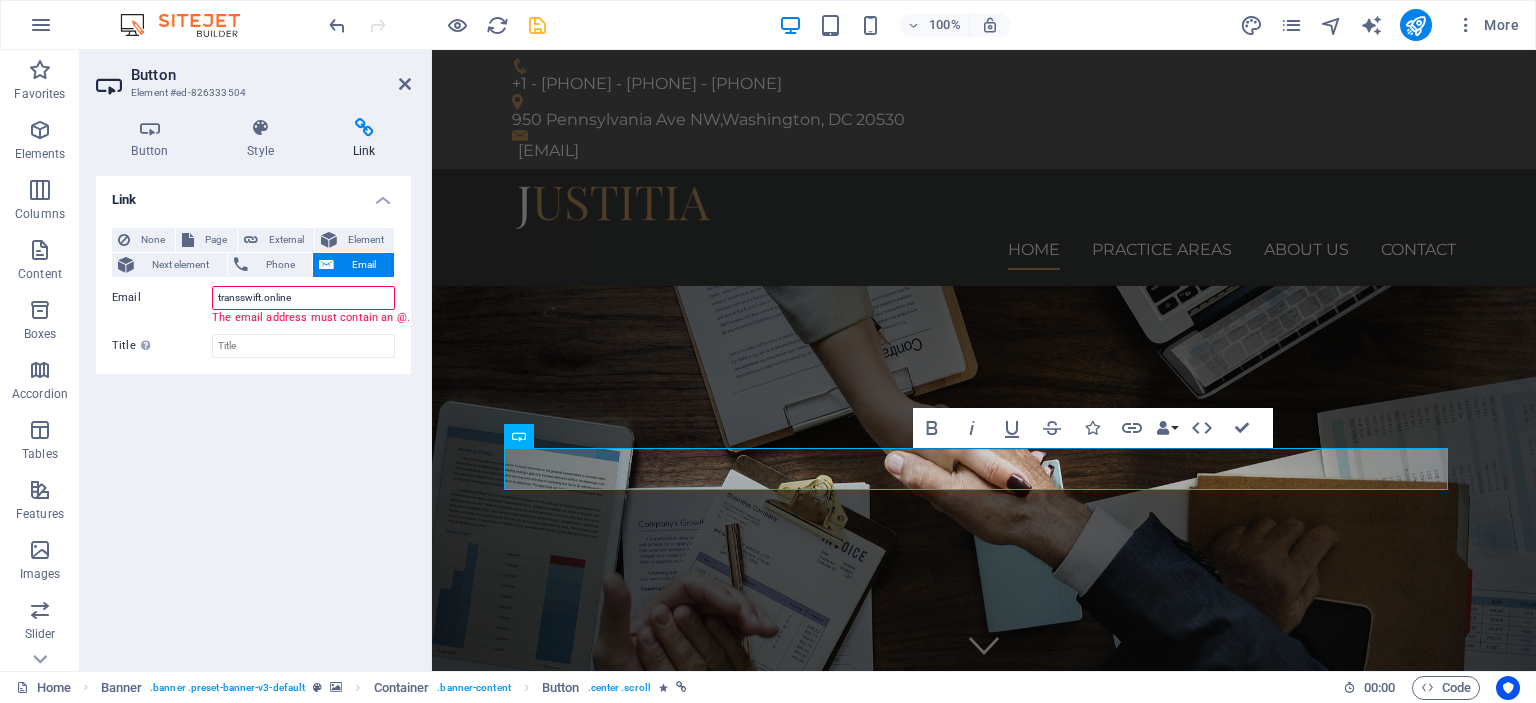 click on "Link None Page External Element Next element Phone Email Page Home Practice Areas About us Contact Legal Notice Privacy Element
URL Phone Email [EMAIL] The email address must contain an @. Link target New tab Same tab Overlay Title Additional link description, should not be the same as the link text. The title is most often shown as a tooltip text when the mouse moves over the element. Leave empty if uncertain. Relationship Sets the  relationship of this link to the link target . For example, the value "nofollow" instructs search engines not to follow the link. Can be left empty. alternate author bookmark external help license next nofollow noreferrer noopener prev search tag" at bounding box center [253, 293] 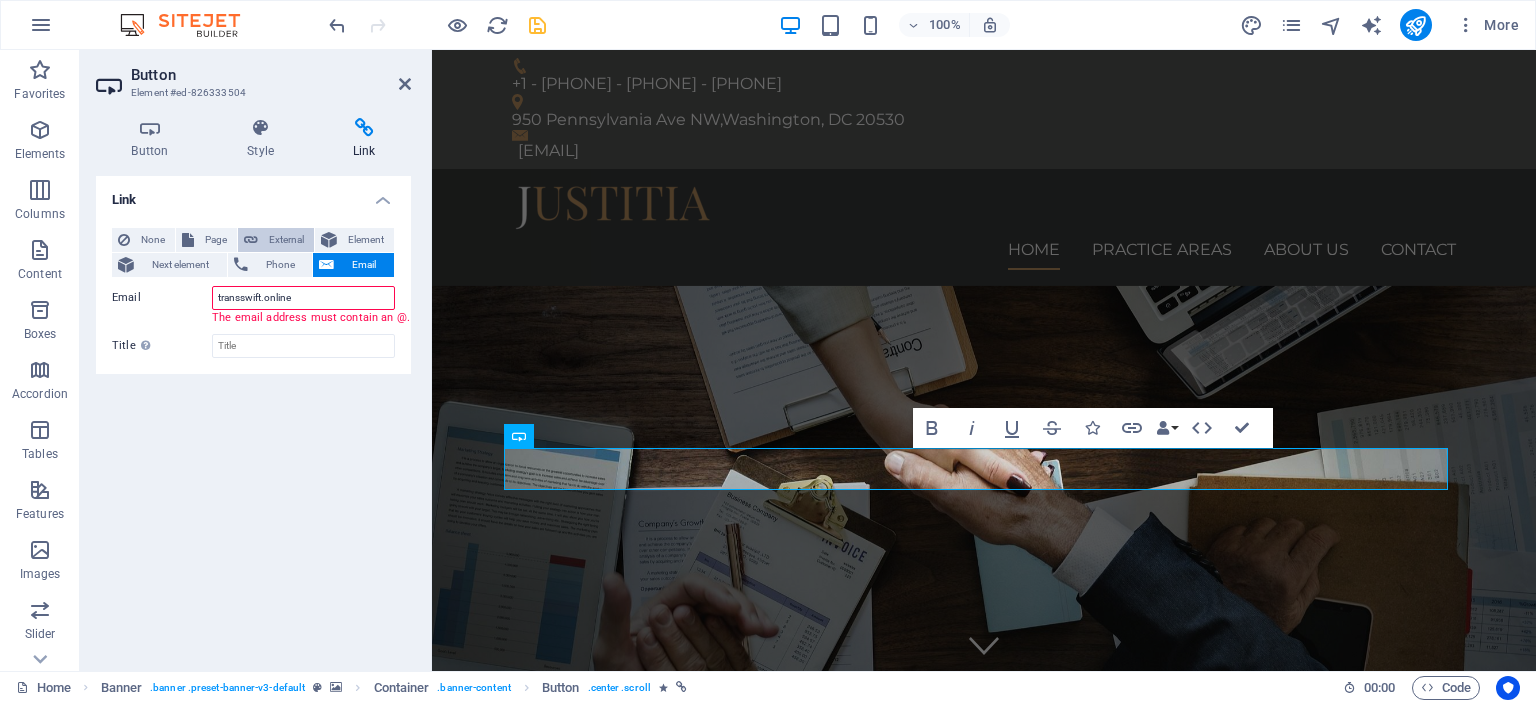 click on "External" at bounding box center (276, 240) 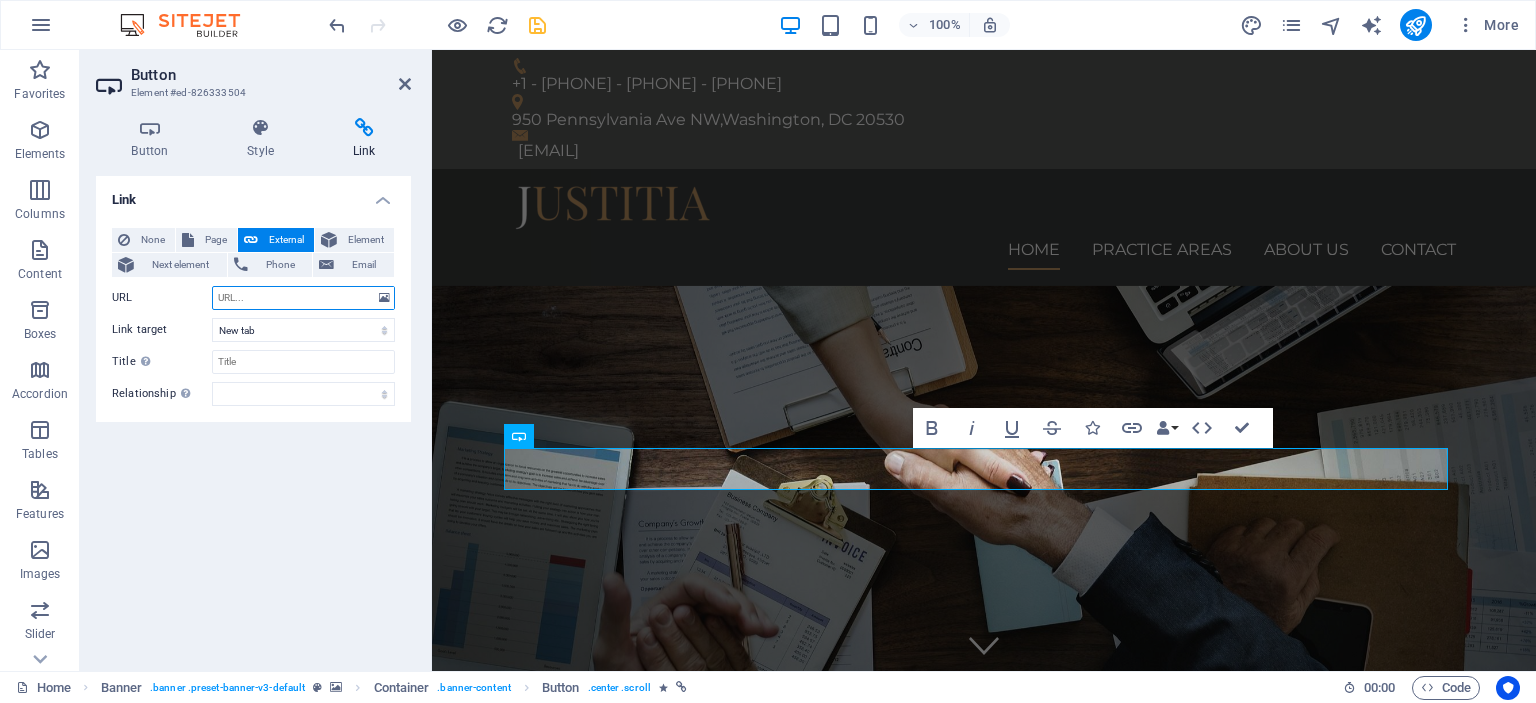 paste on "transswift.online" 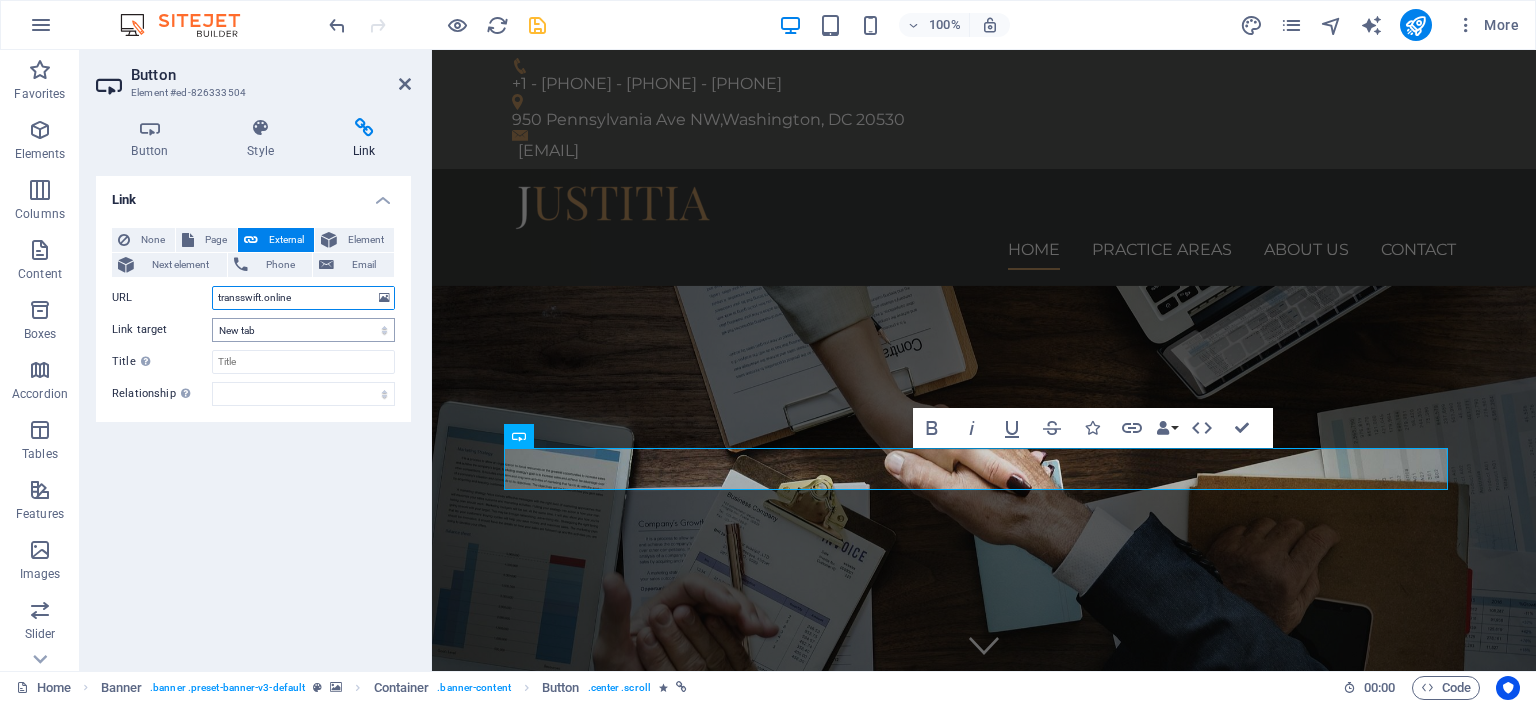 type on "transswift.online" 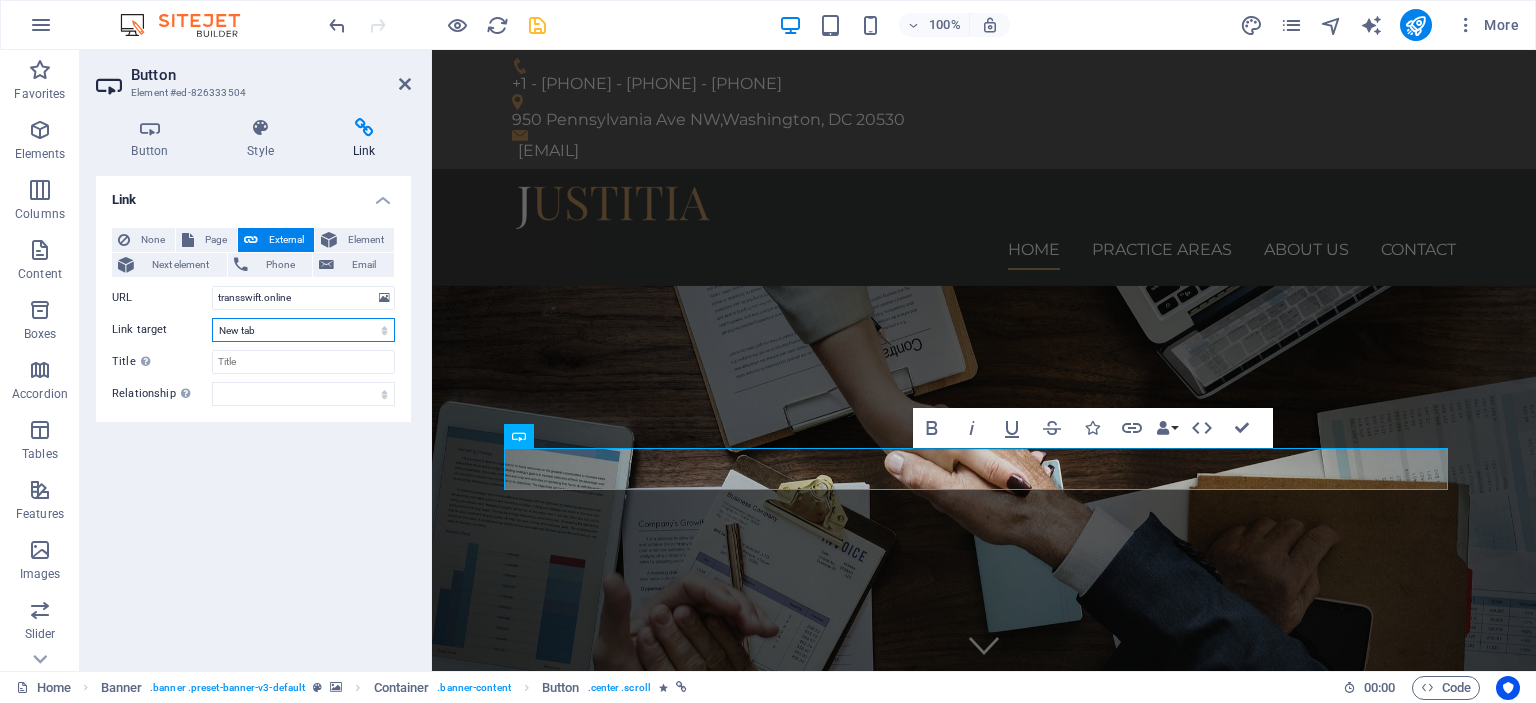 click on "New tab Same tab Overlay" at bounding box center (303, 330) 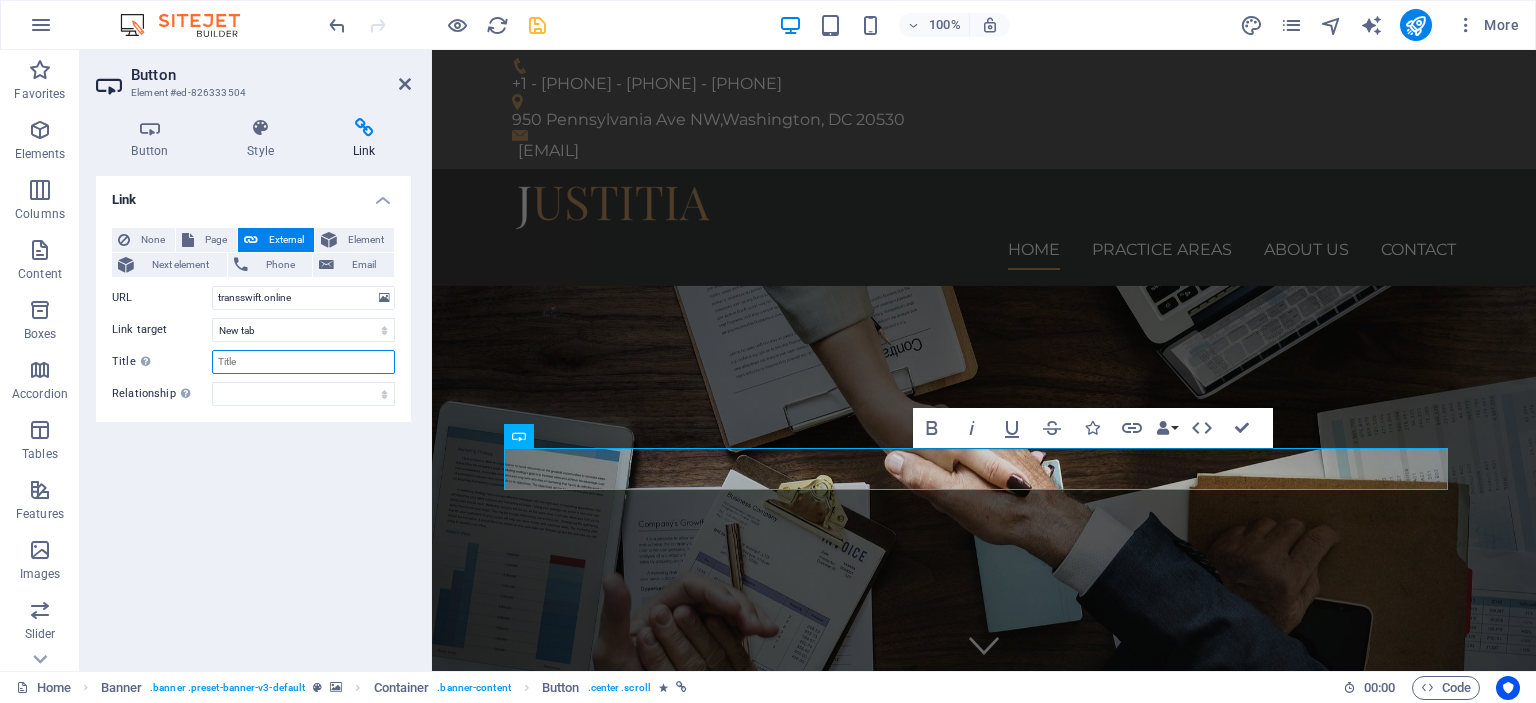 click on "Title Additional link description, should not be the same as the link text. The title is most often shown as a tooltip text when the mouse moves over the element. Leave empty if uncertain." at bounding box center [303, 362] 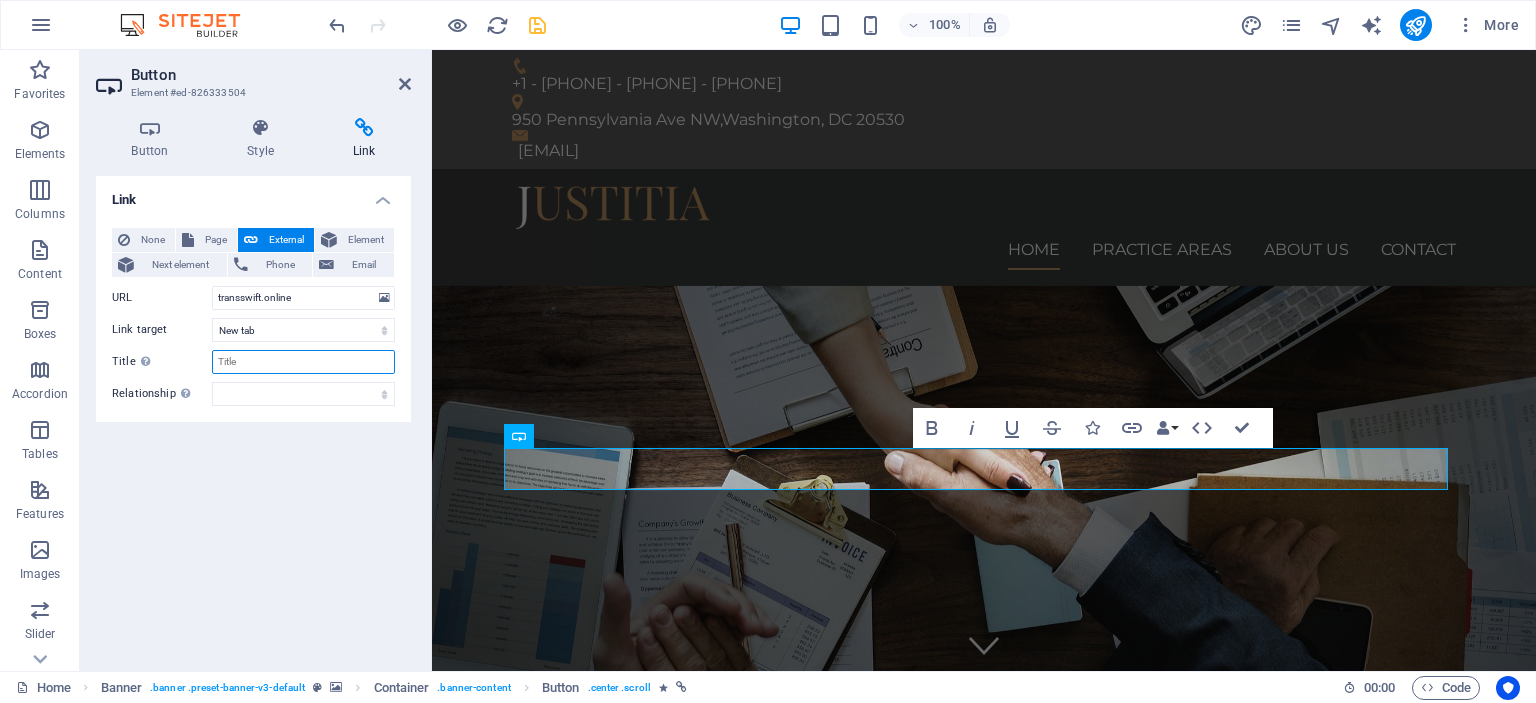 paste on "transswift.online" 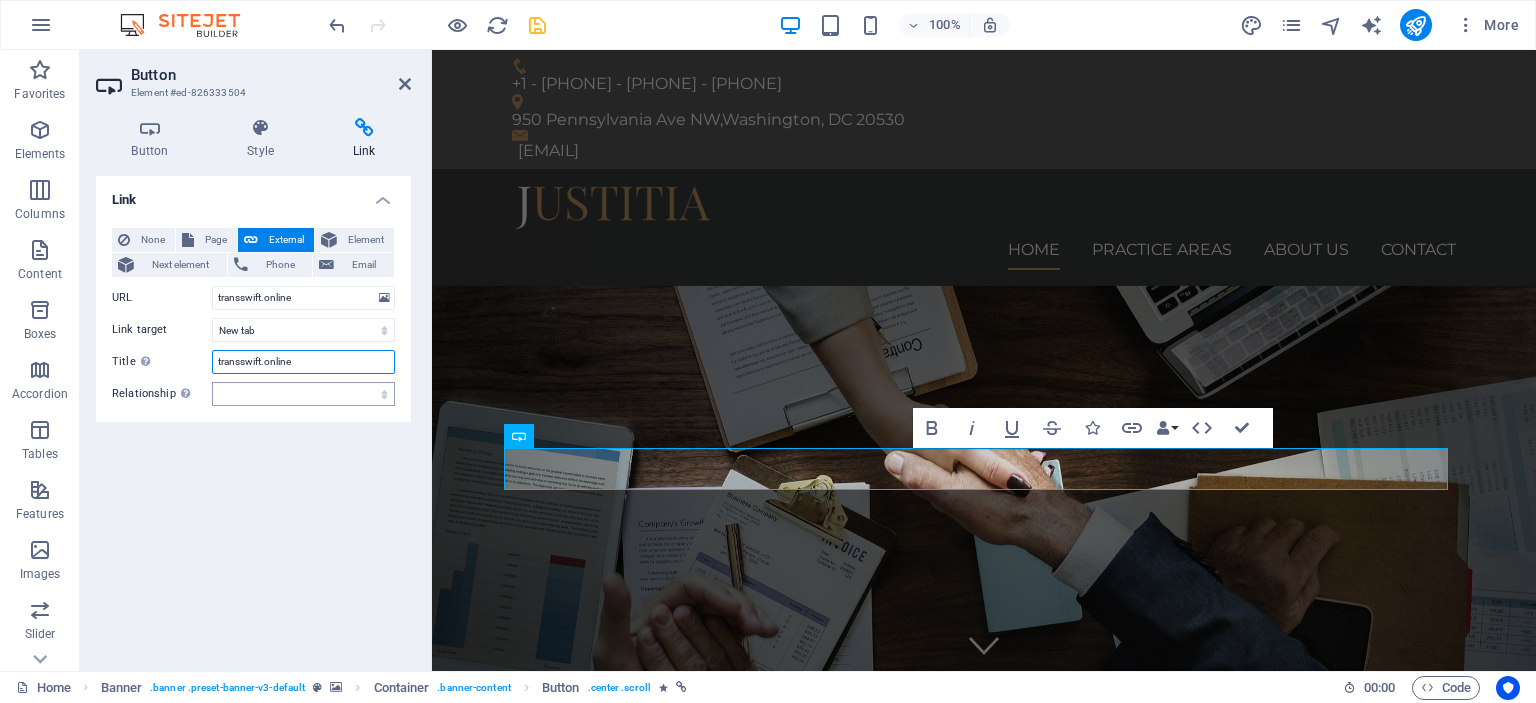 type on "transswift.online" 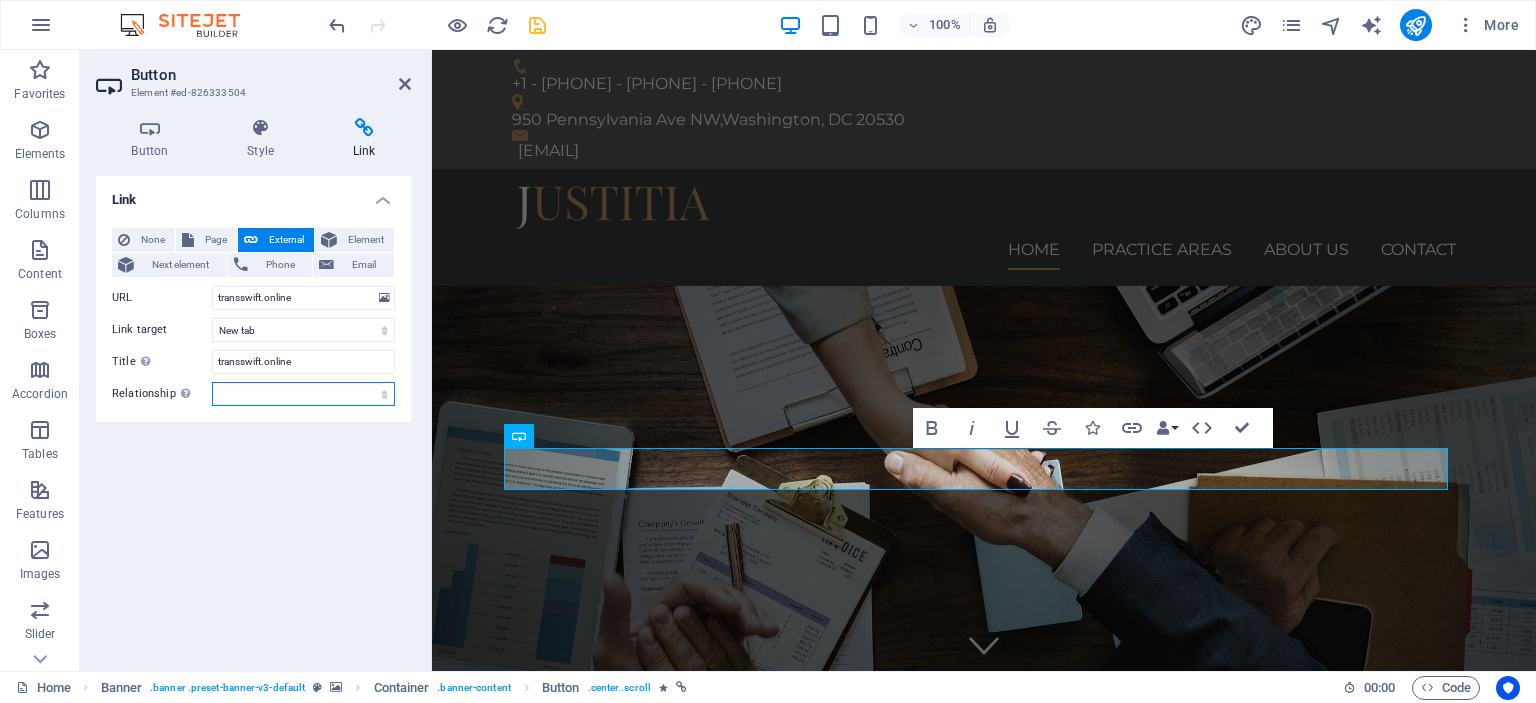 click on "alternate author bookmark external help license next nofollow noreferrer noopener prev search tag" at bounding box center [303, 394] 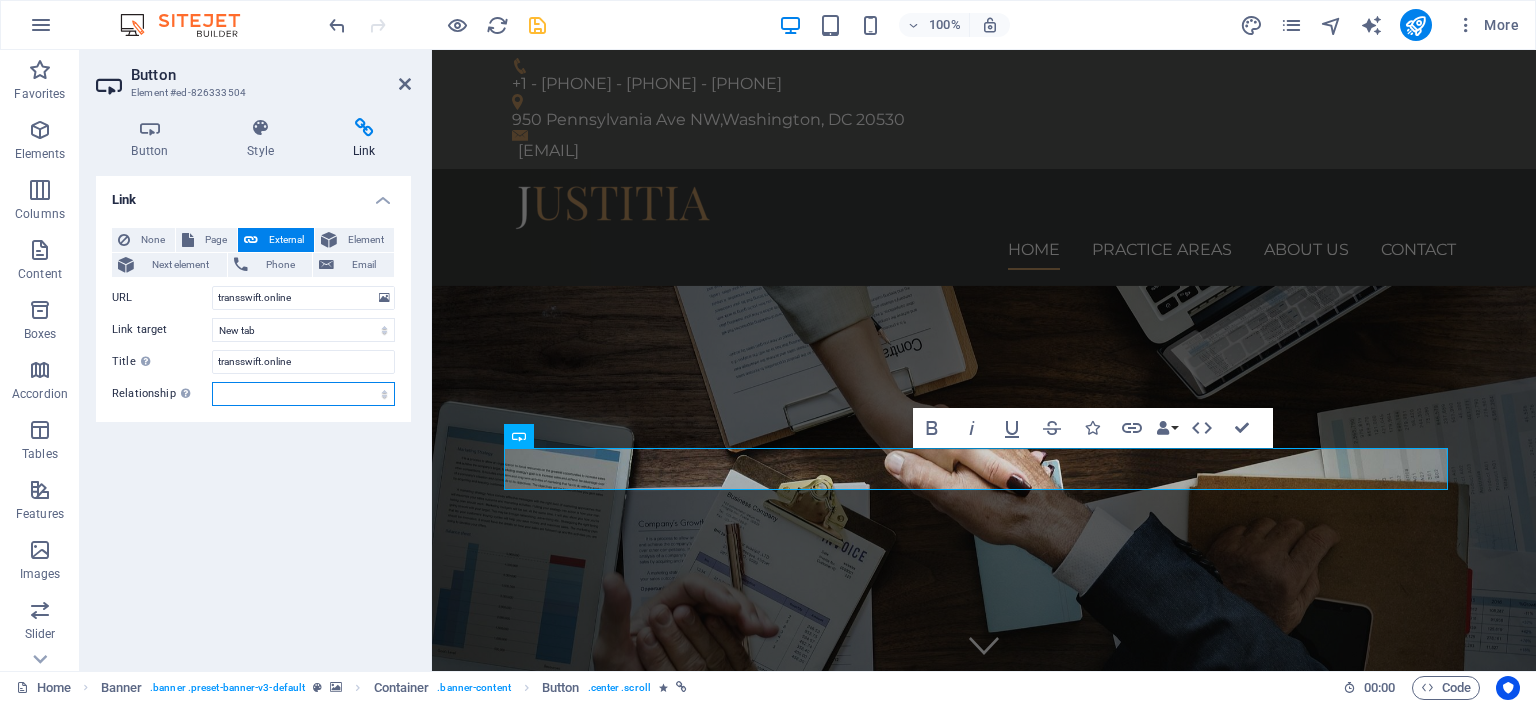 click on "alternate author bookmark external help license next nofollow noreferrer noopener prev search tag" at bounding box center [303, 394] 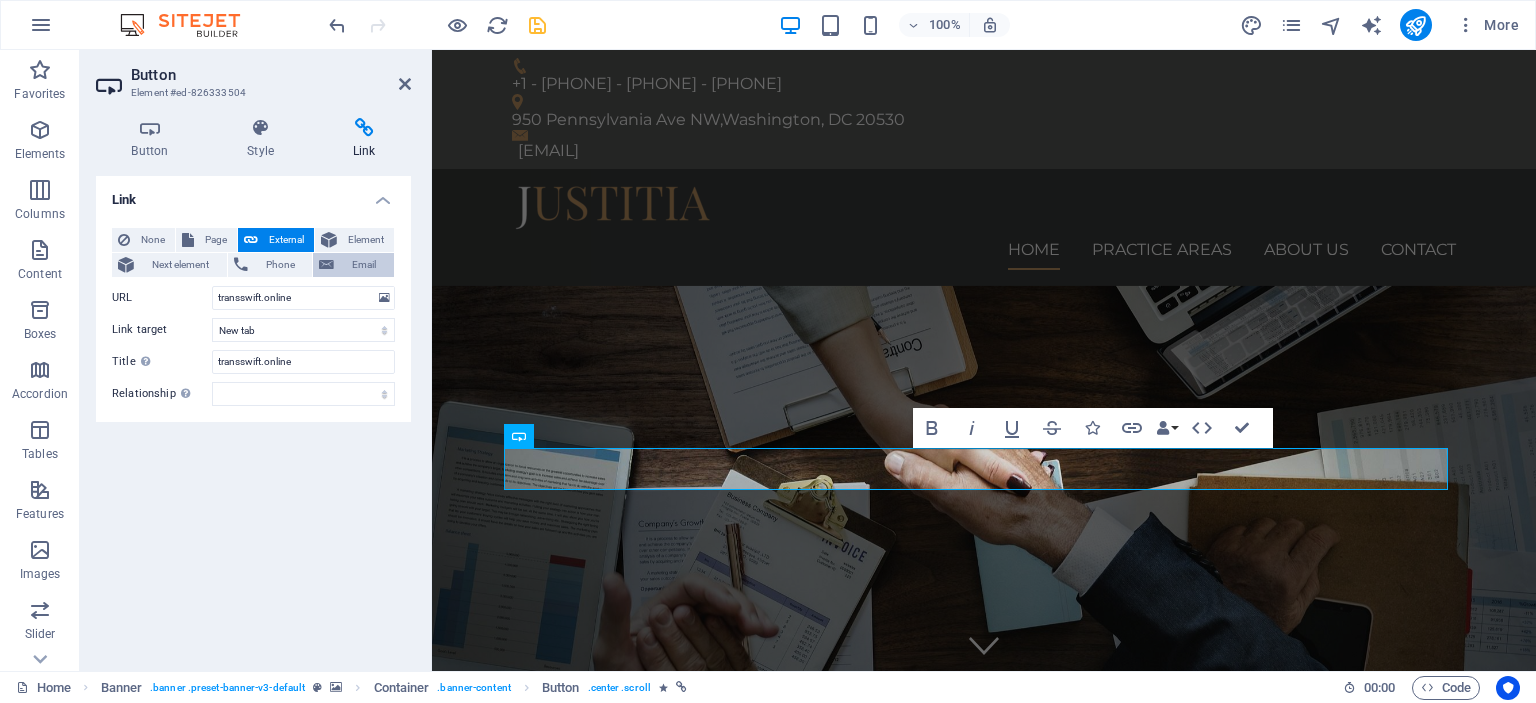 click on "Email" at bounding box center (364, 265) 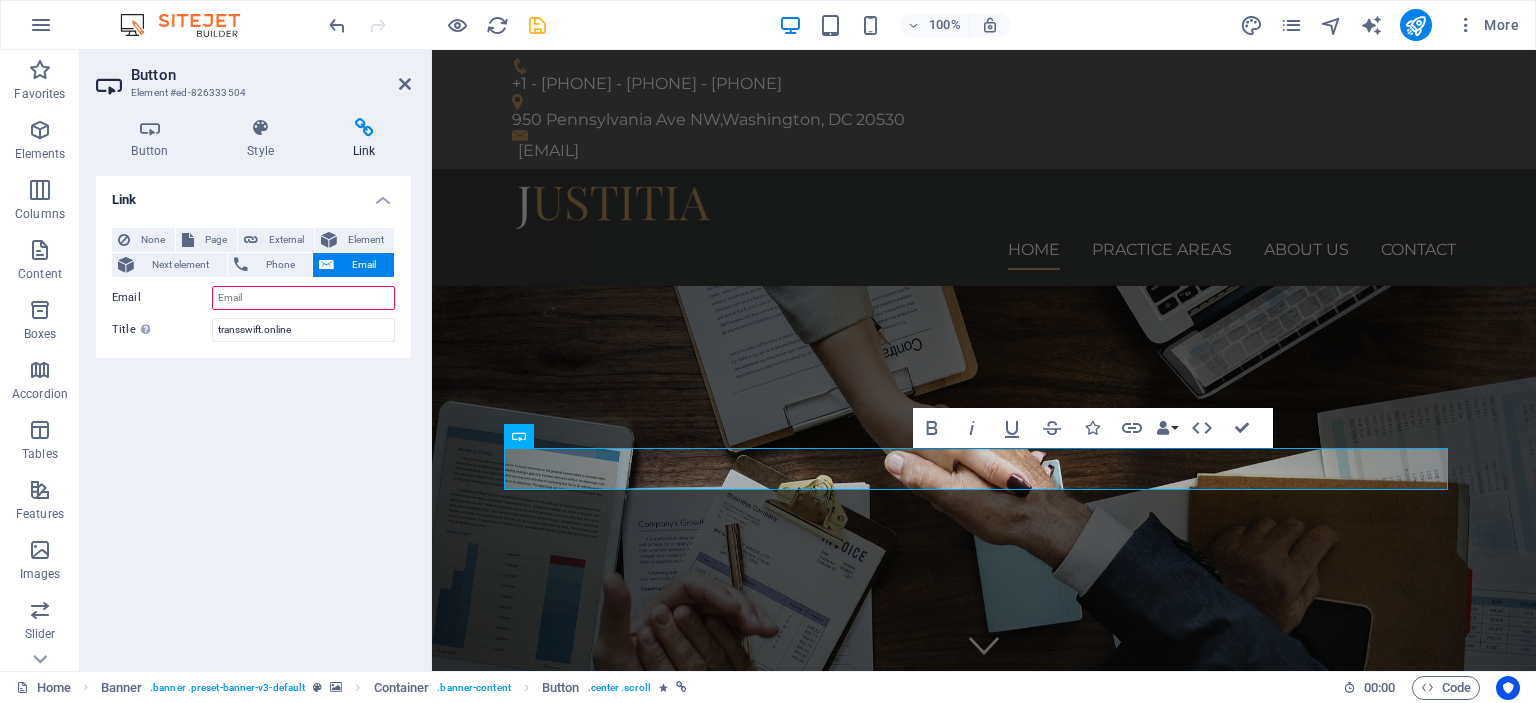 paste on "transswift.online" 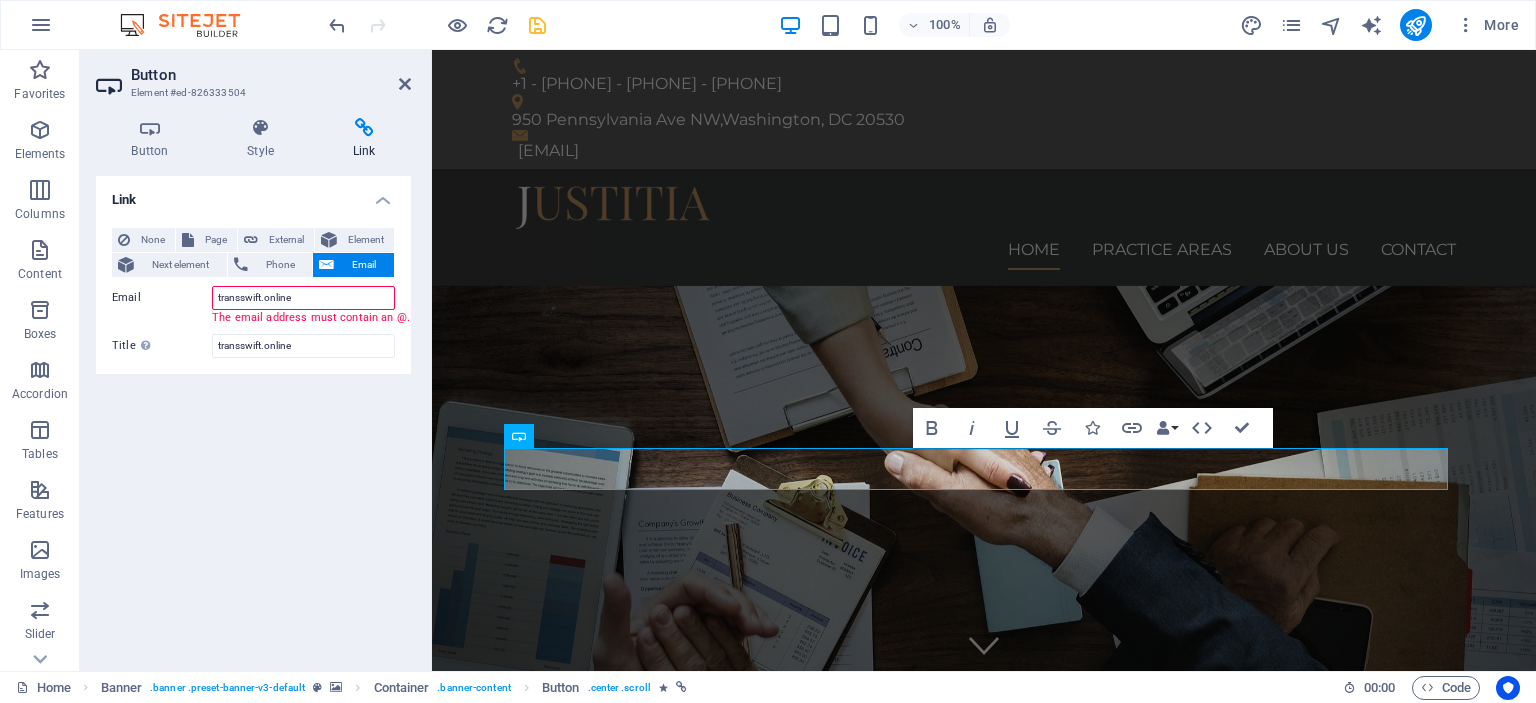 type on "transswift.online" 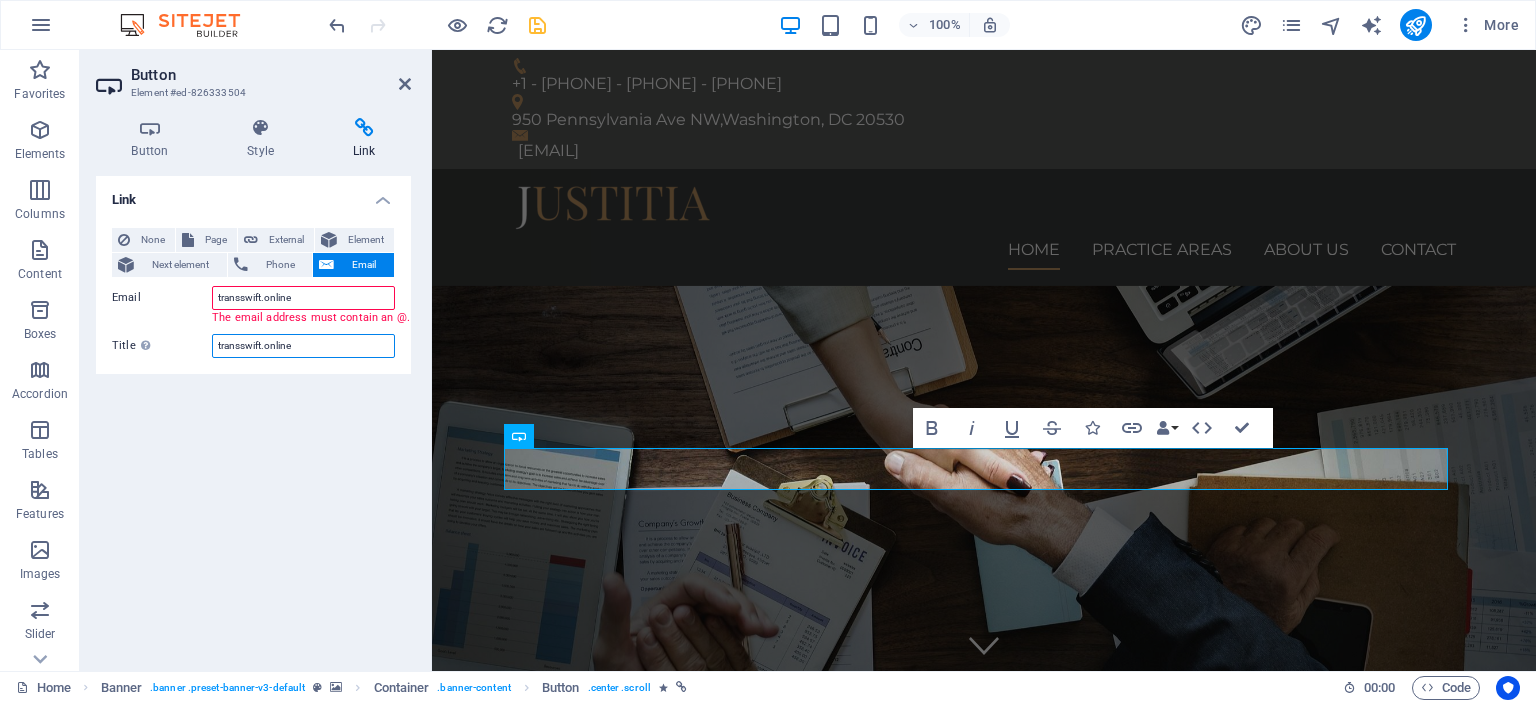 click on "transswift.online" at bounding box center [303, 346] 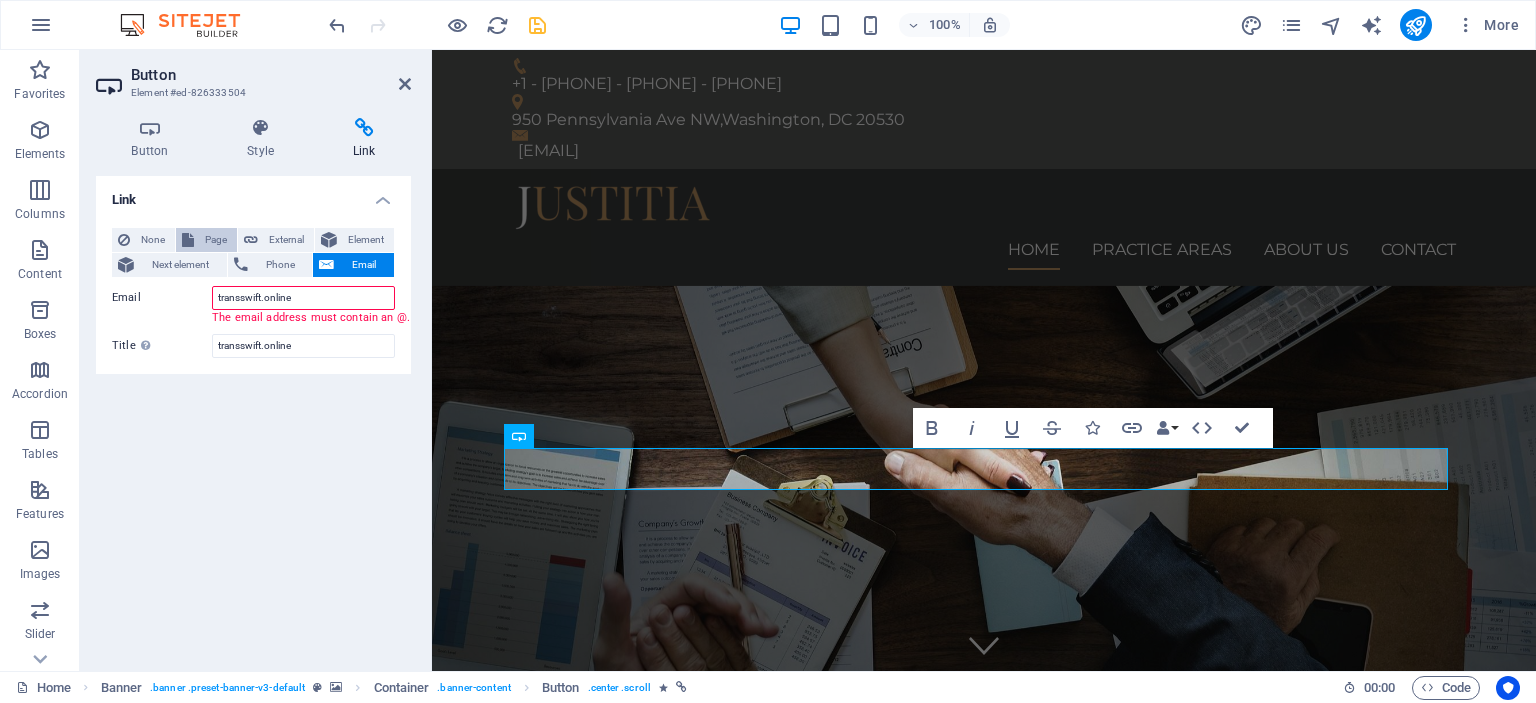click on "Page" at bounding box center [206, 240] 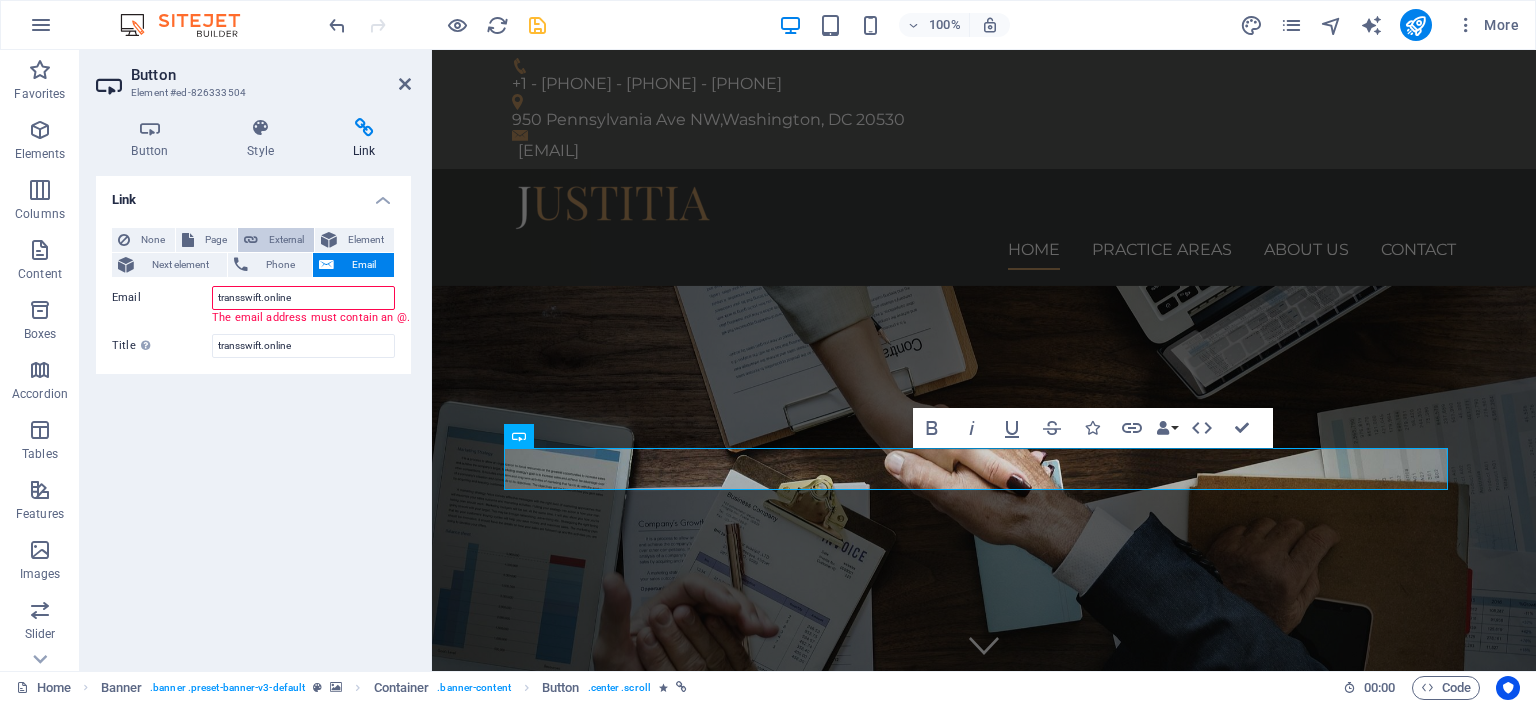 select 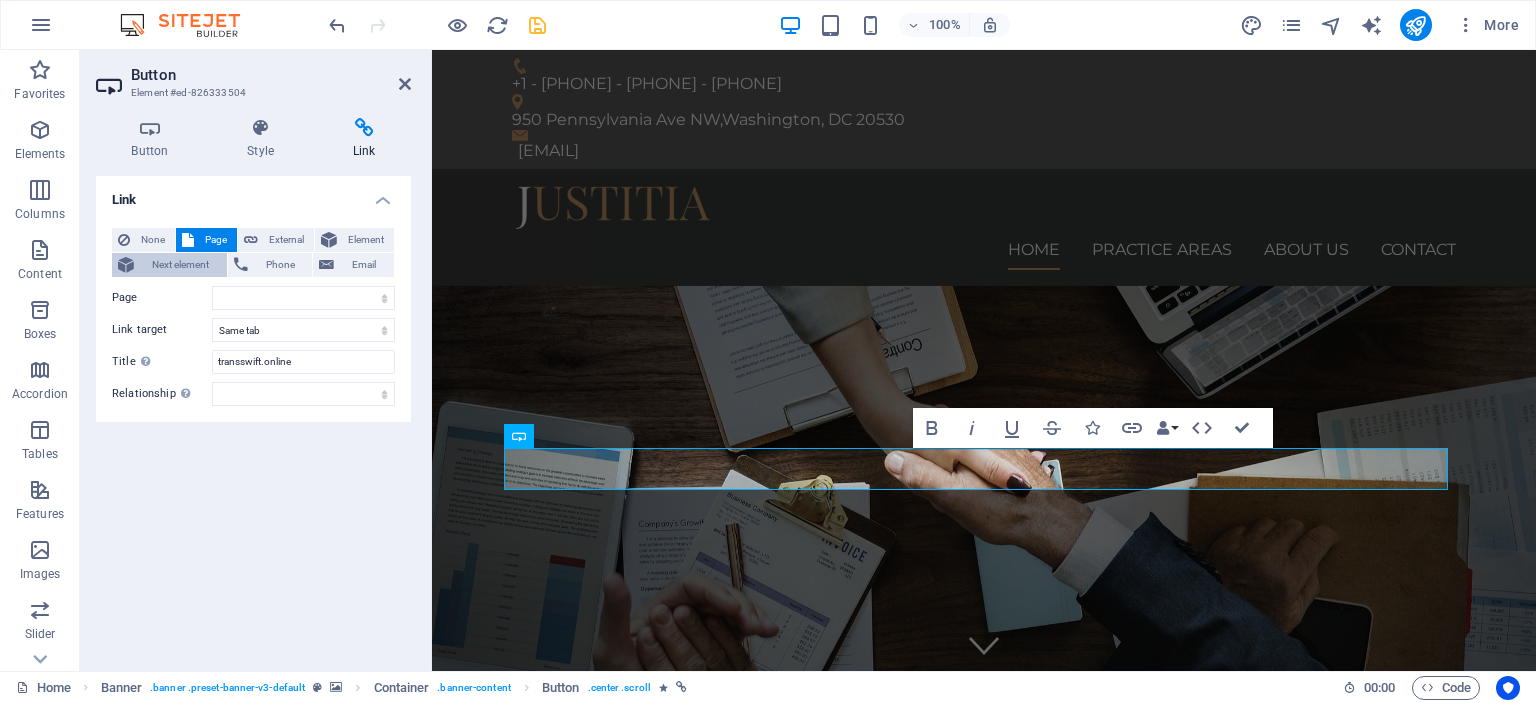 click on "Next element" at bounding box center [180, 265] 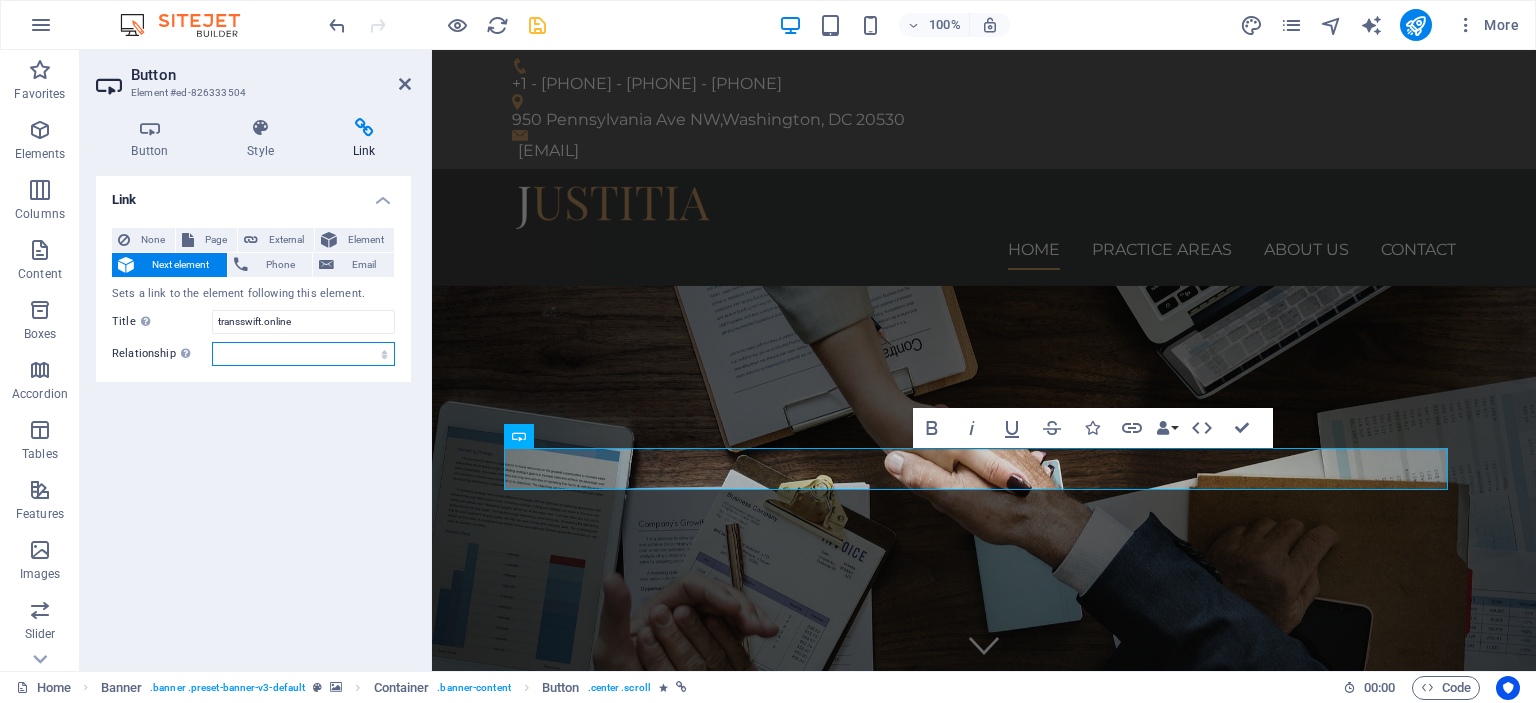 drag, startPoint x: 272, startPoint y: 352, endPoint x: 256, endPoint y: 348, distance: 16.492422 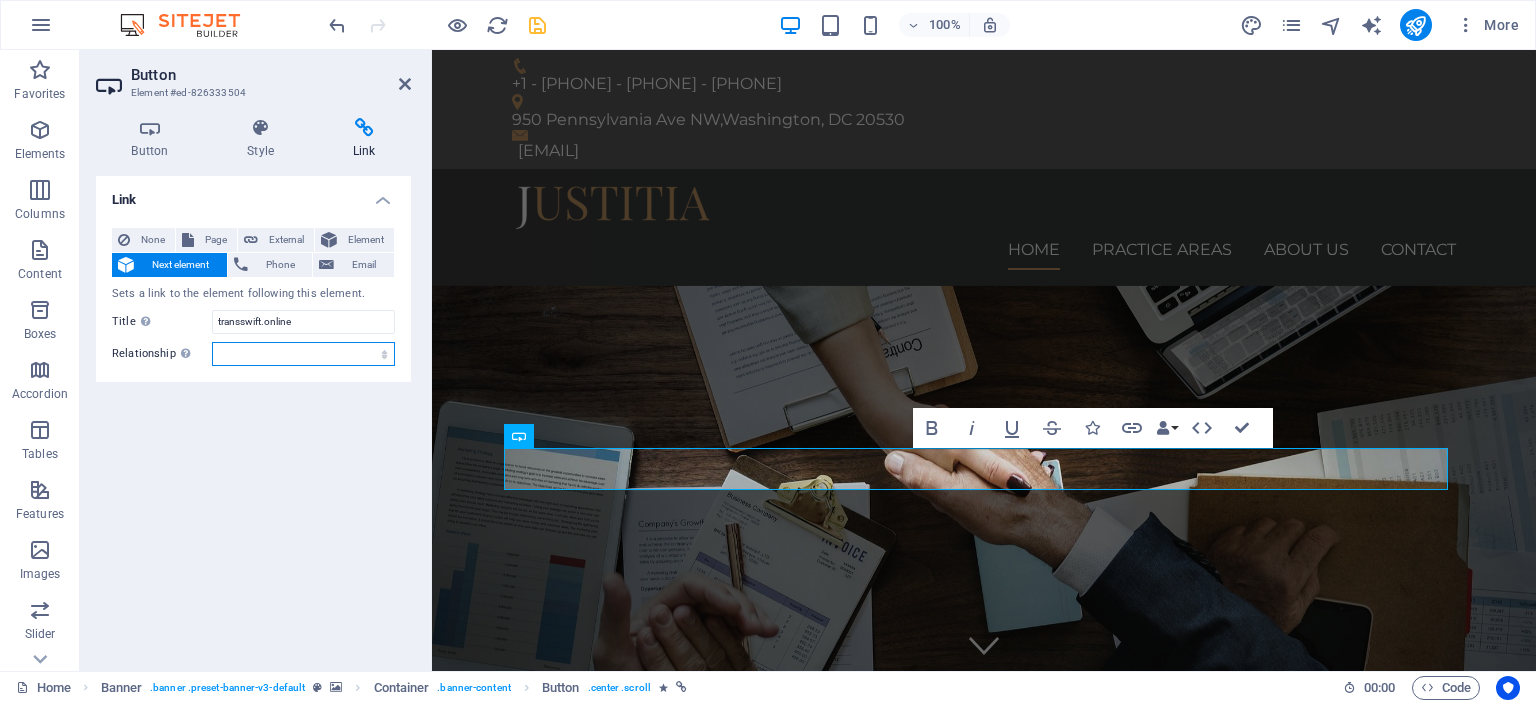 drag, startPoint x: 256, startPoint y: 348, endPoint x: 236, endPoint y: 358, distance: 22.36068 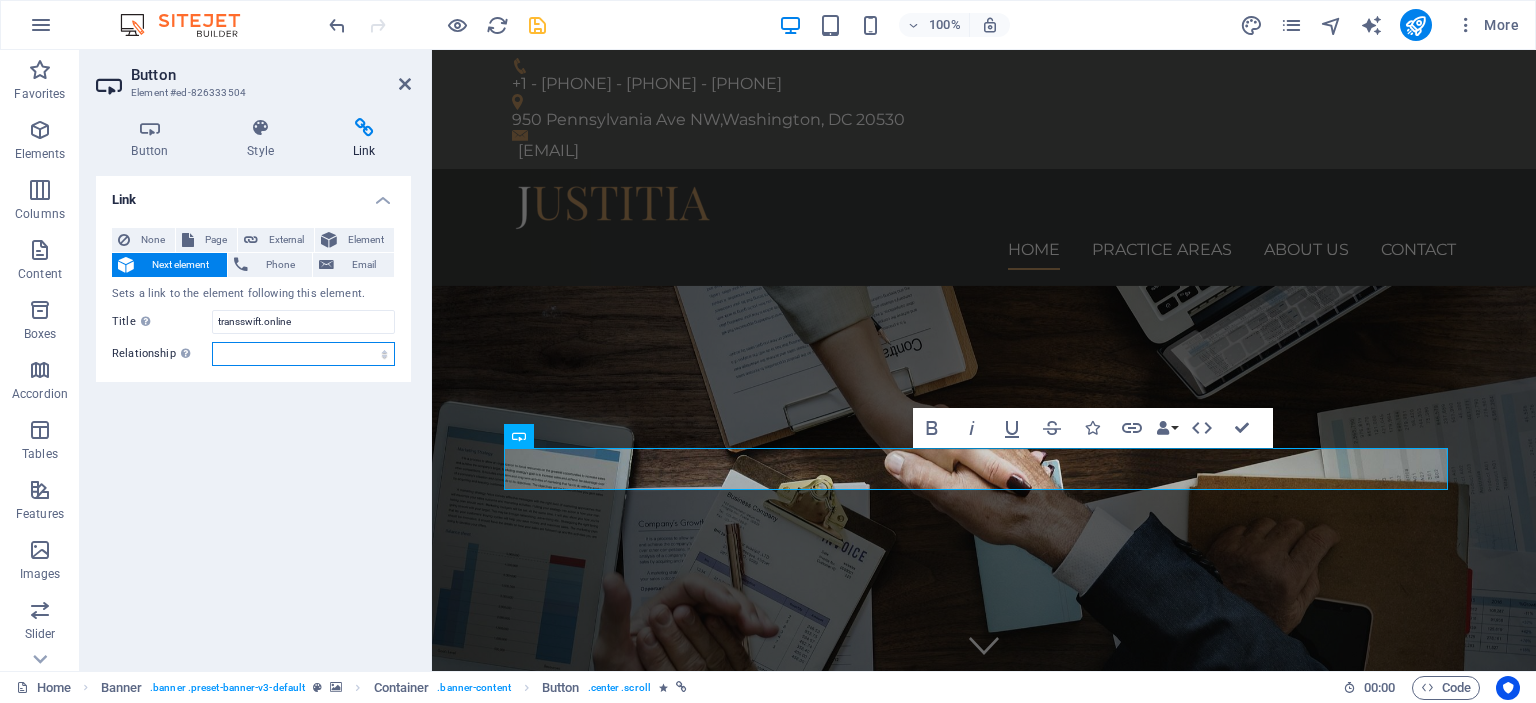 select on "next" 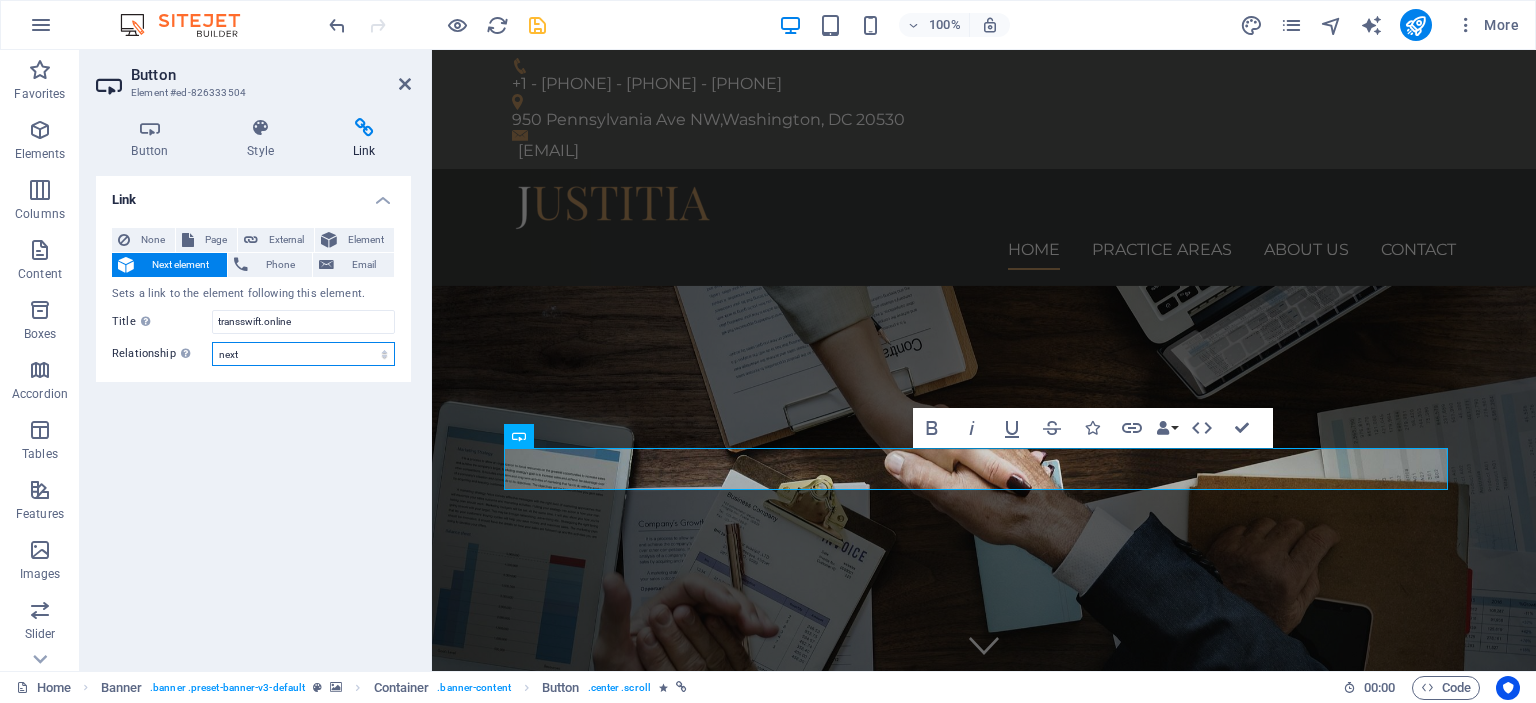 click on "alternate author bookmark external help license next nofollow noreferrer noopener prev search tag" at bounding box center (303, 354) 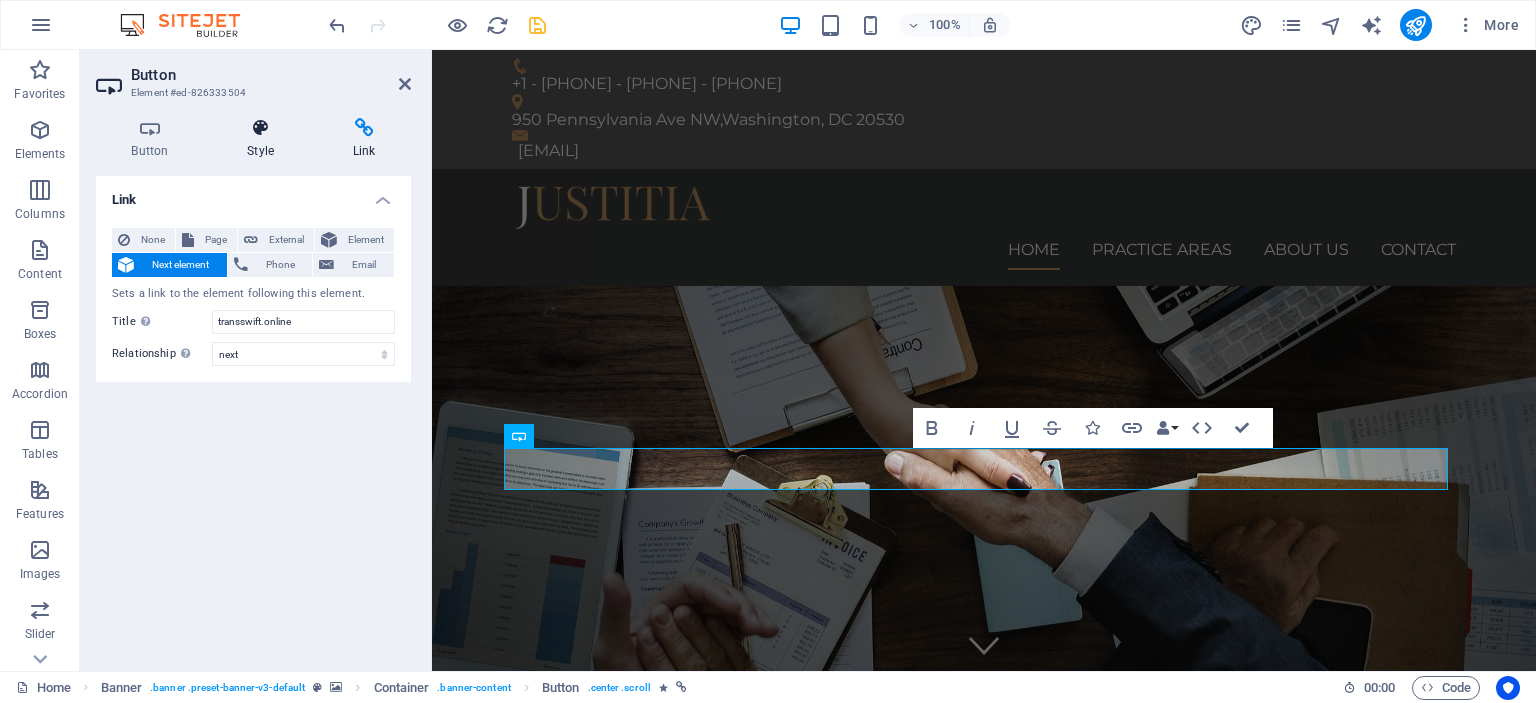 drag, startPoint x: 280, startPoint y: 135, endPoint x: 262, endPoint y: 135, distance: 18 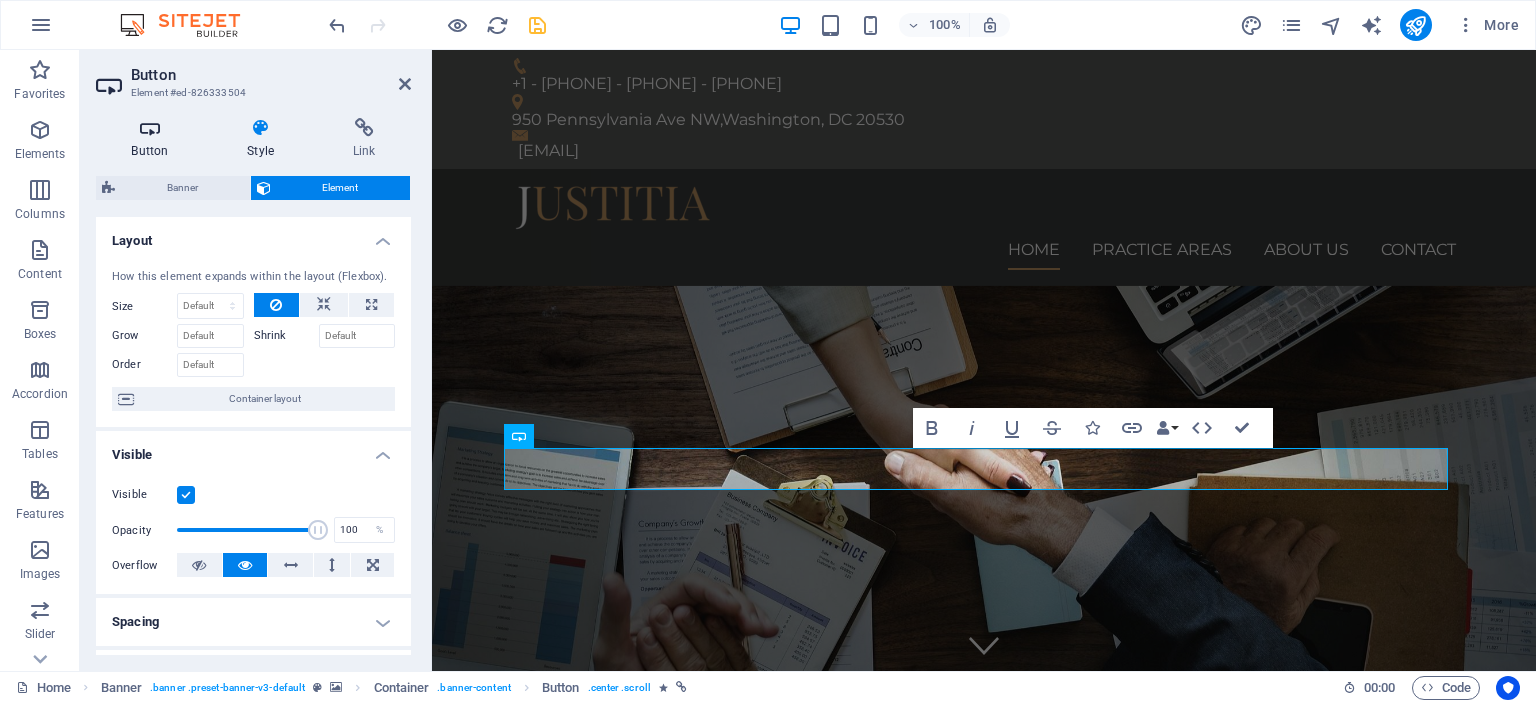 click at bounding box center [150, 128] 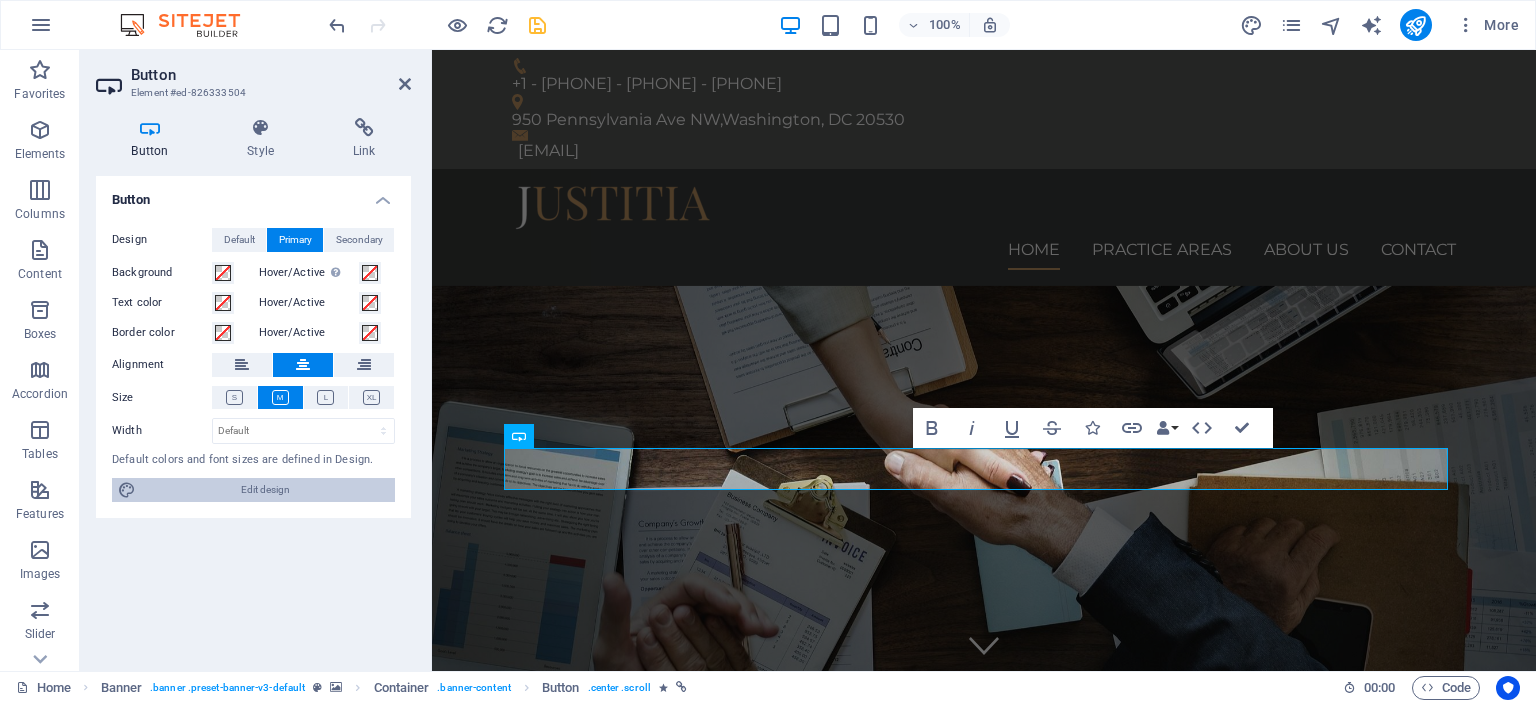 drag, startPoint x: 285, startPoint y: 487, endPoint x: 211, endPoint y: 430, distance: 93.40771 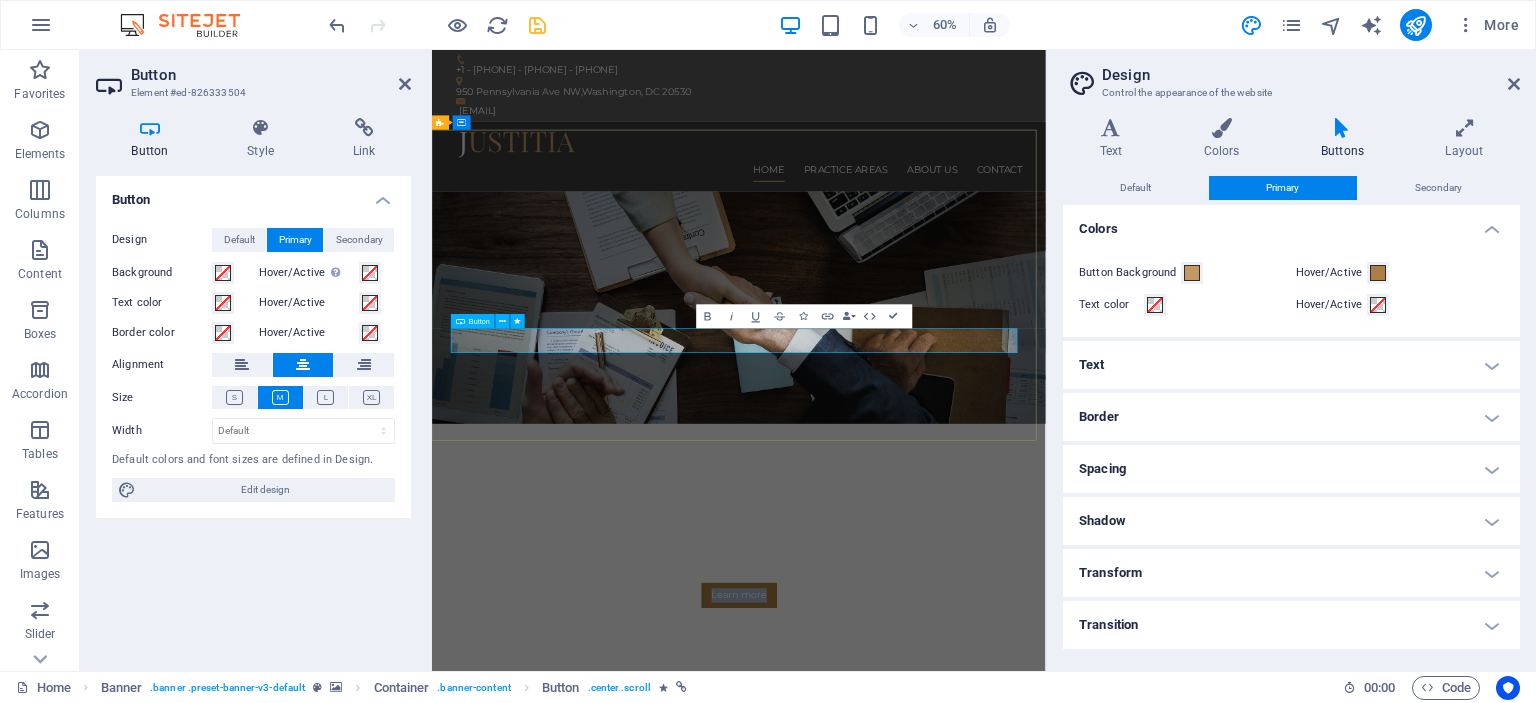 click on "Learn more" at bounding box center (944, 959) 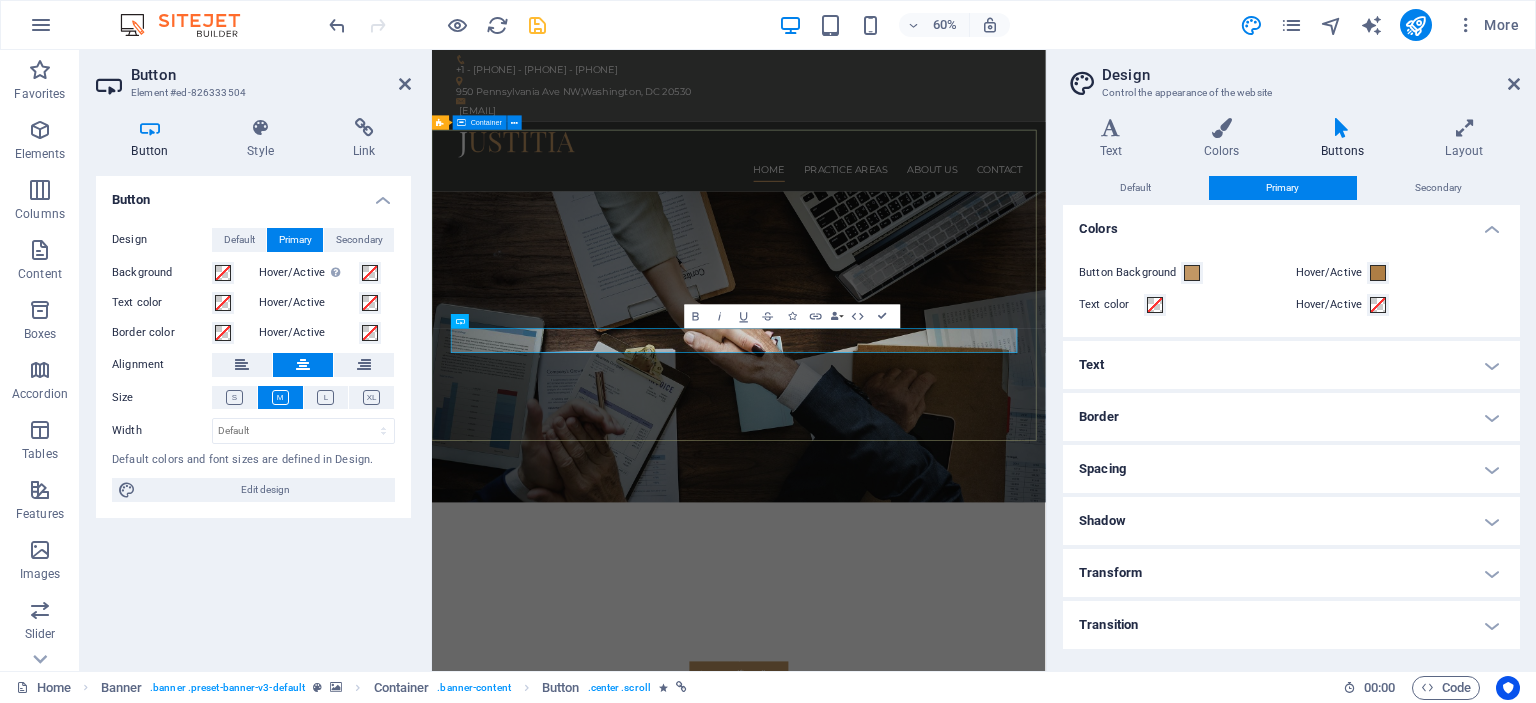 click on "transswift Consetetur sadipscing elitr, sed diam nonumy eirmod tempor invidunt ut labore et dolore magna aliquyam erat, sed diam voluptua. At vero eos et accusam et justo duo dolores et ea rebum. transswift.online" at bounding box center [943, 997] 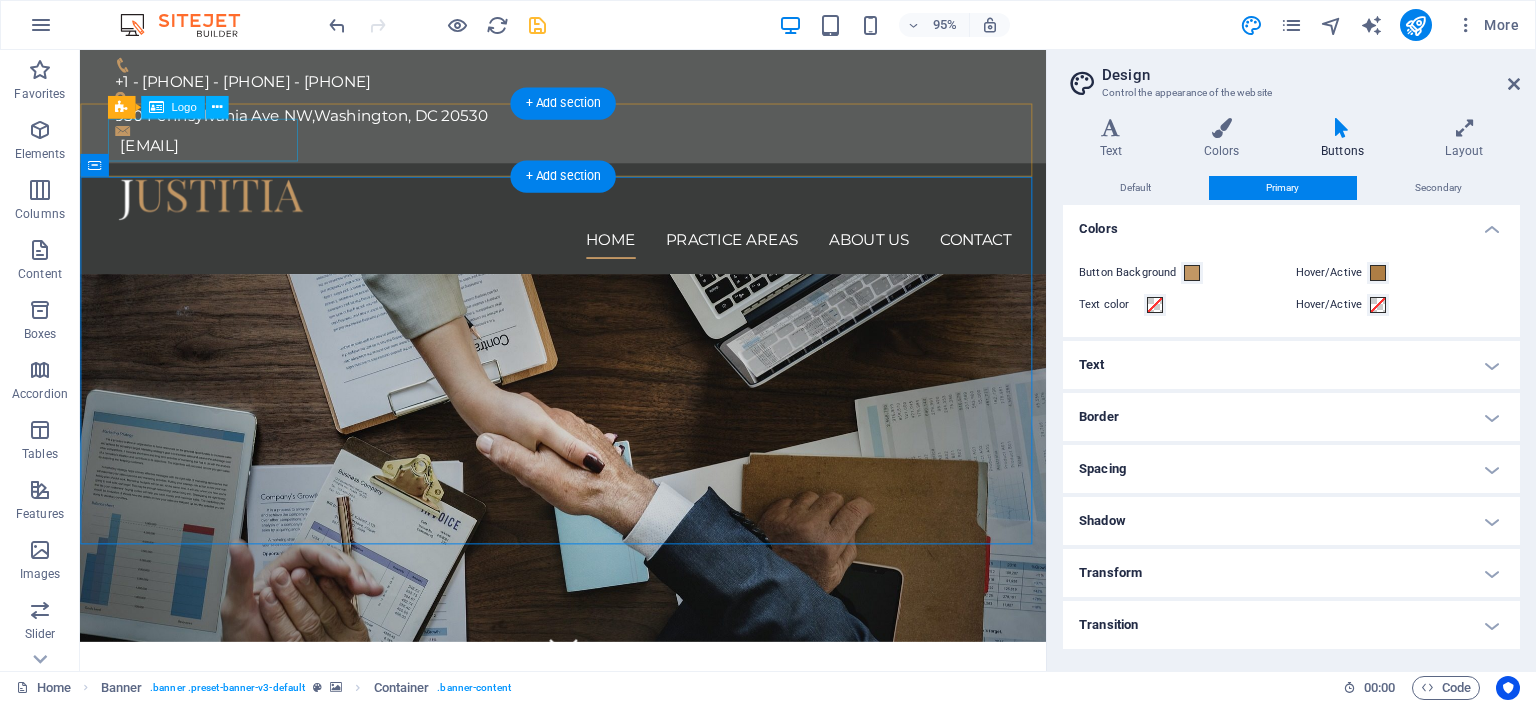 click at bounding box center [589, 207] 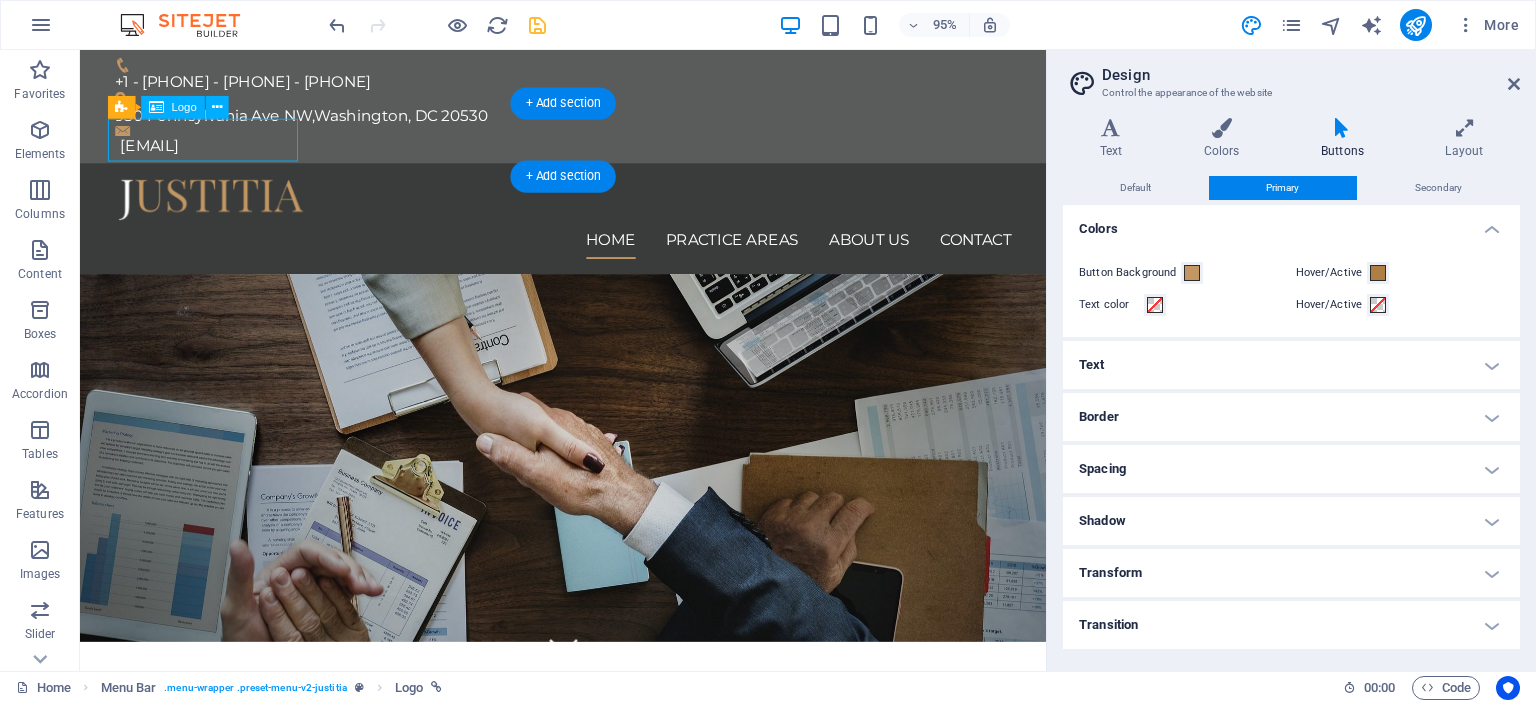 click at bounding box center [589, 207] 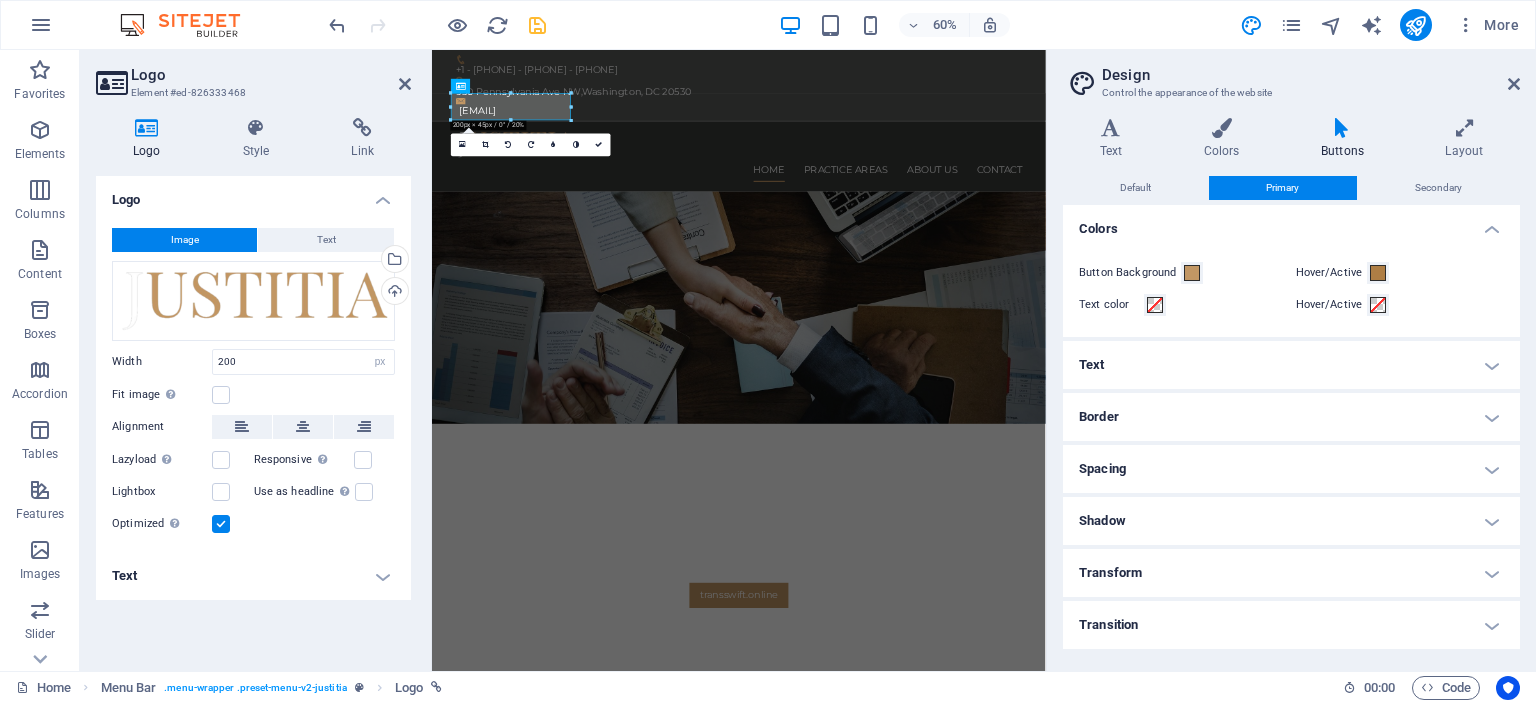click on "Text" at bounding box center (253, 576) 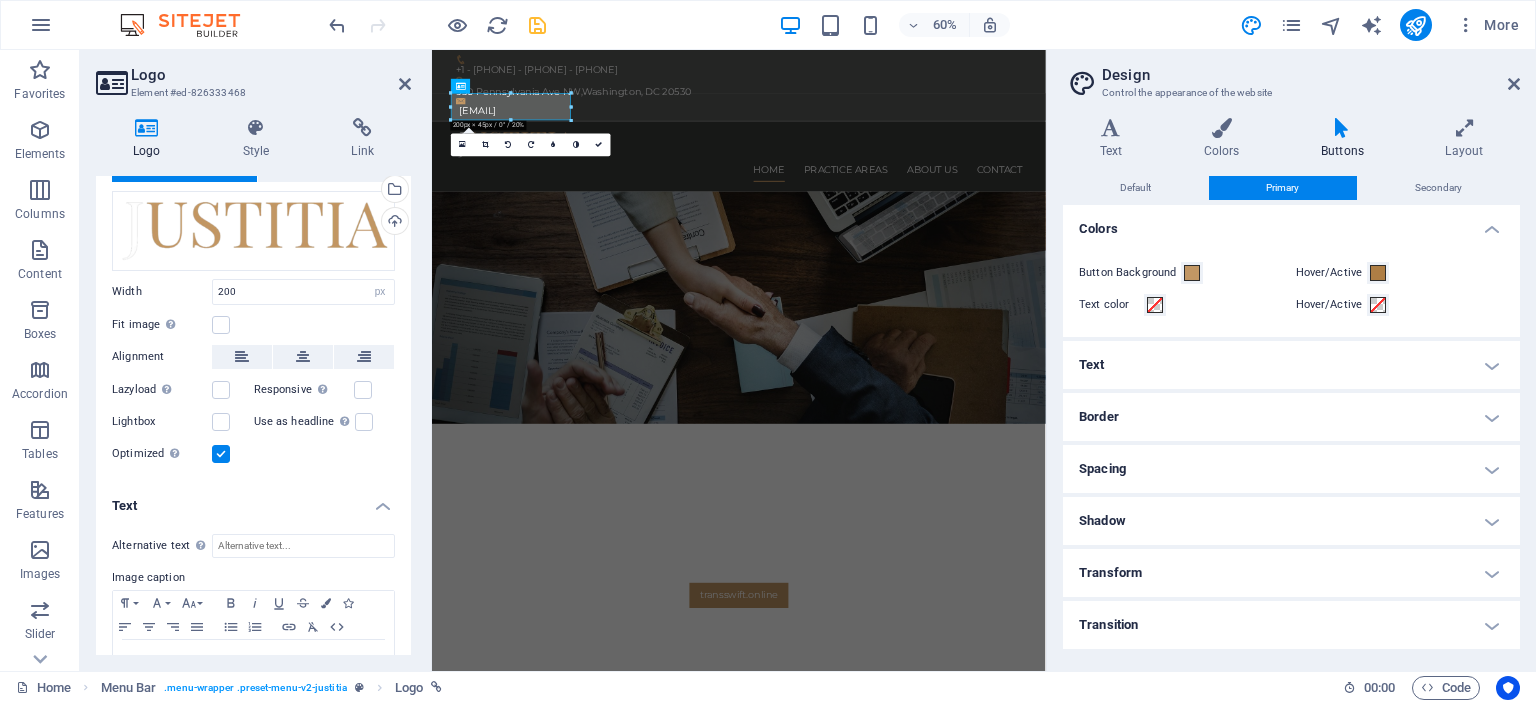 scroll, scrollTop: 131, scrollLeft: 0, axis: vertical 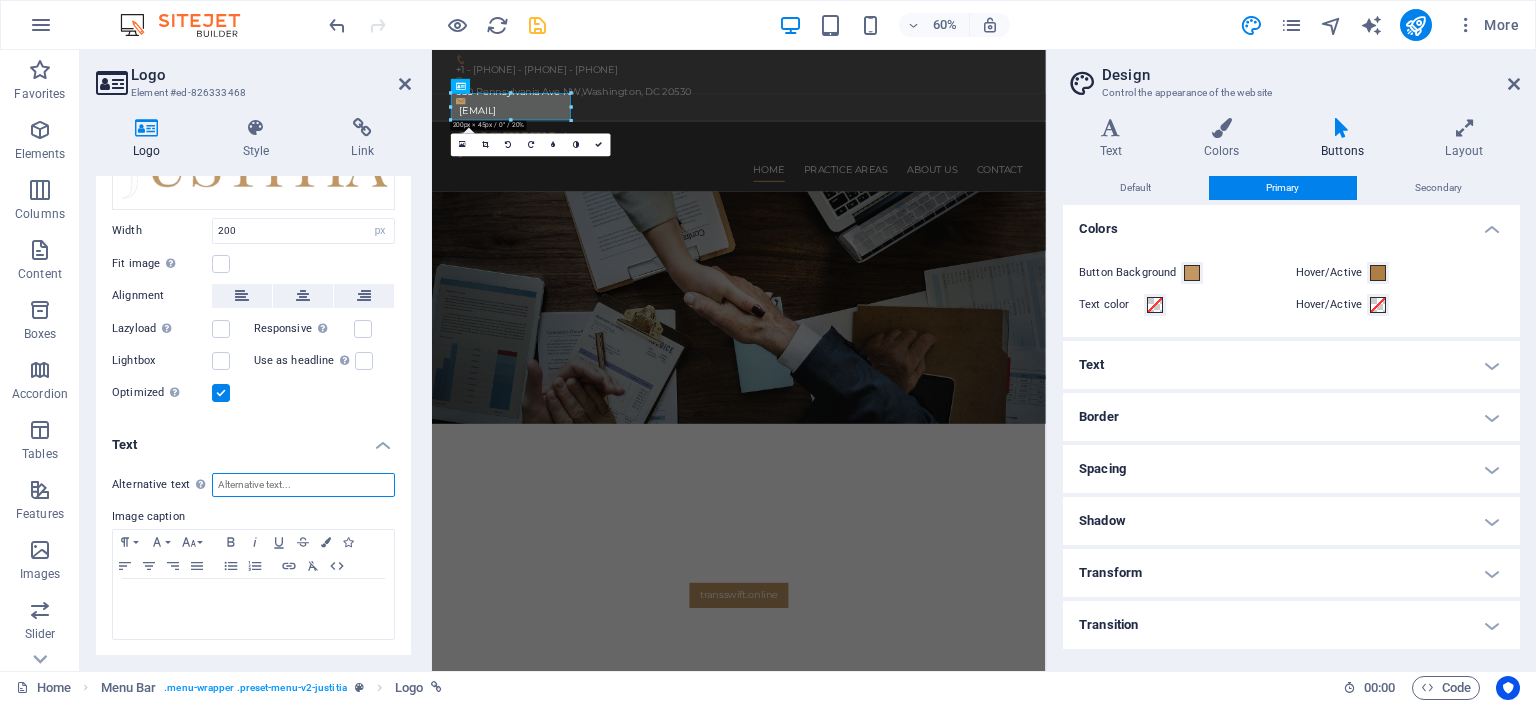 click on "Alternative text The alternative text is used by devices that cannot display images (e.g. image search engines) and should be added to every image to improve website accessibility." at bounding box center [303, 485] 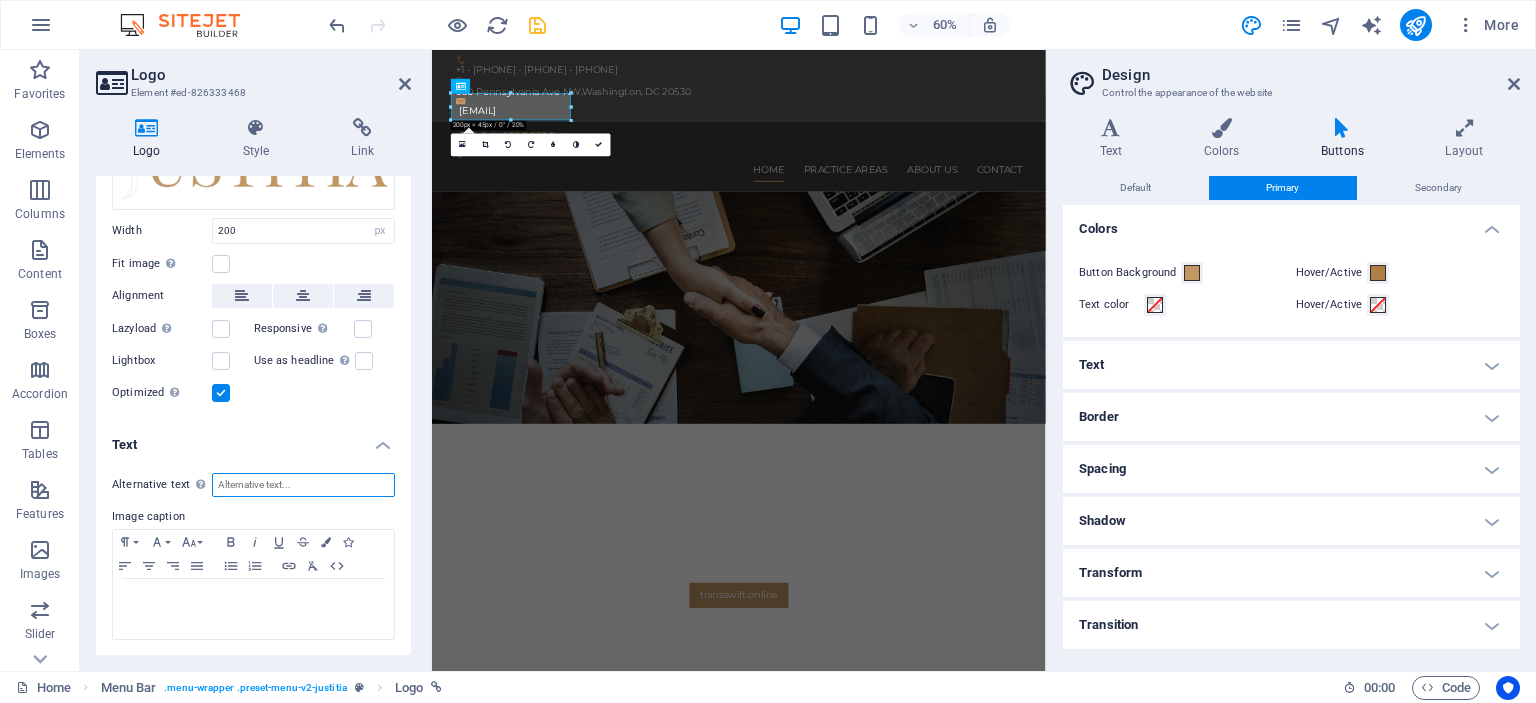 paste on "transswift.online" 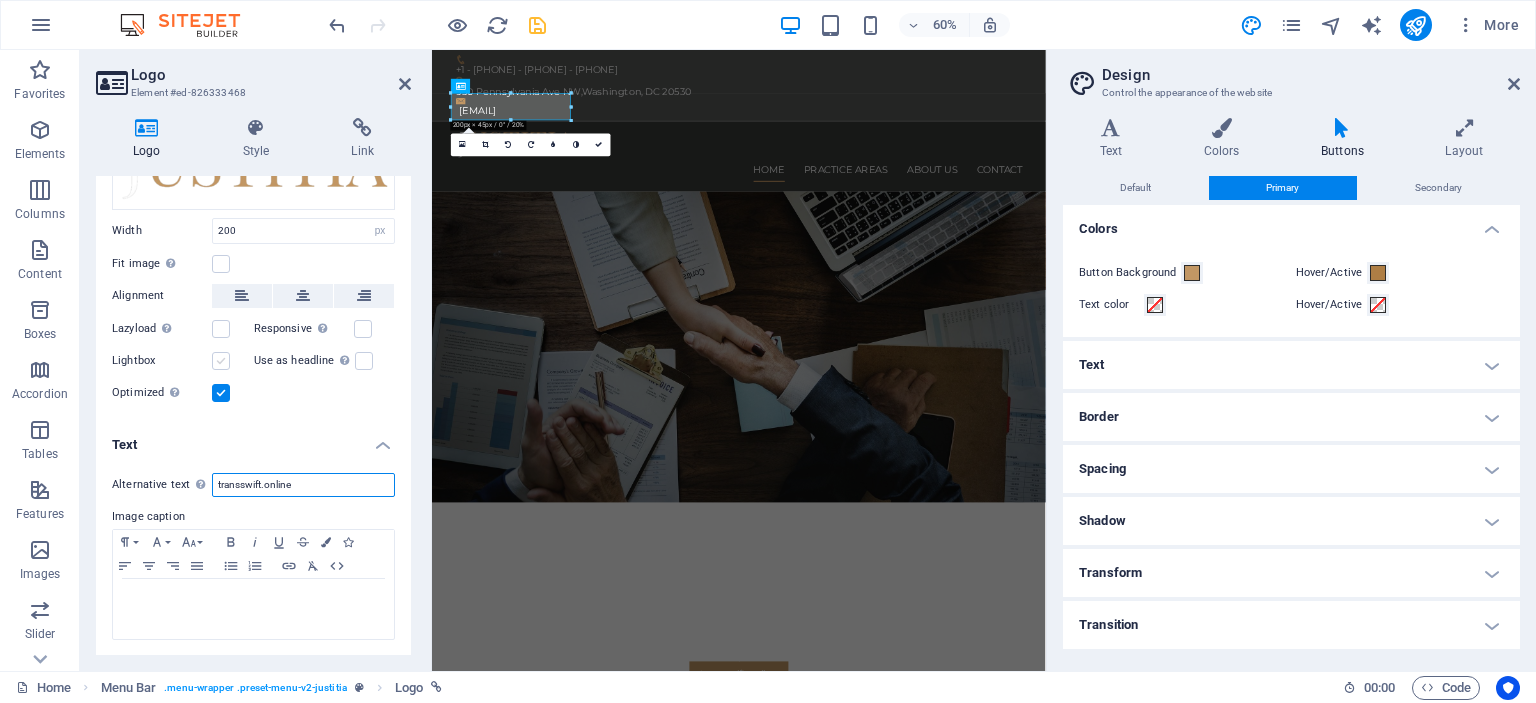 type on "transswift.online" 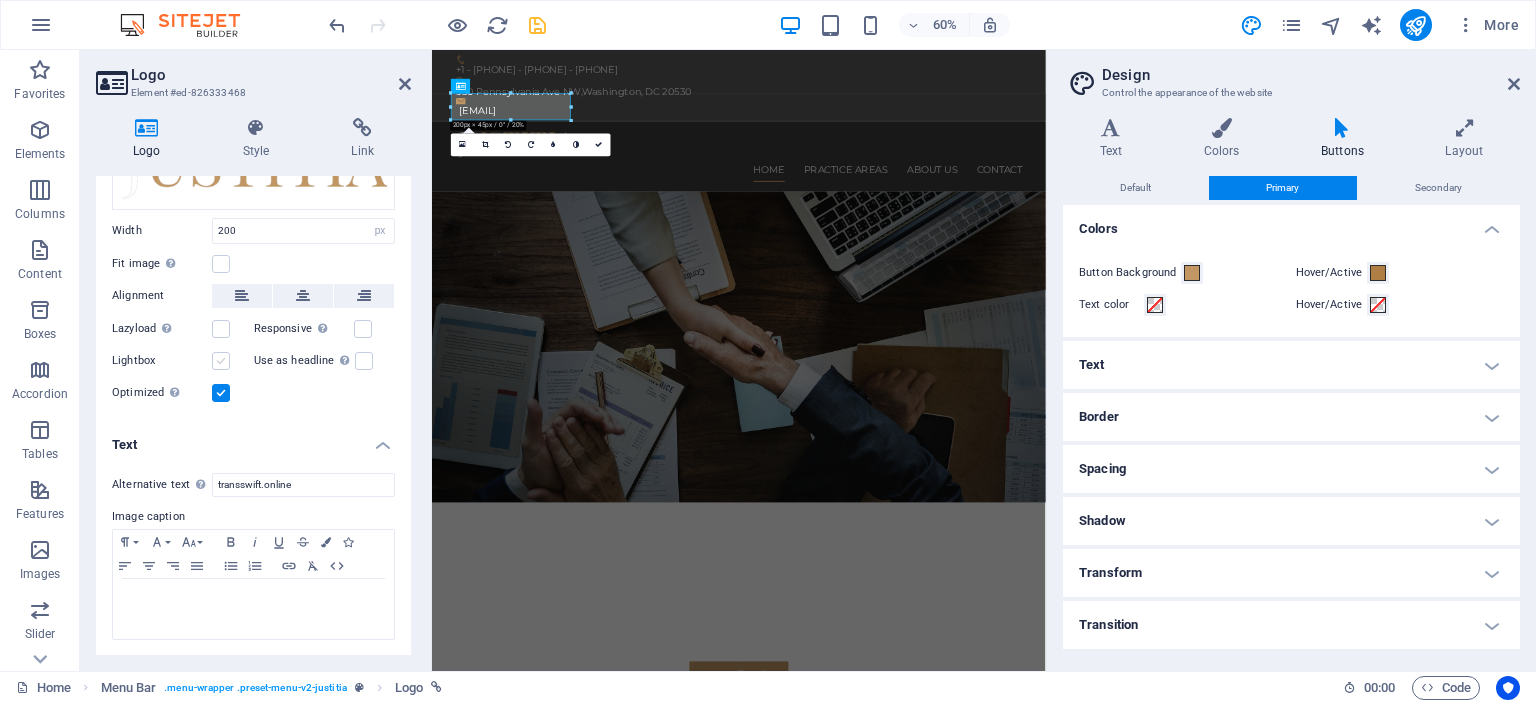 click at bounding box center (221, 361) 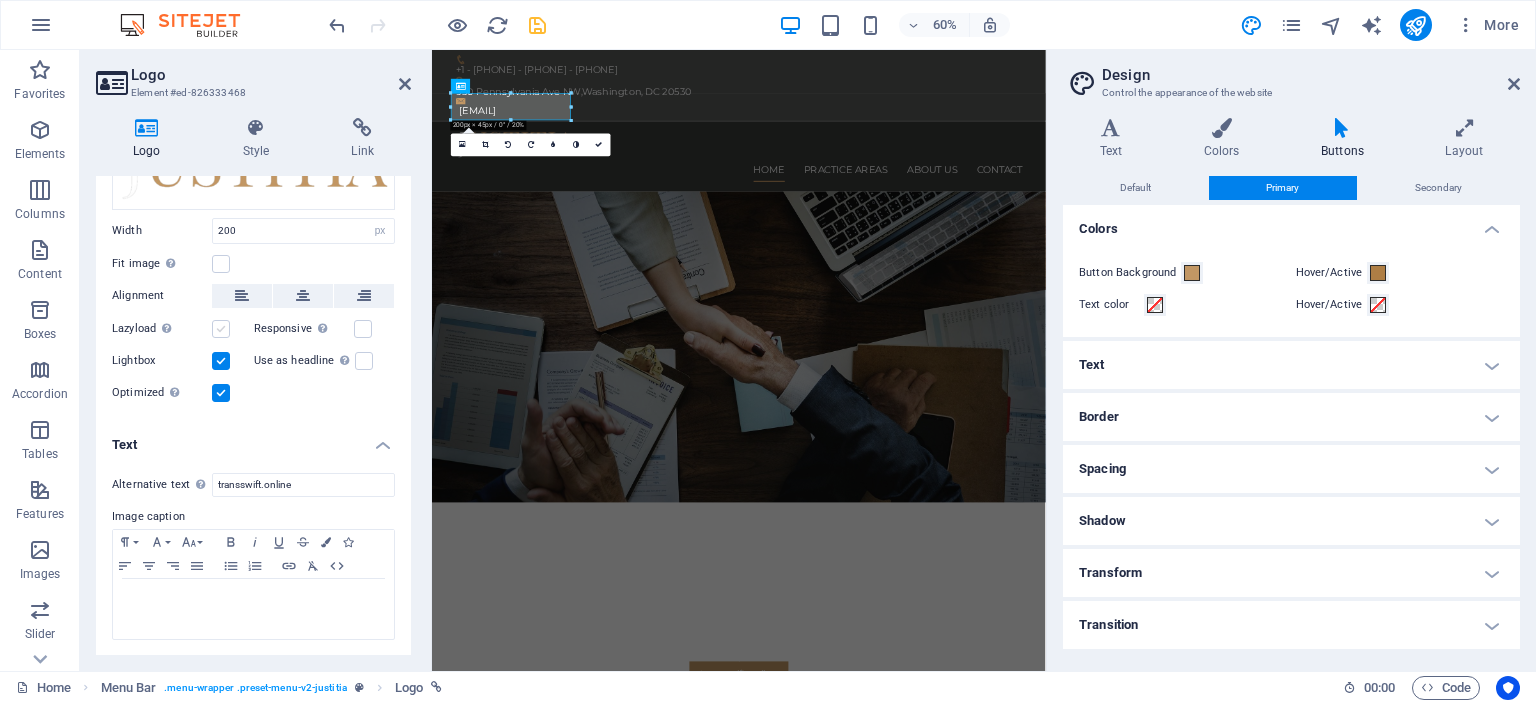 click at bounding box center (221, 329) 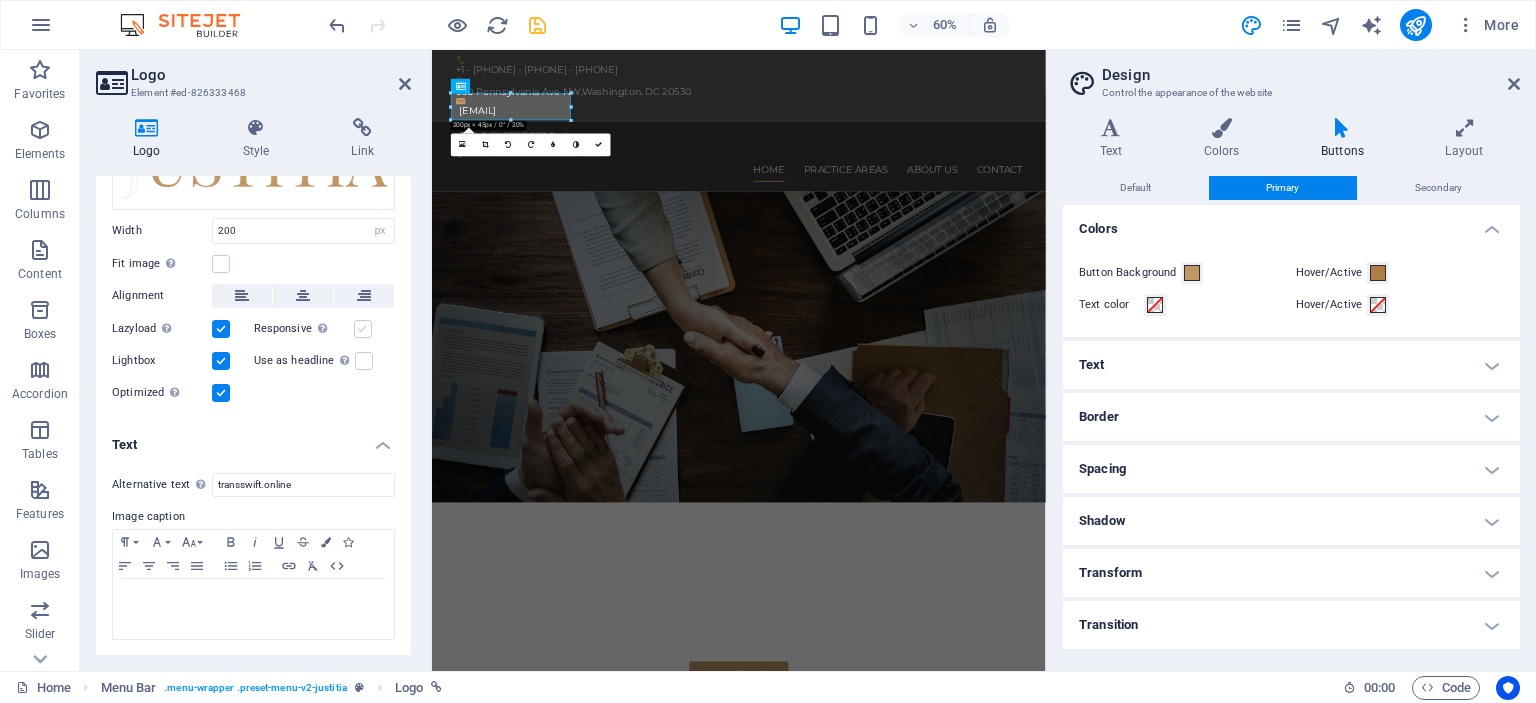 click at bounding box center (363, 329) 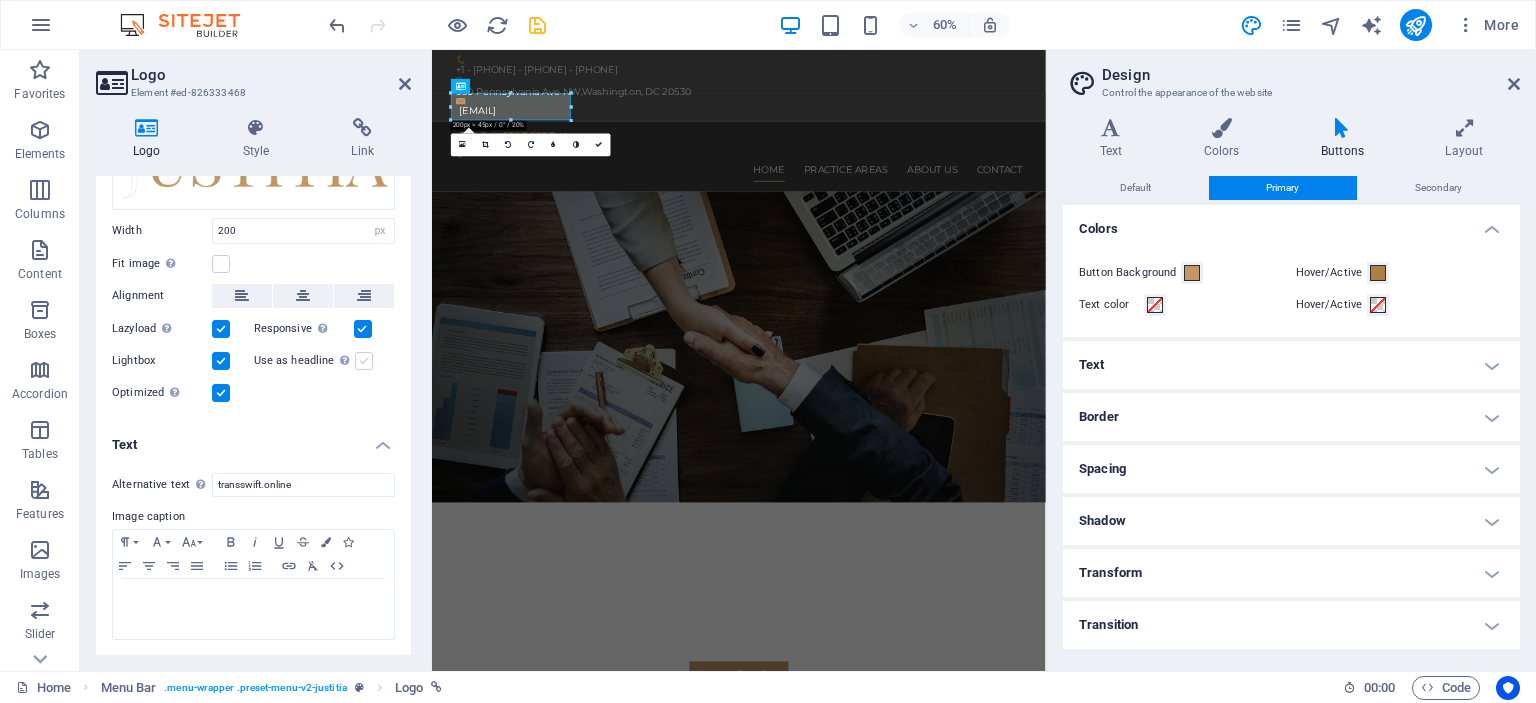 click at bounding box center [364, 361] 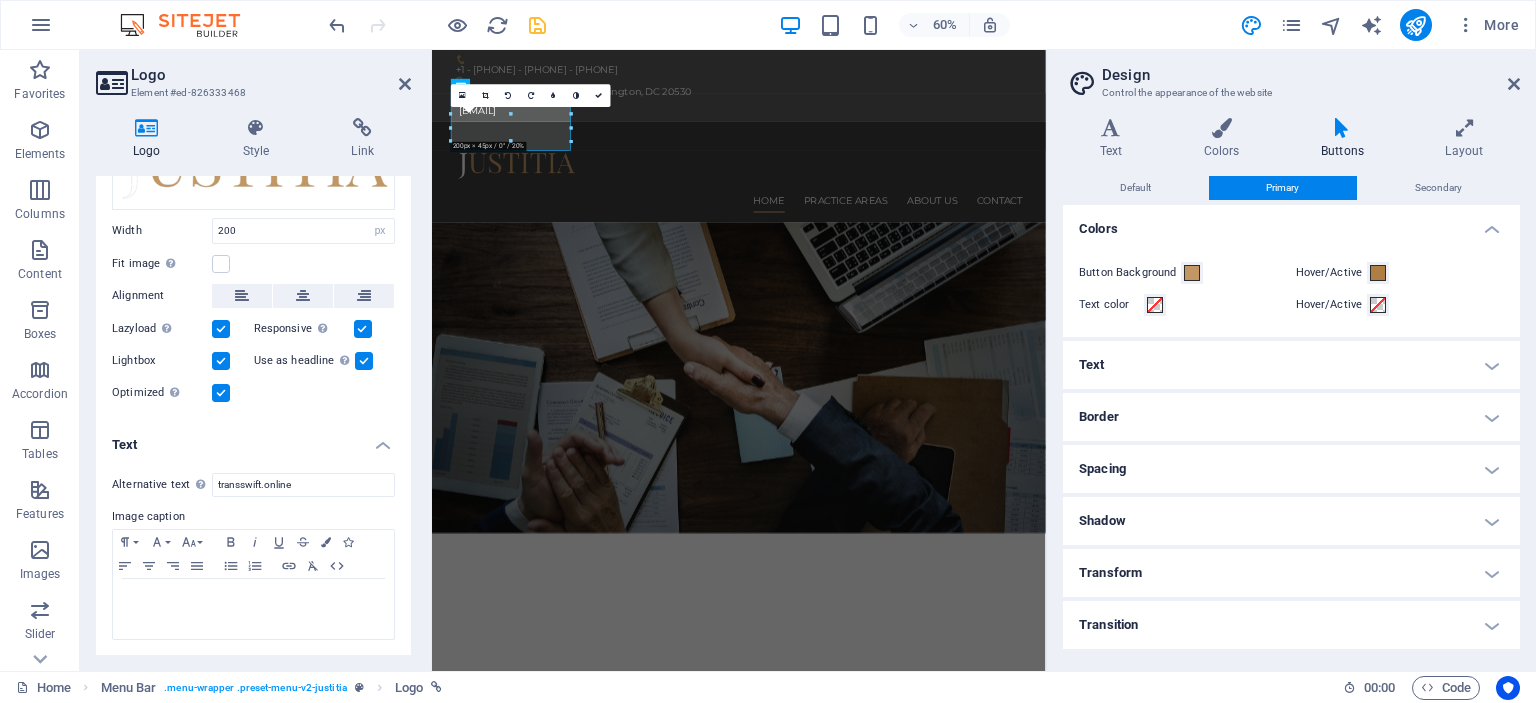 click on "Text" at bounding box center (253, 439) 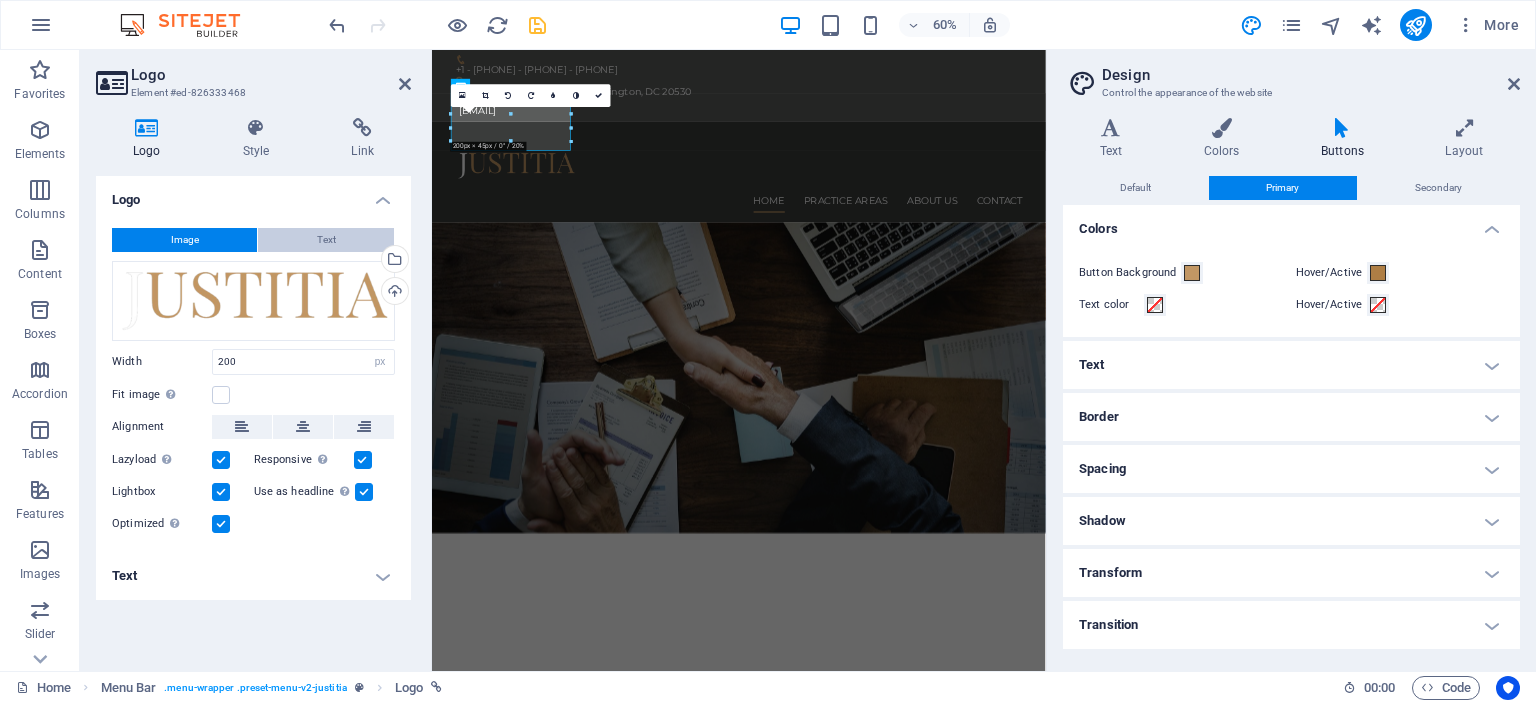 click on "Text" at bounding box center (326, 240) 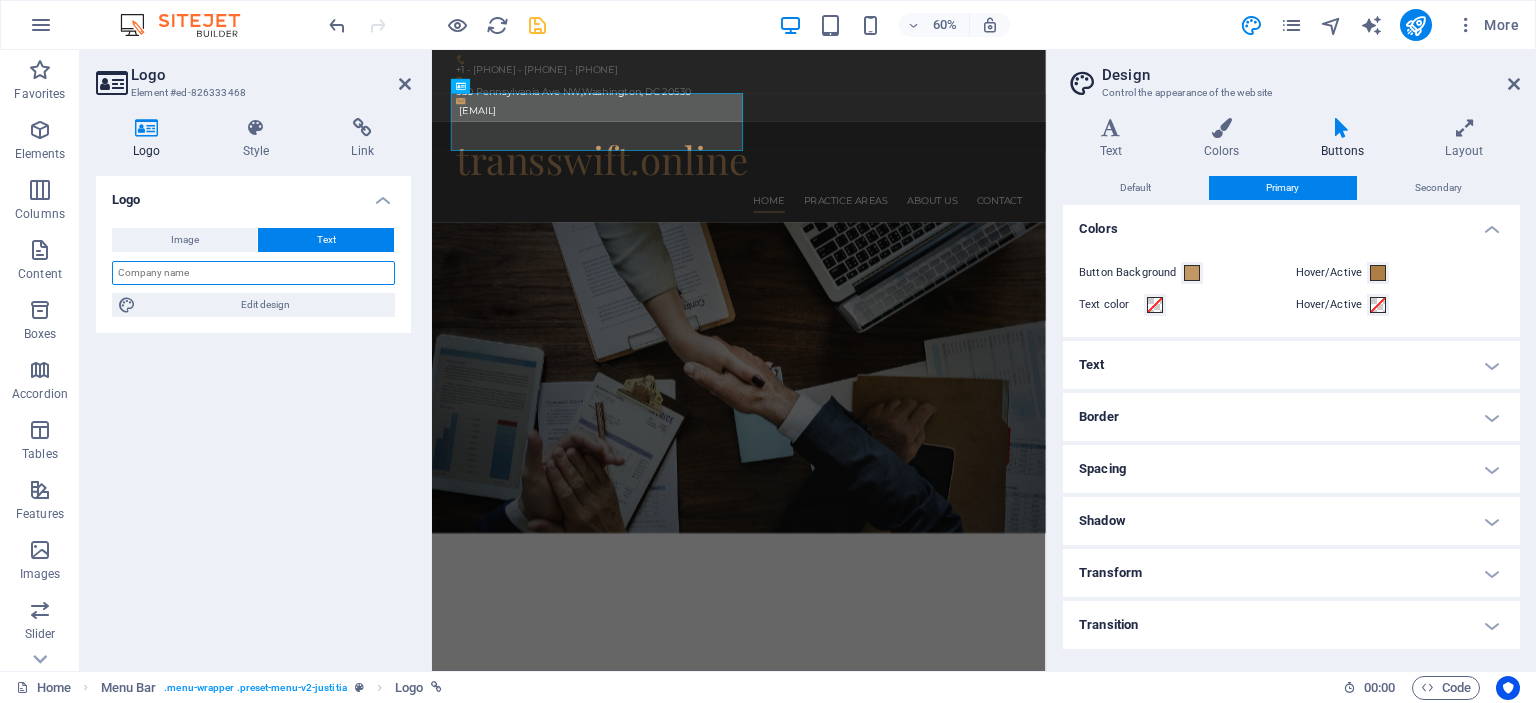 click at bounding box center [253, 273] 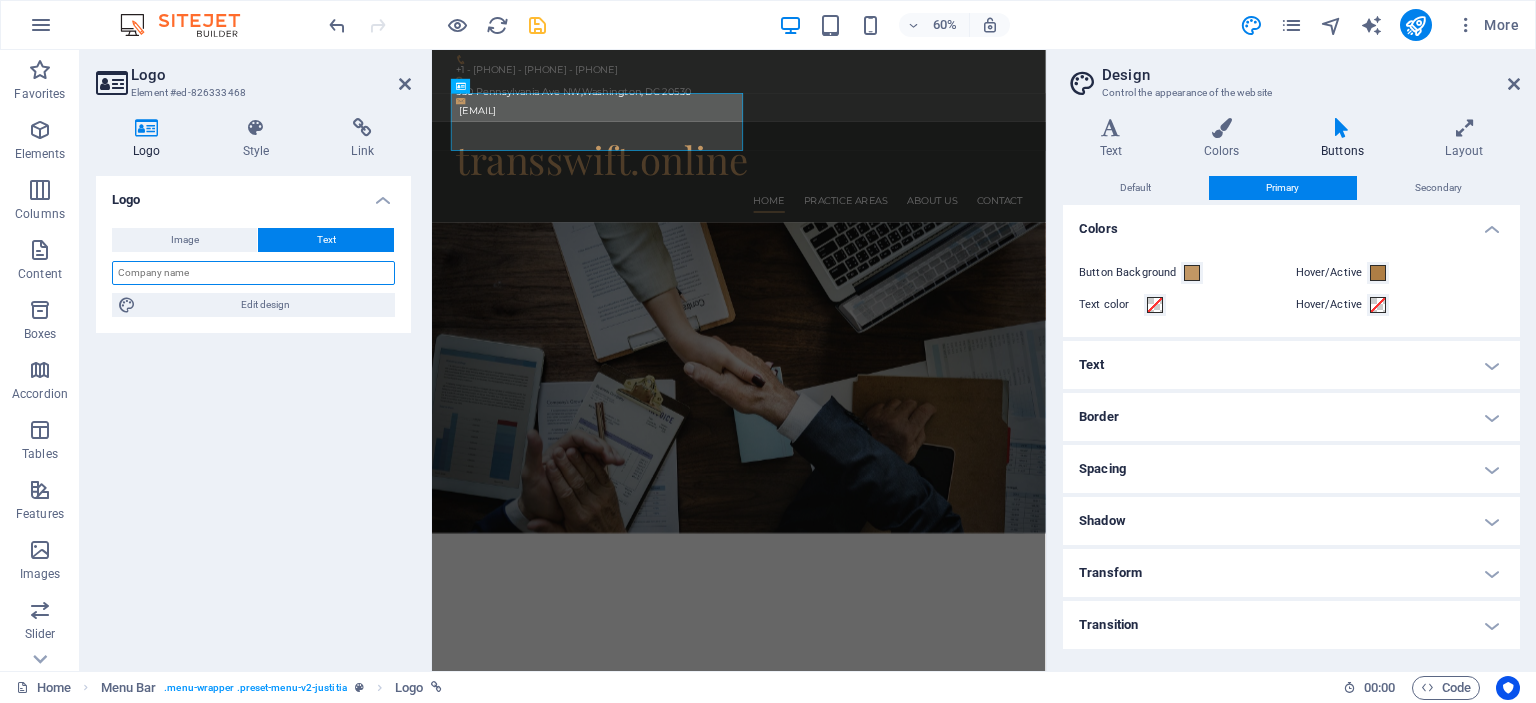 paste on "transswift.online" 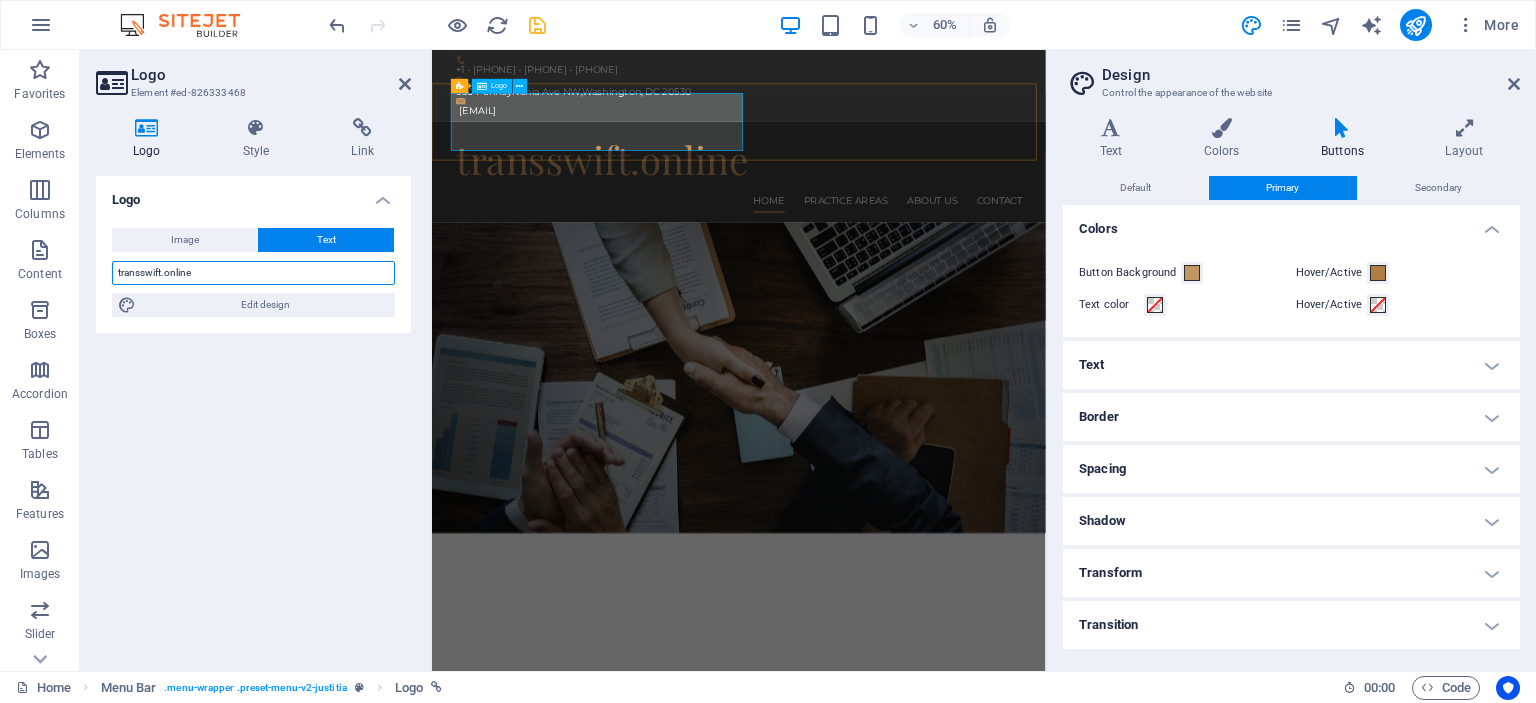 type on "transswift.online" 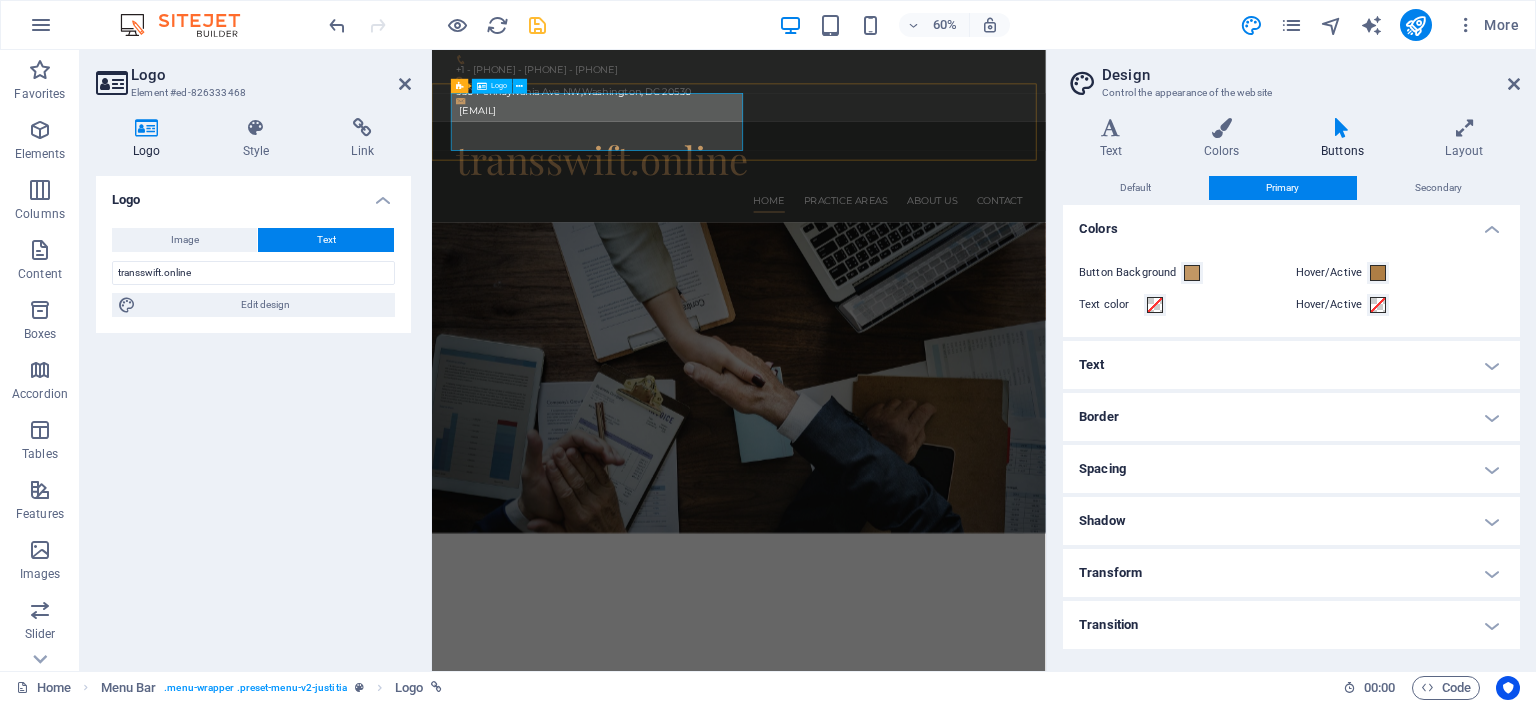 click on "transswift.online" at bounding box center [944, 233] 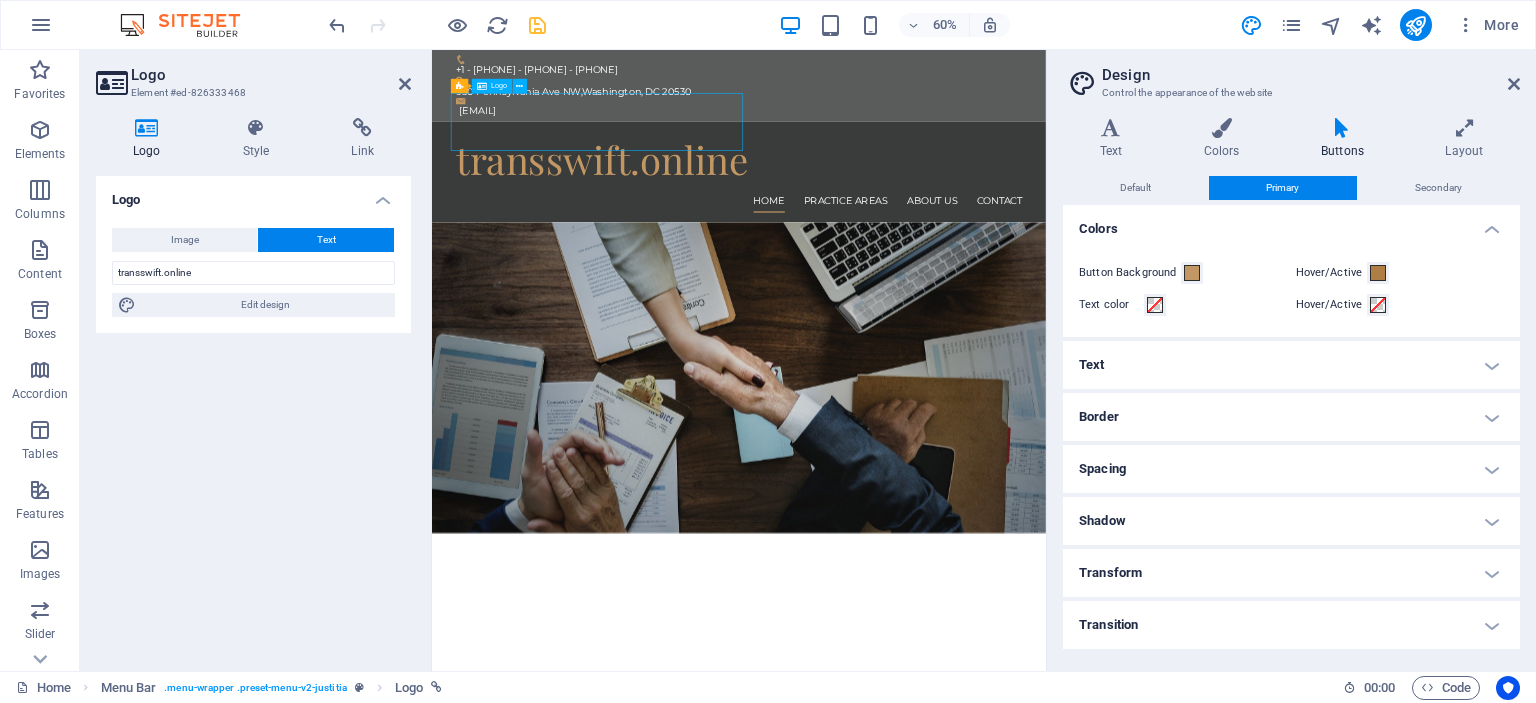 click on "transswift.online" at bounding box center [944, 233] 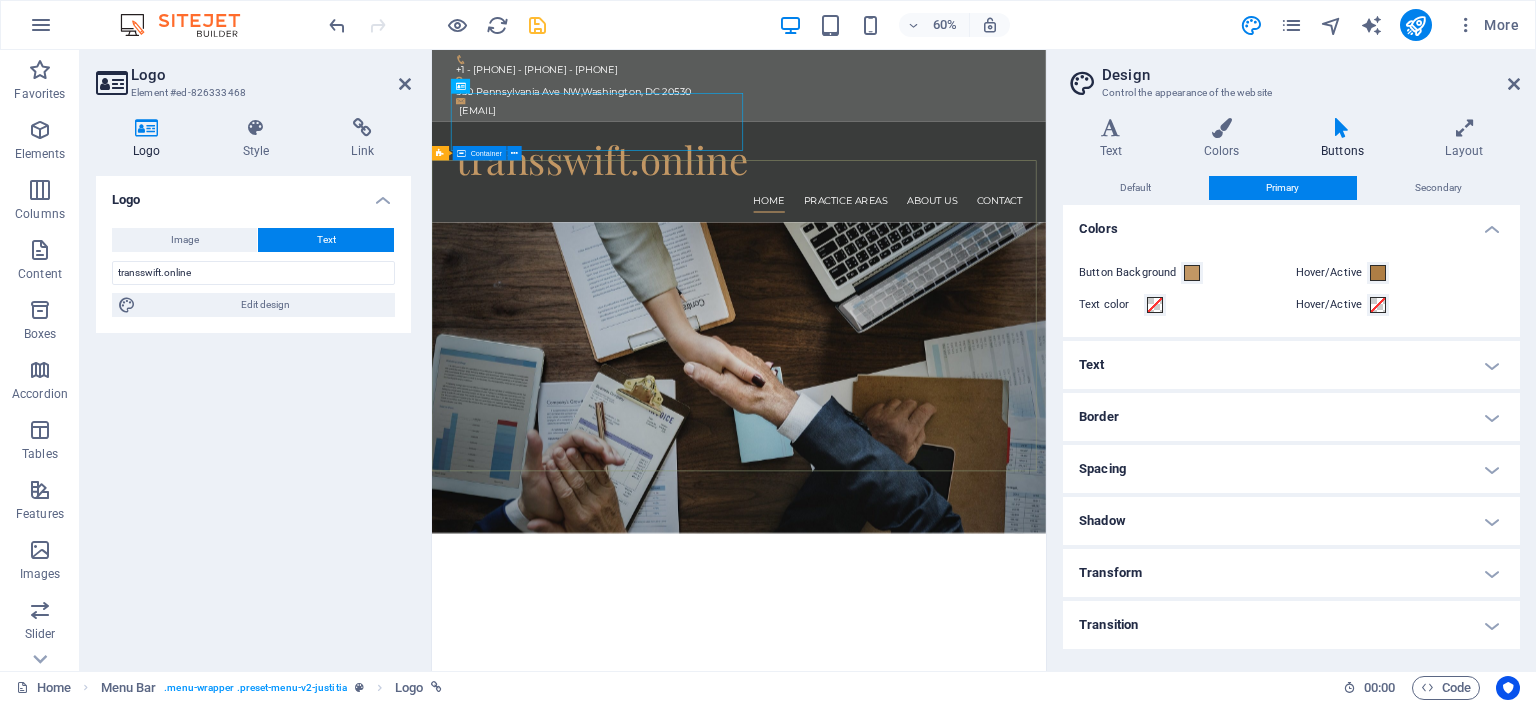 click on "transswift Consetetur sadipscing elitr, sed diam nonumy eirmod tempor invidunt ut labore et dolore magna aliquyam erat, sed diam voluptua. At vero eos et accusam et justo duo dolores et ea rebum. transswift.online" at bounding box center [943, 1048] 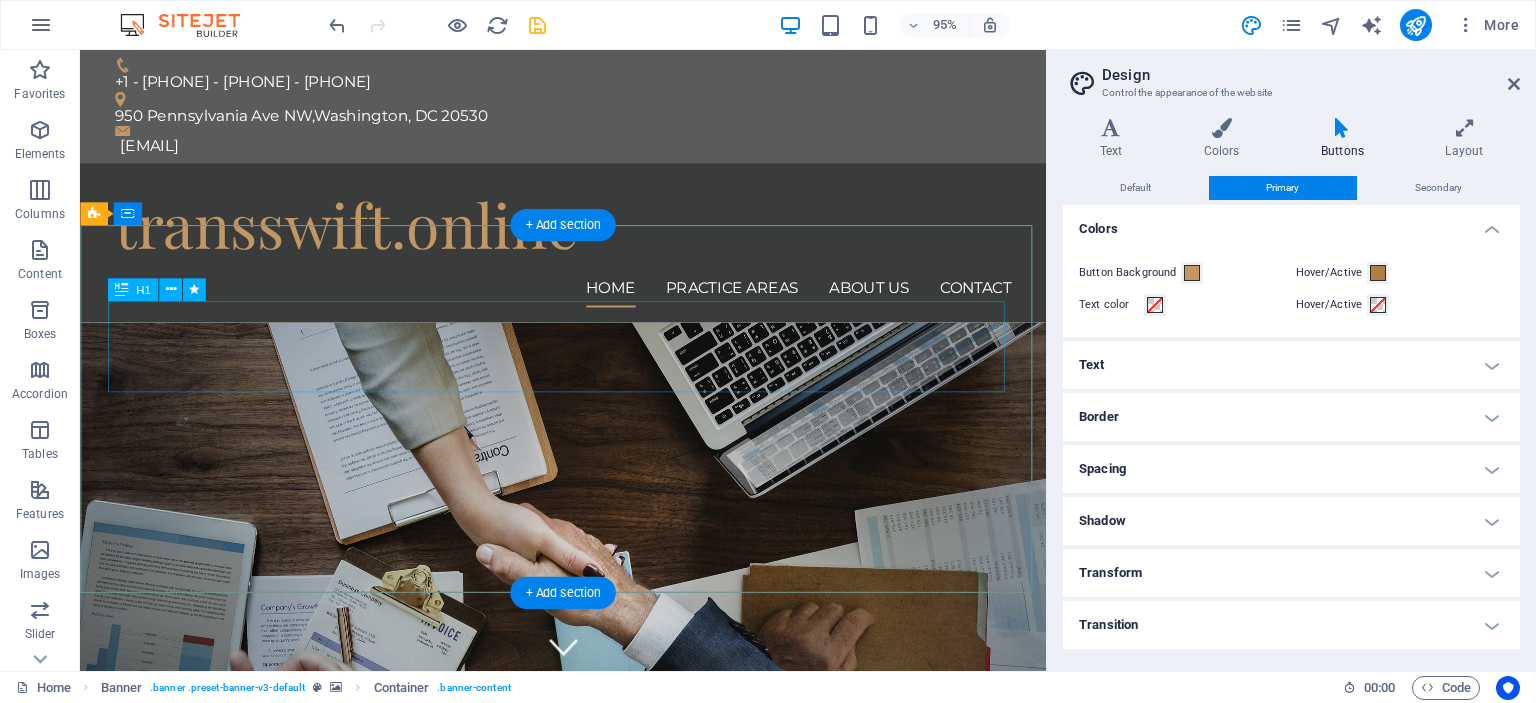 click on "transswift" at bounding box center [589, 983] 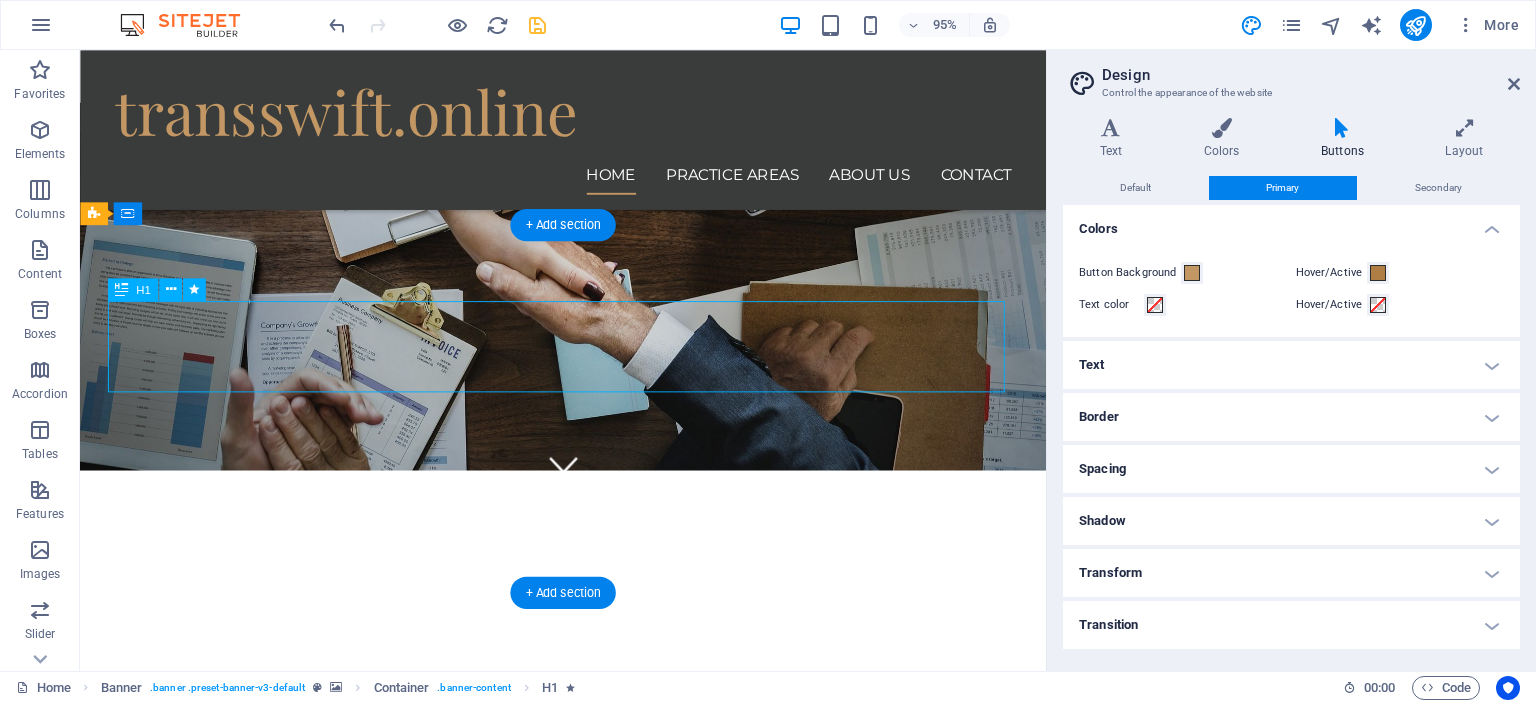 scroll, scrollTop: 200, scrollLeft: 0, axis: vertical 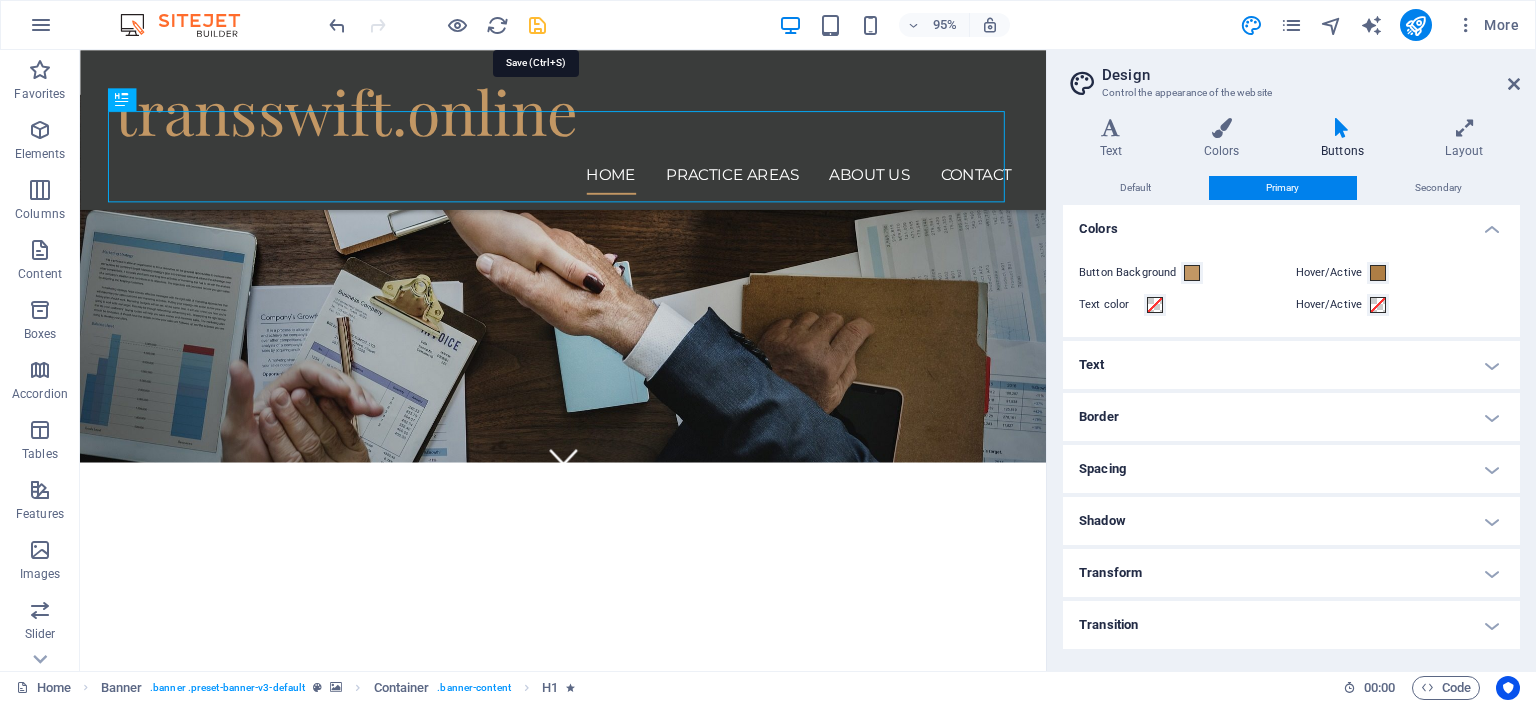 click at bounding box center [537, 25] 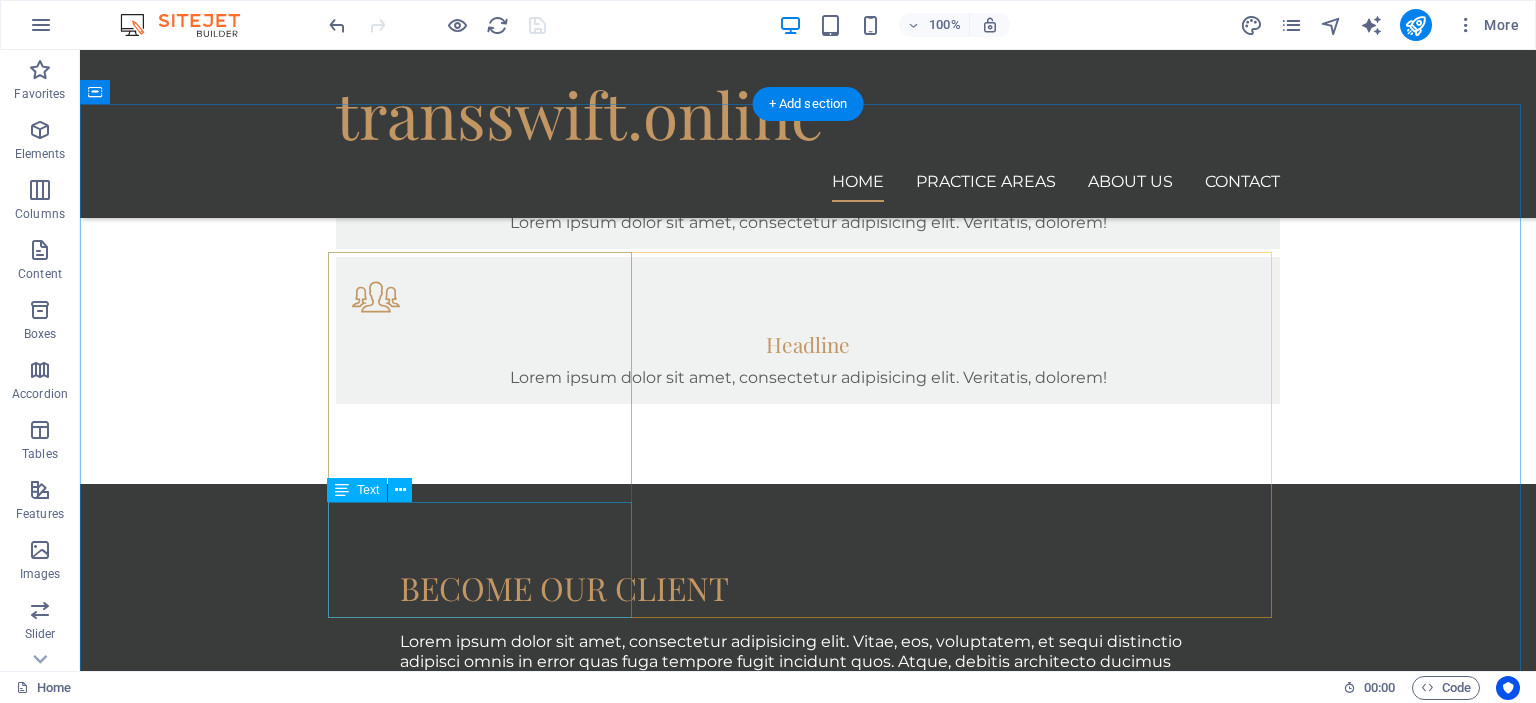 scroll, scrollTop: 1830, scrollLeft: 0, axis: vertical 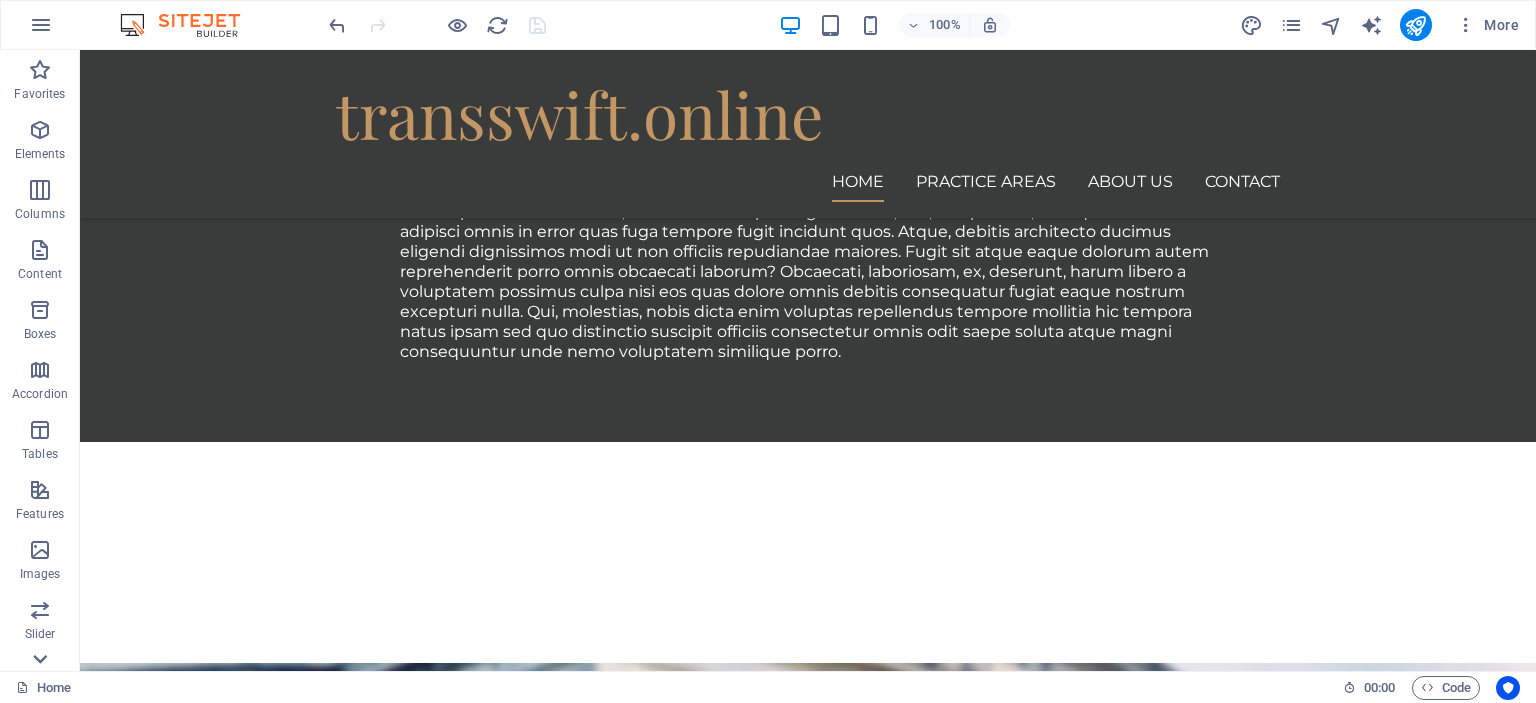 click 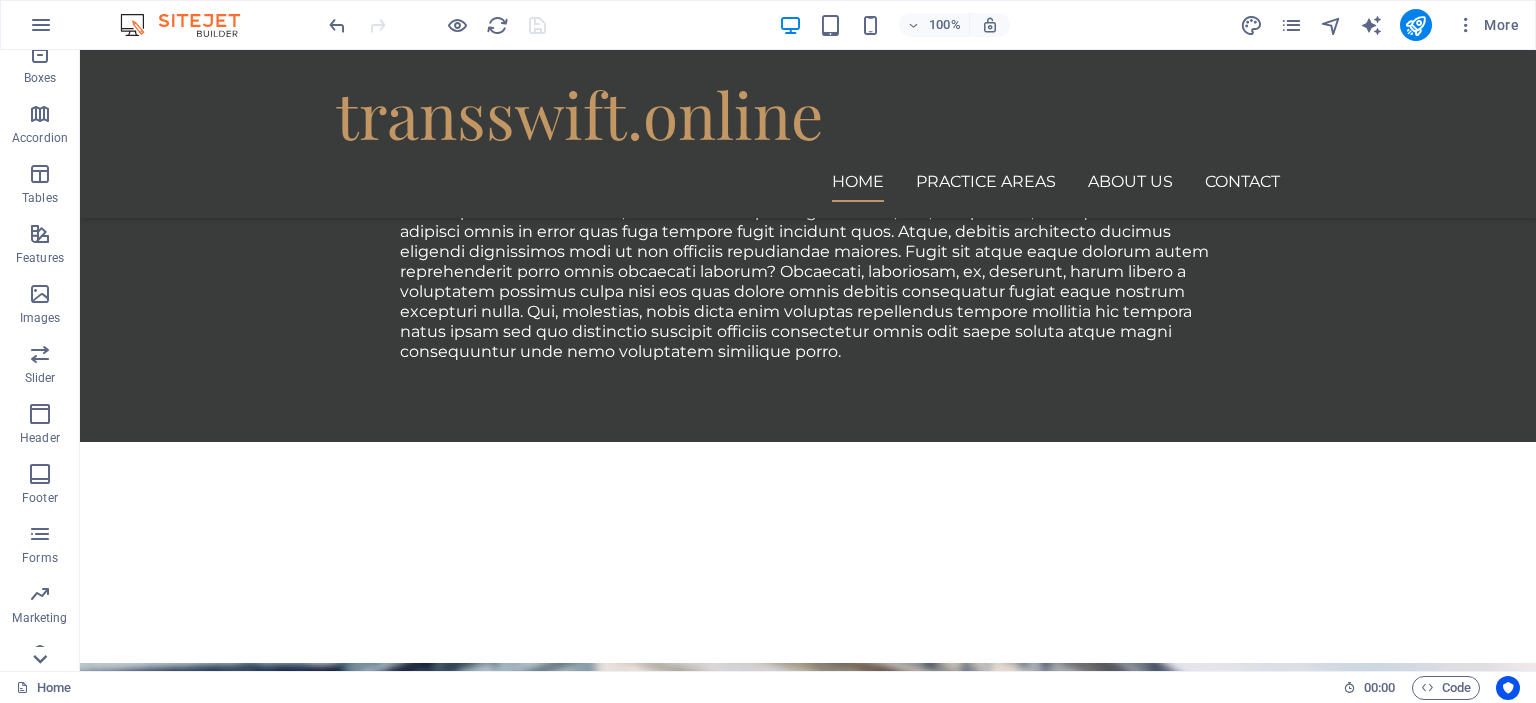 scroll, scrollTop: 278, scrollLeft: 0, axis: vertical 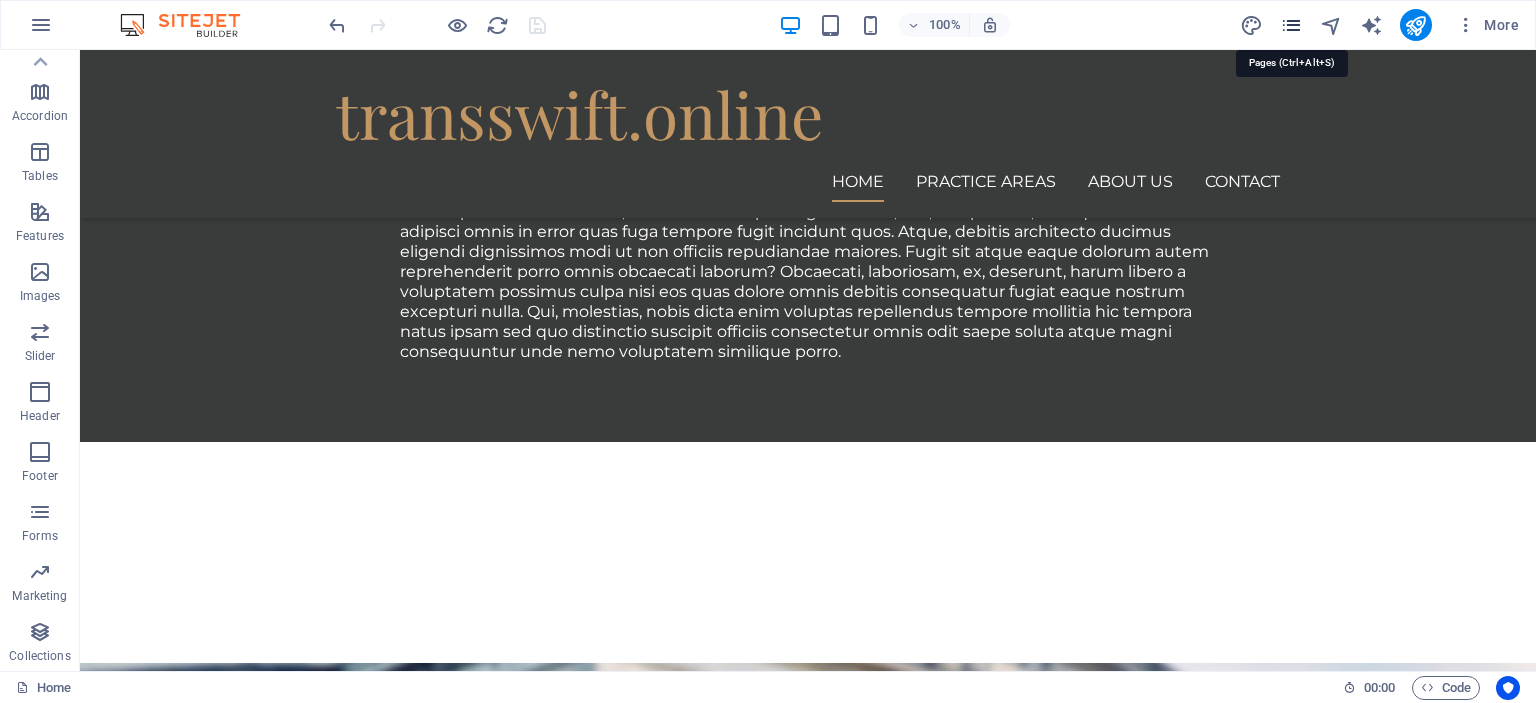 click at bounding box center (1291, 25) 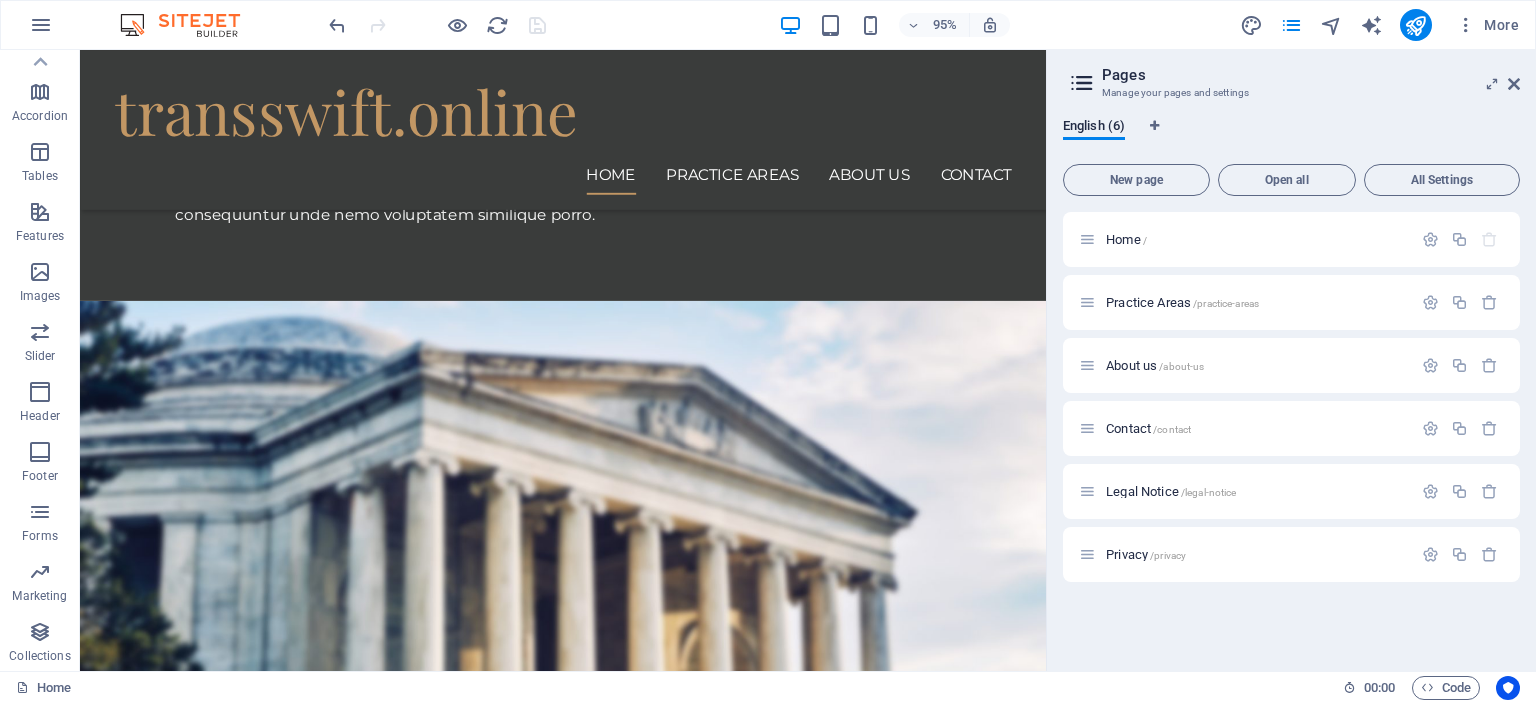 click on "More" at bounding box center (1383, 25) 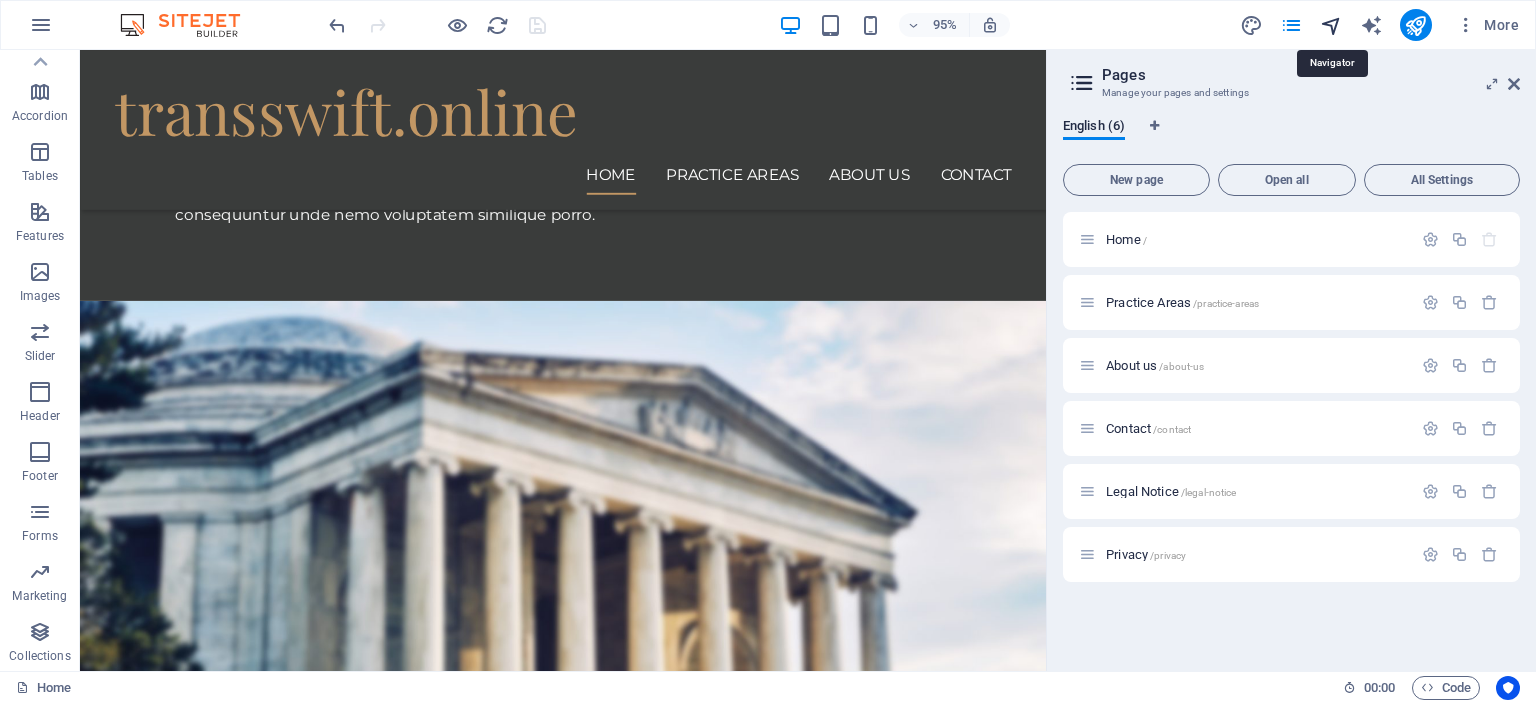 click at bounding box center (1331, 25) 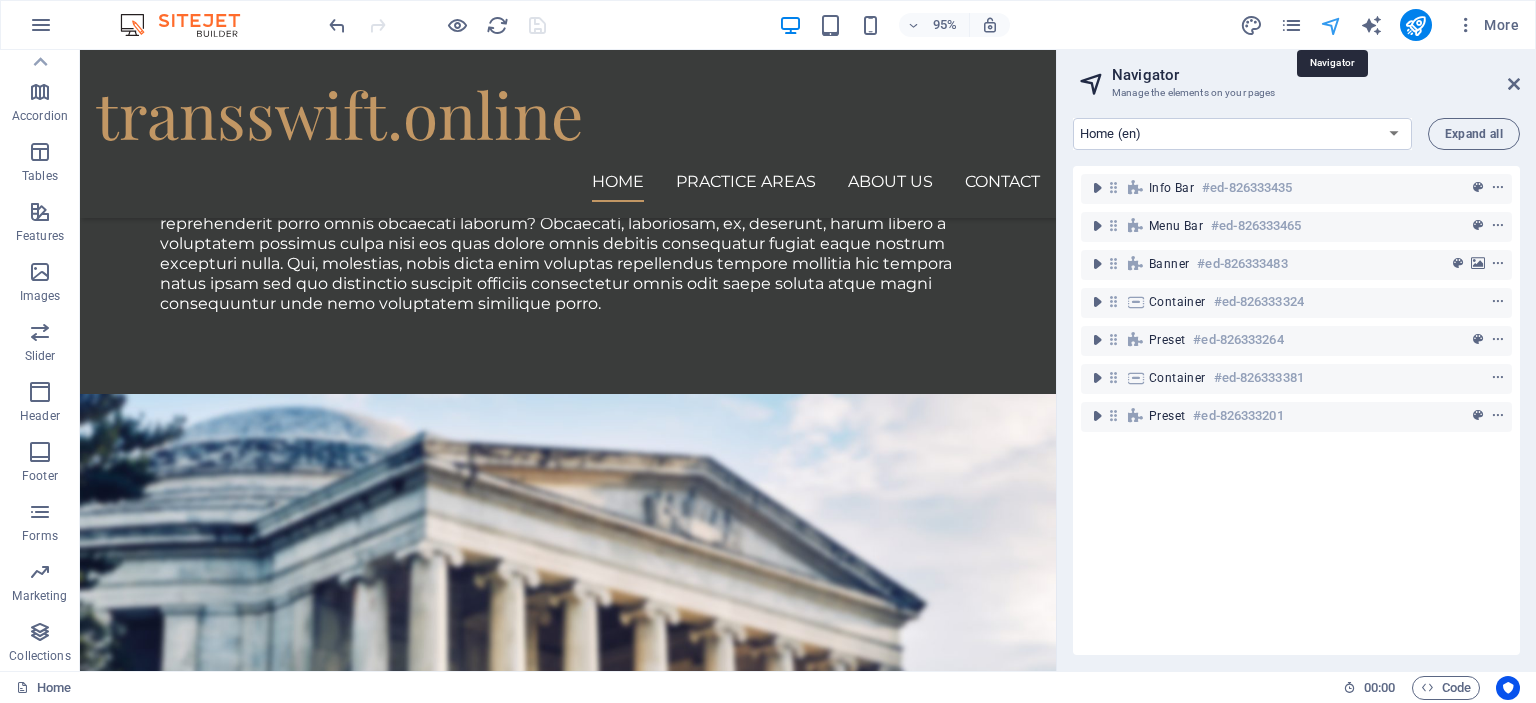 scroll, scrollTop: 2074, scrollLeft: 0, axis: vertical 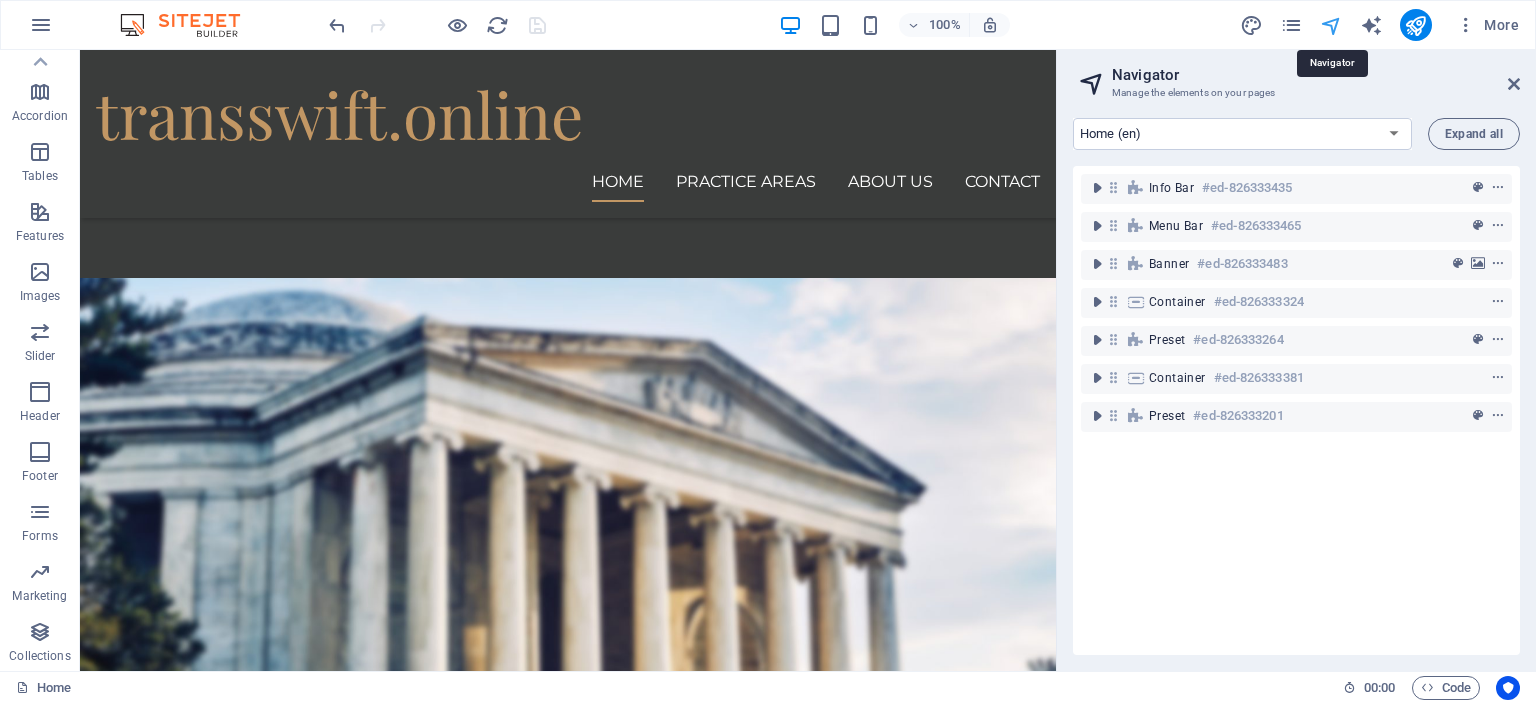 click at bounding box center (1331, 25) 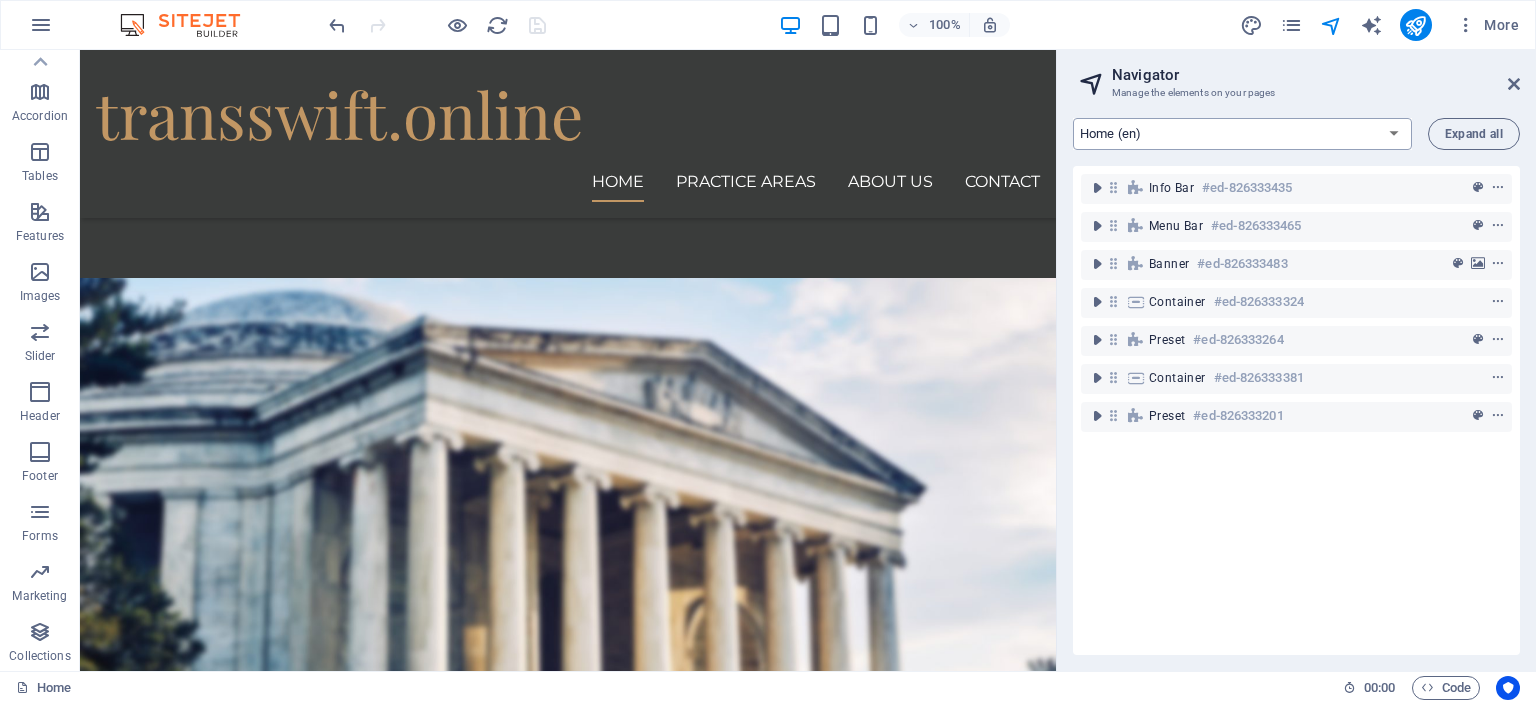 click on "Home  (en) Practice Areas  (en) About us  (en) Contact  (en) Legal Notice  (en) Privacy  (en)" at bounding box center [1242, 134] 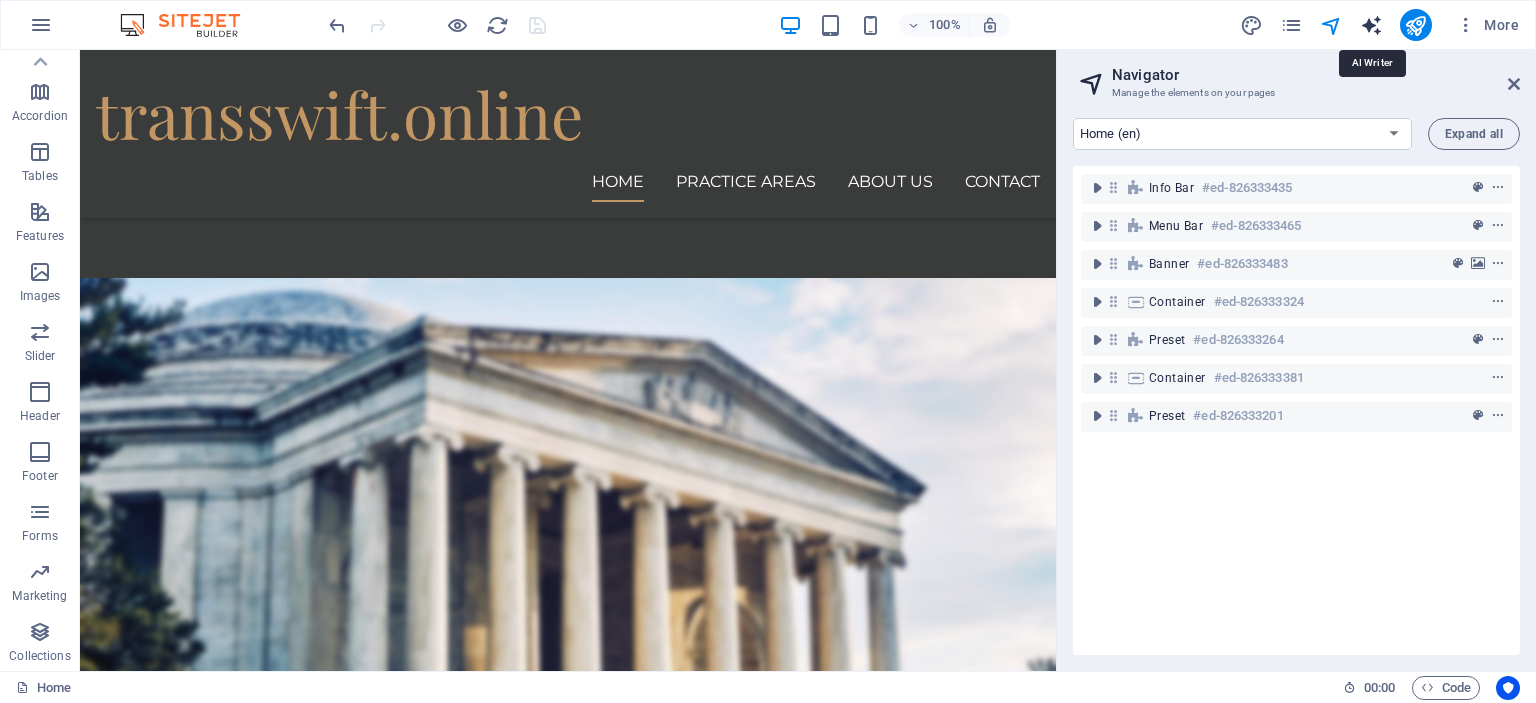 click at bounding box center (1371, 25) 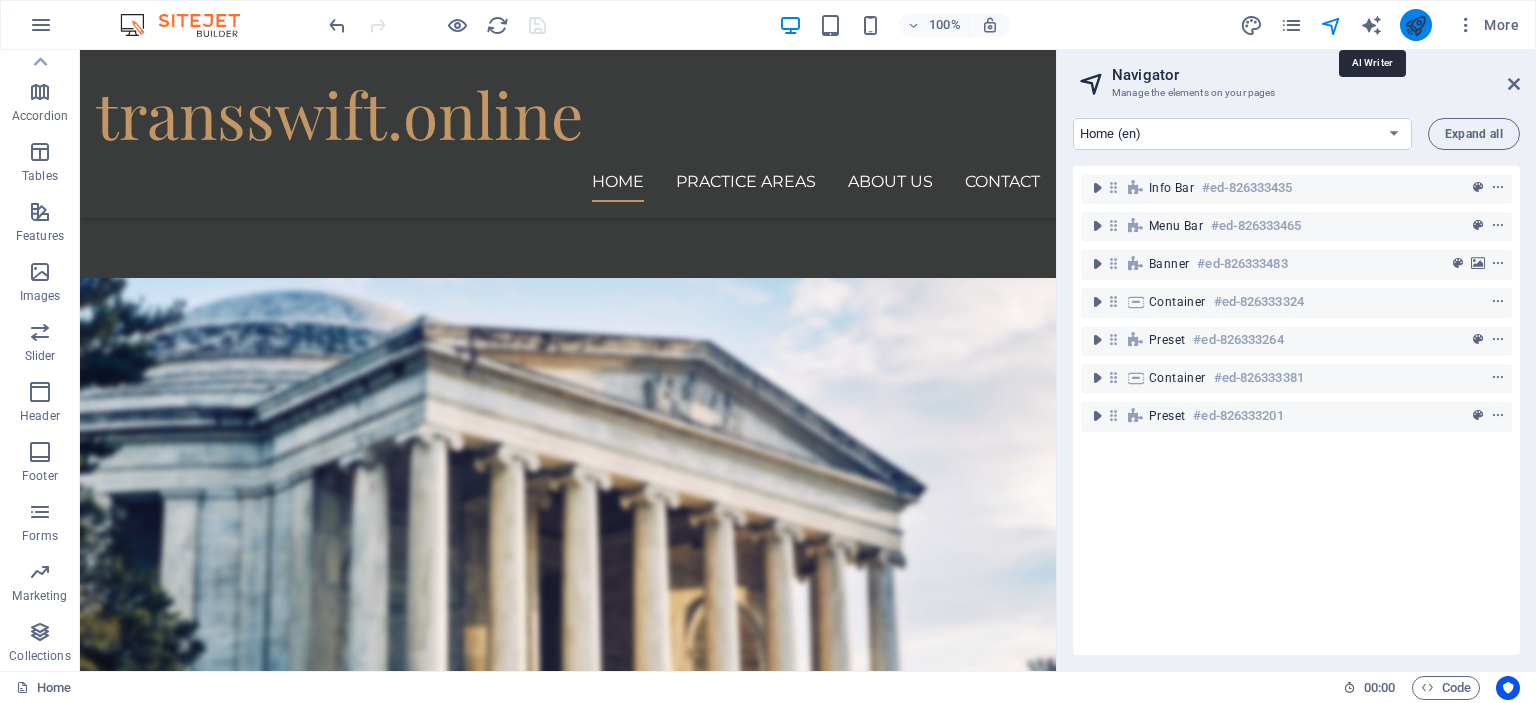 select on "English" 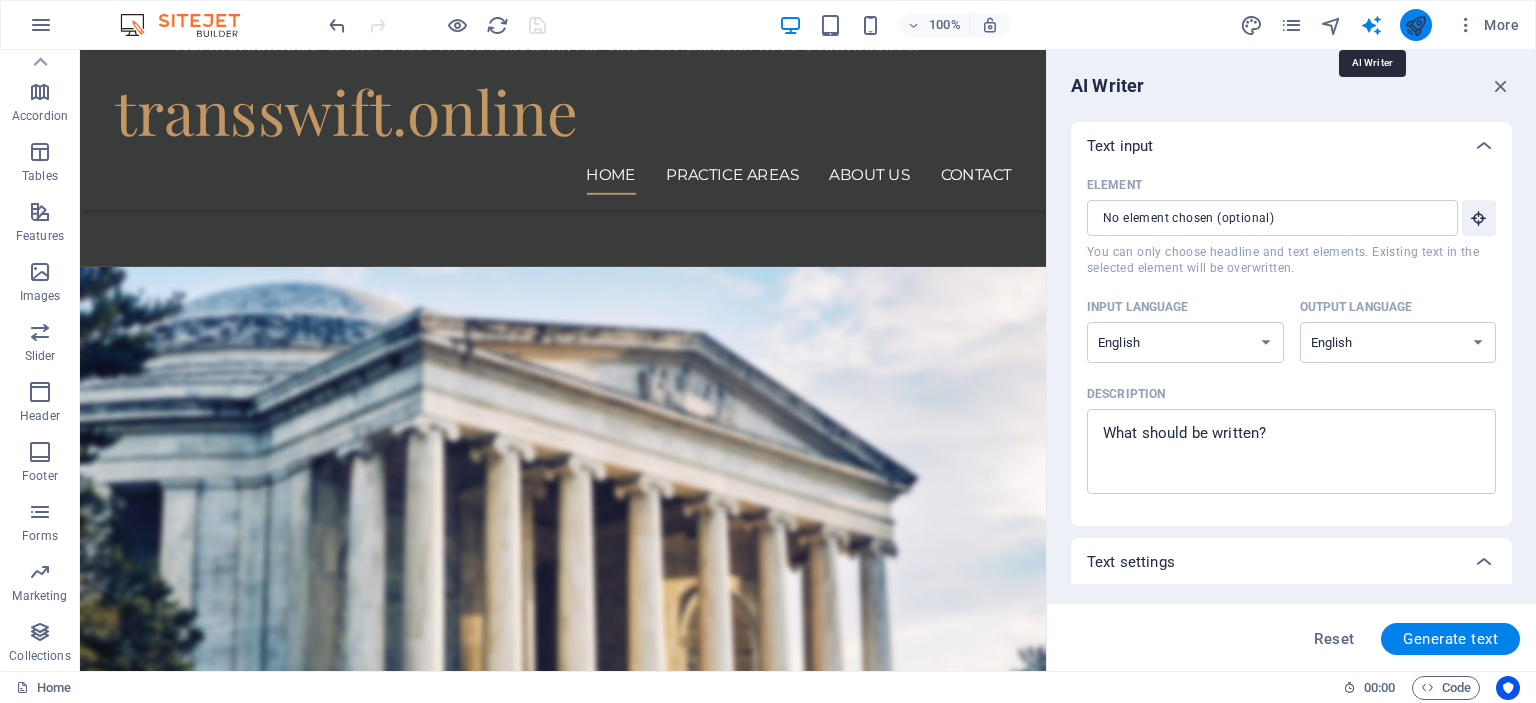 scroll, scrollTop: 1958, scrollLeft: 0, axis: vertical 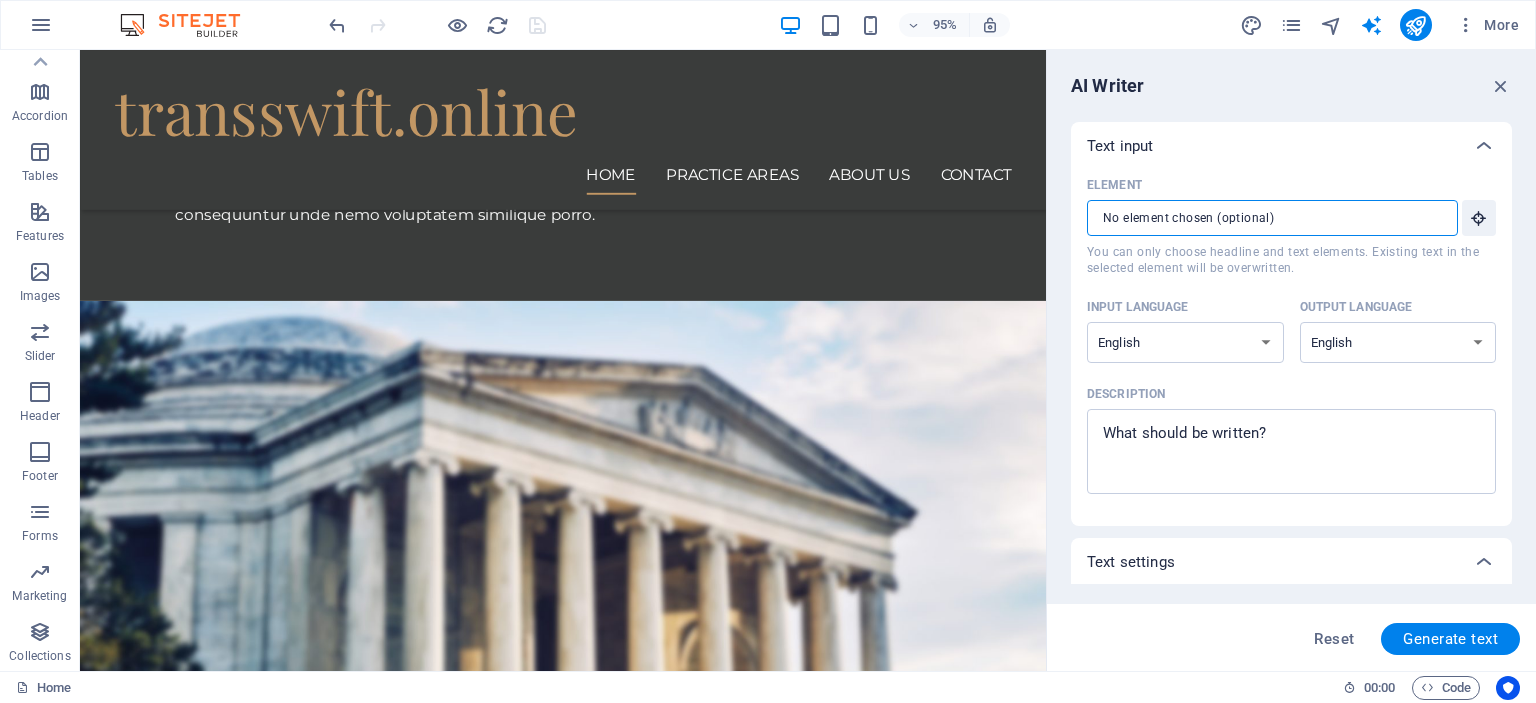 paste 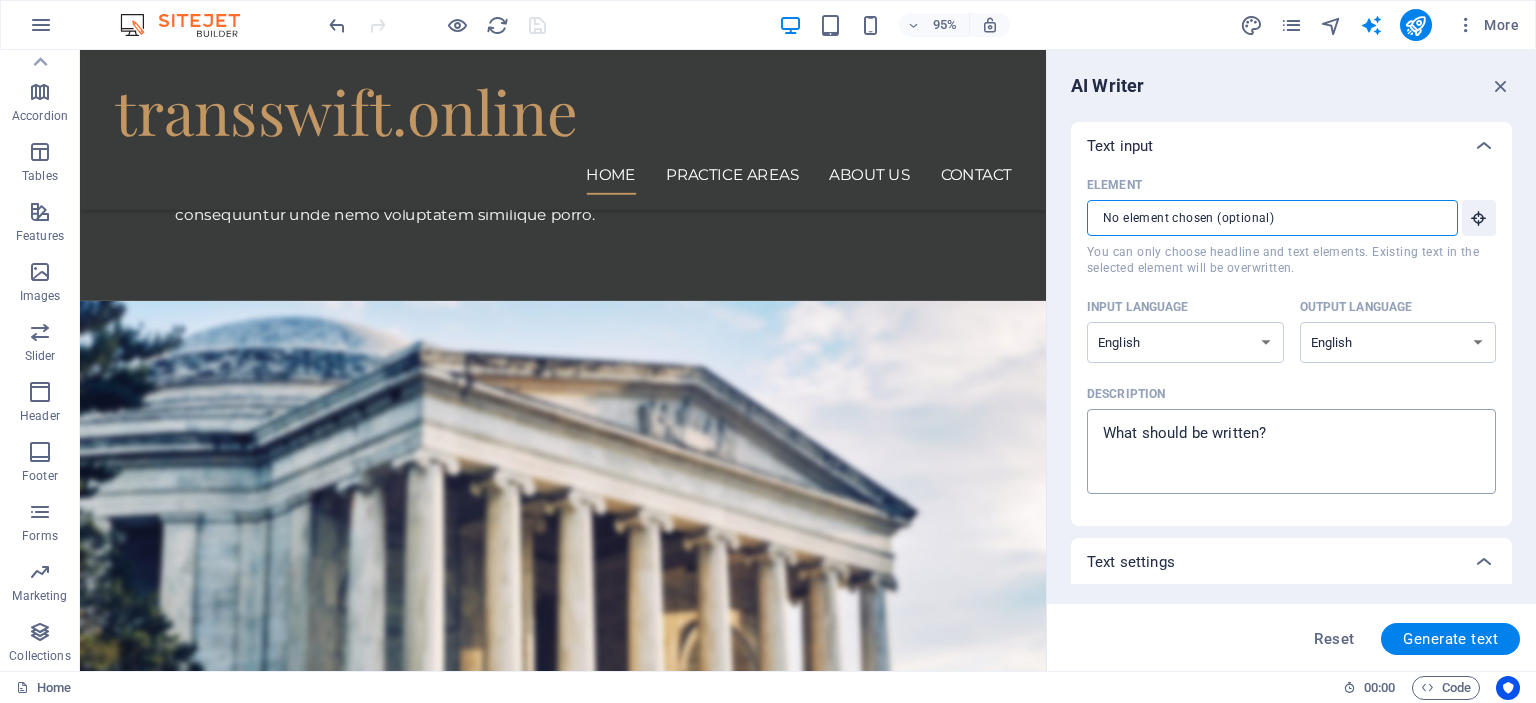 type 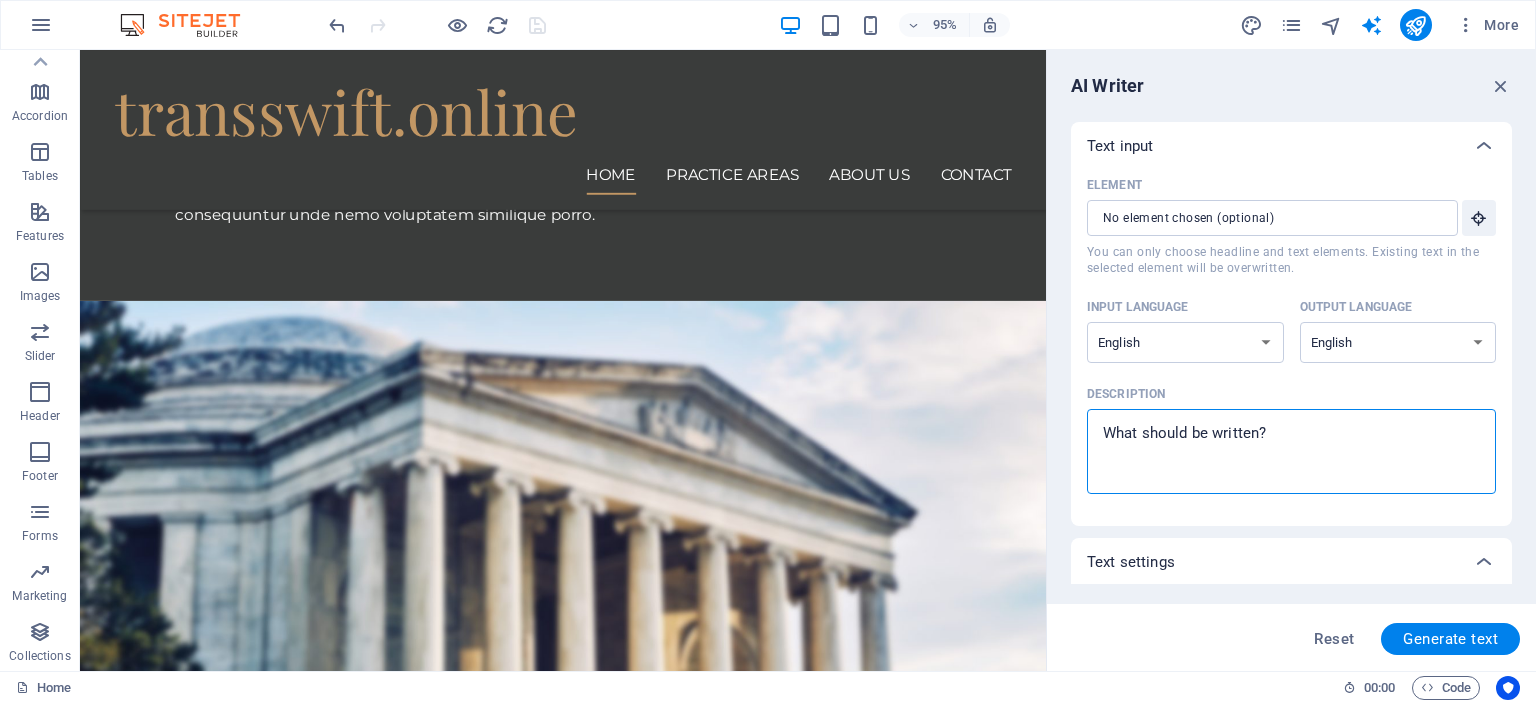 click on "Description x ​" at bounding box center (1291, 451) 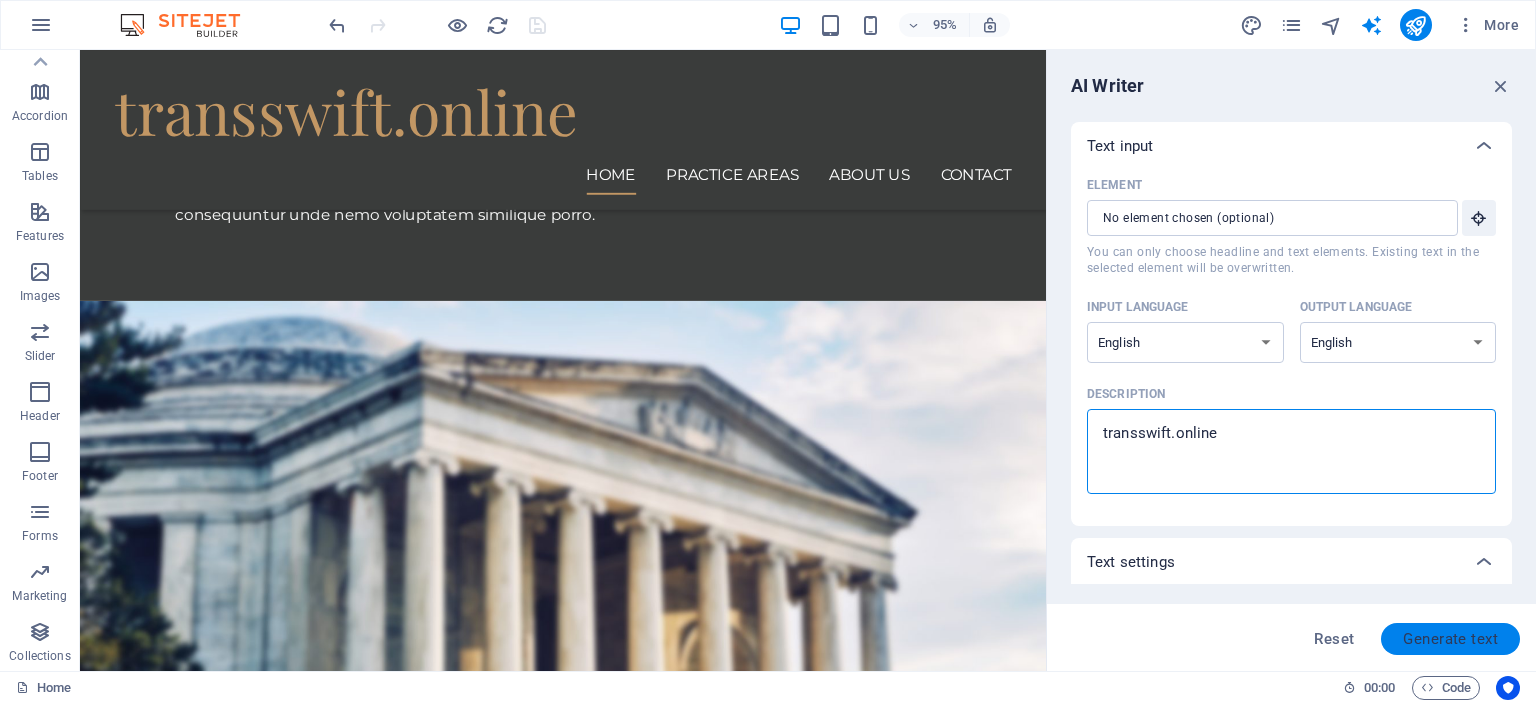 type on "transswift.online" 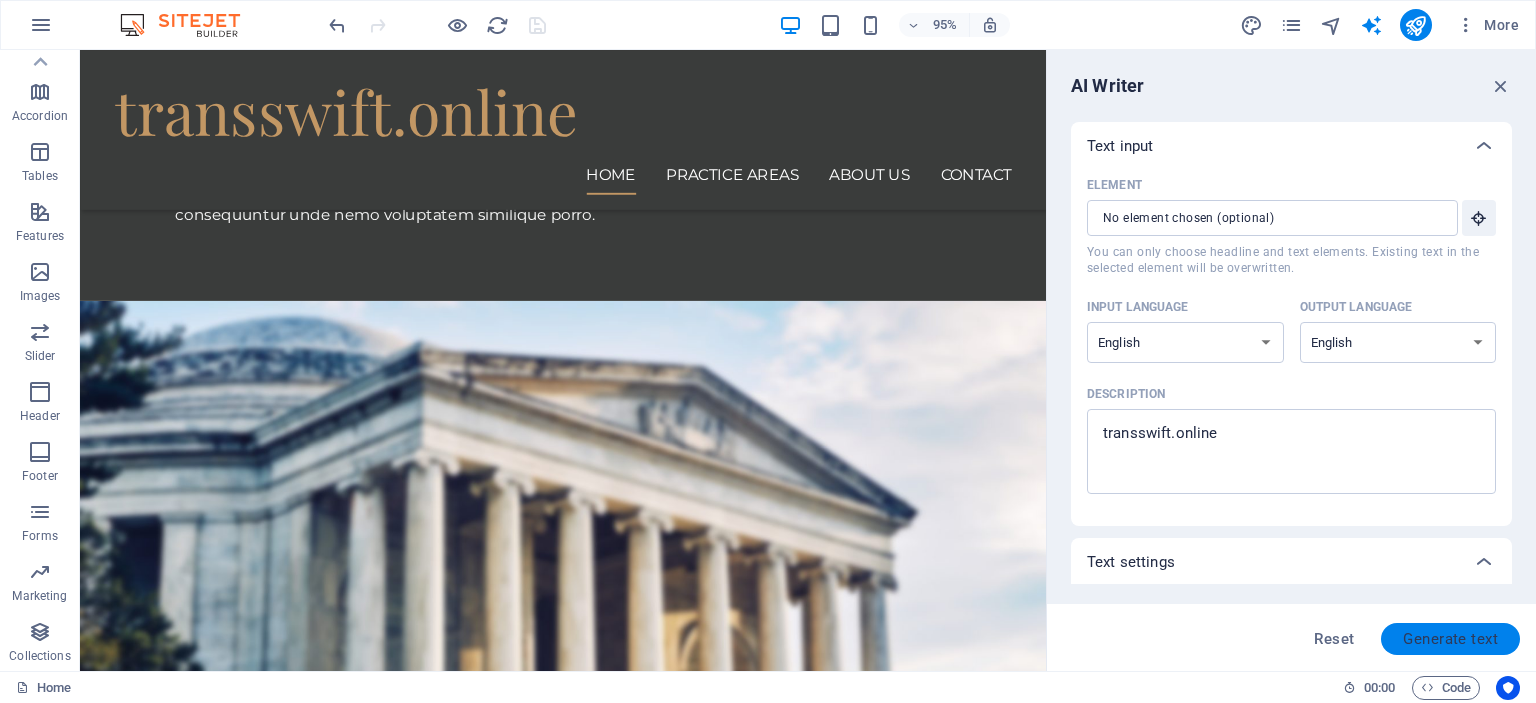 click on "Generate text" at bounding box center [1450, 639] 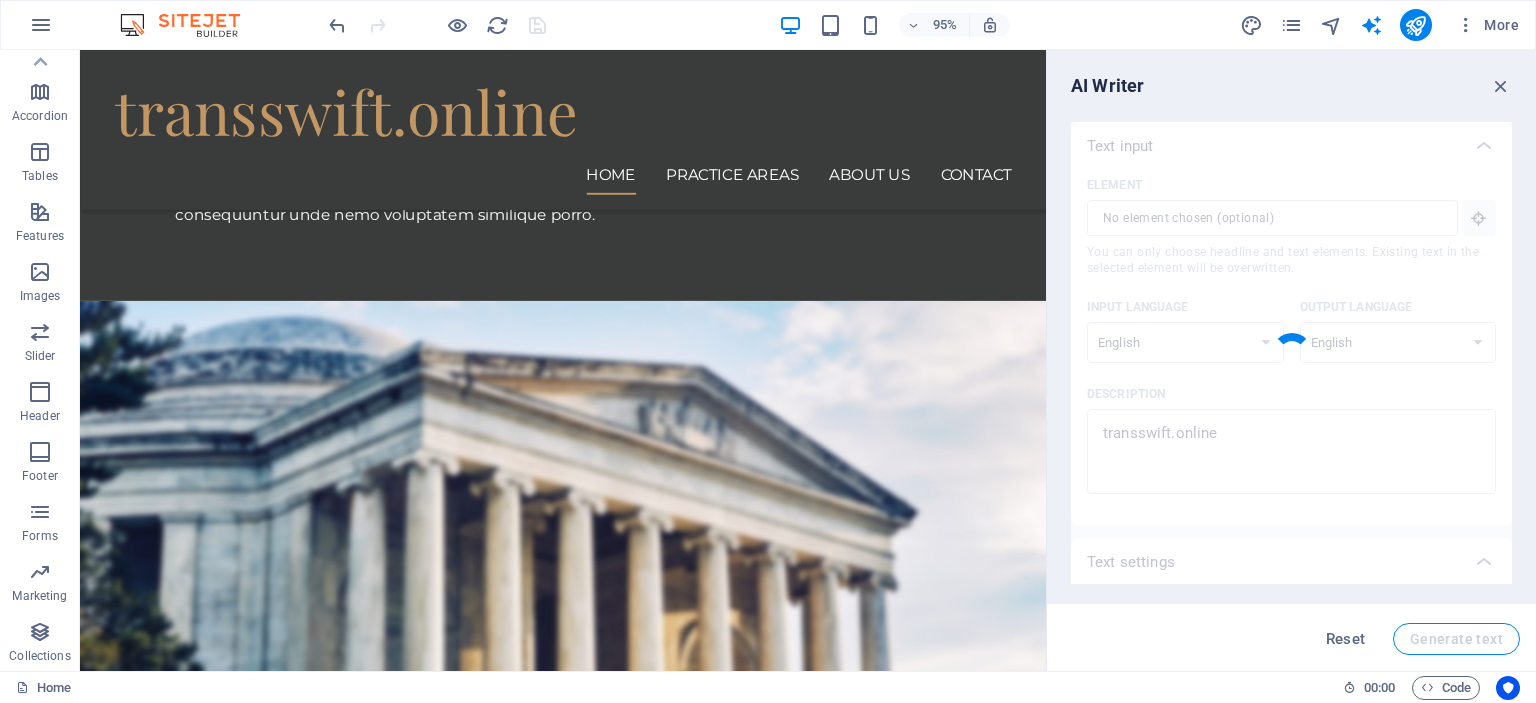 type on "x" 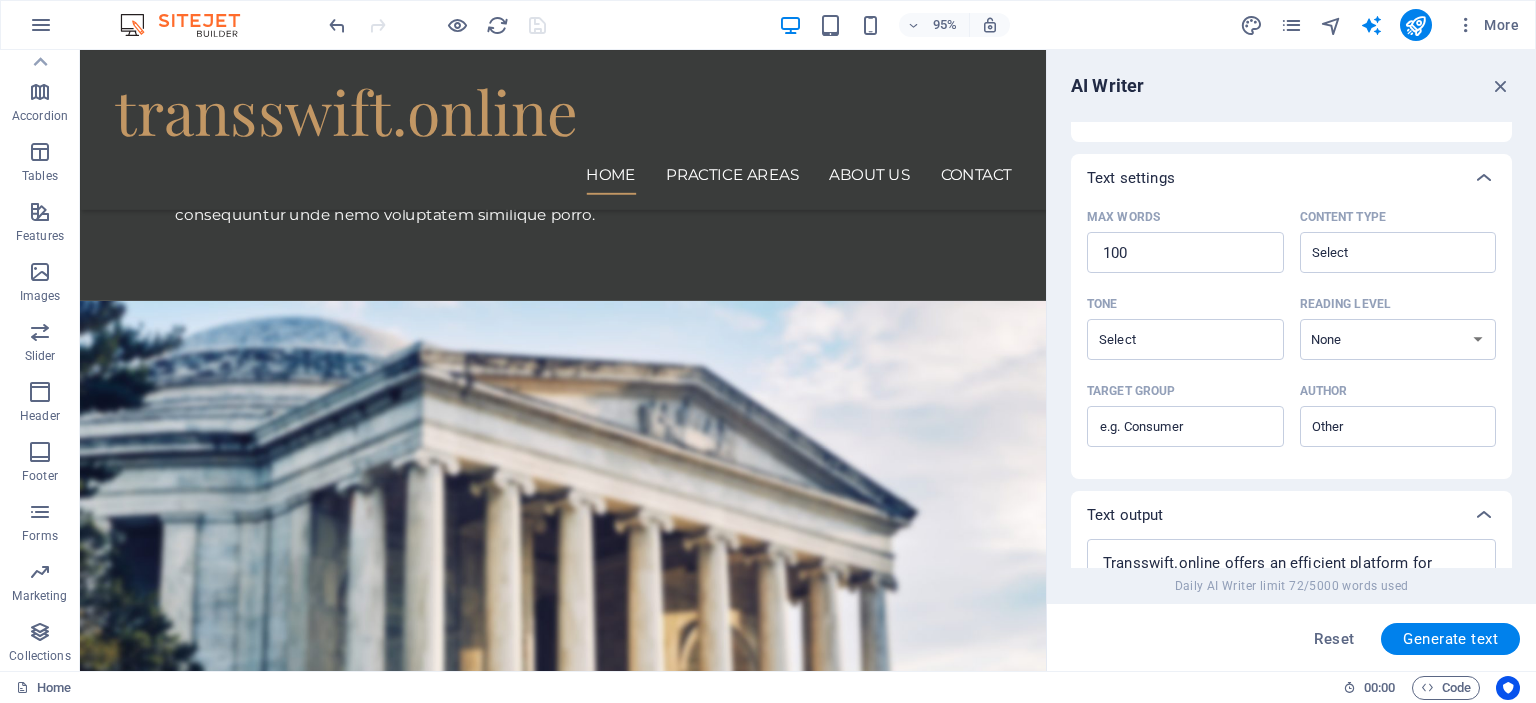 scroll, scrollTop: 334, scrollLeft: 0, axis: vertical 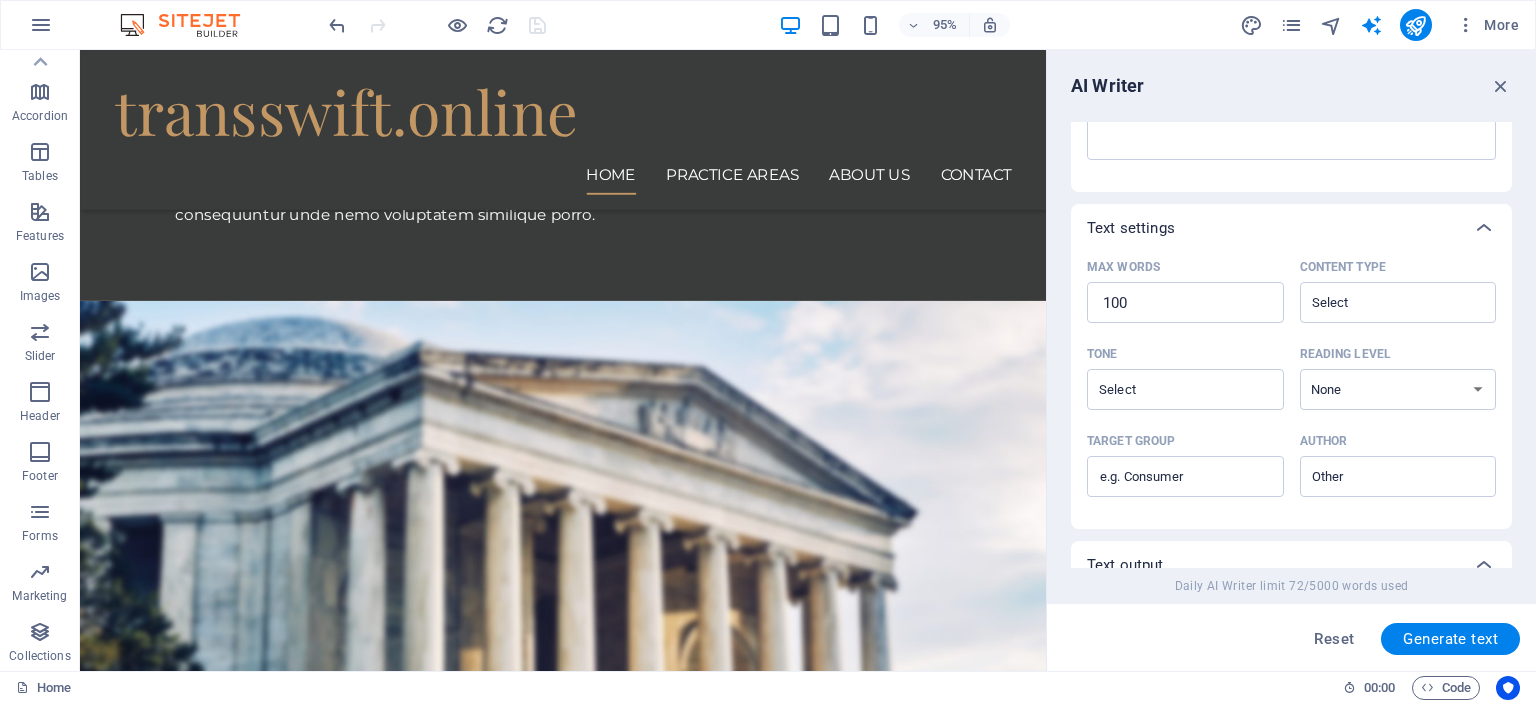 click on "More" at bounding box center (1383, 25) 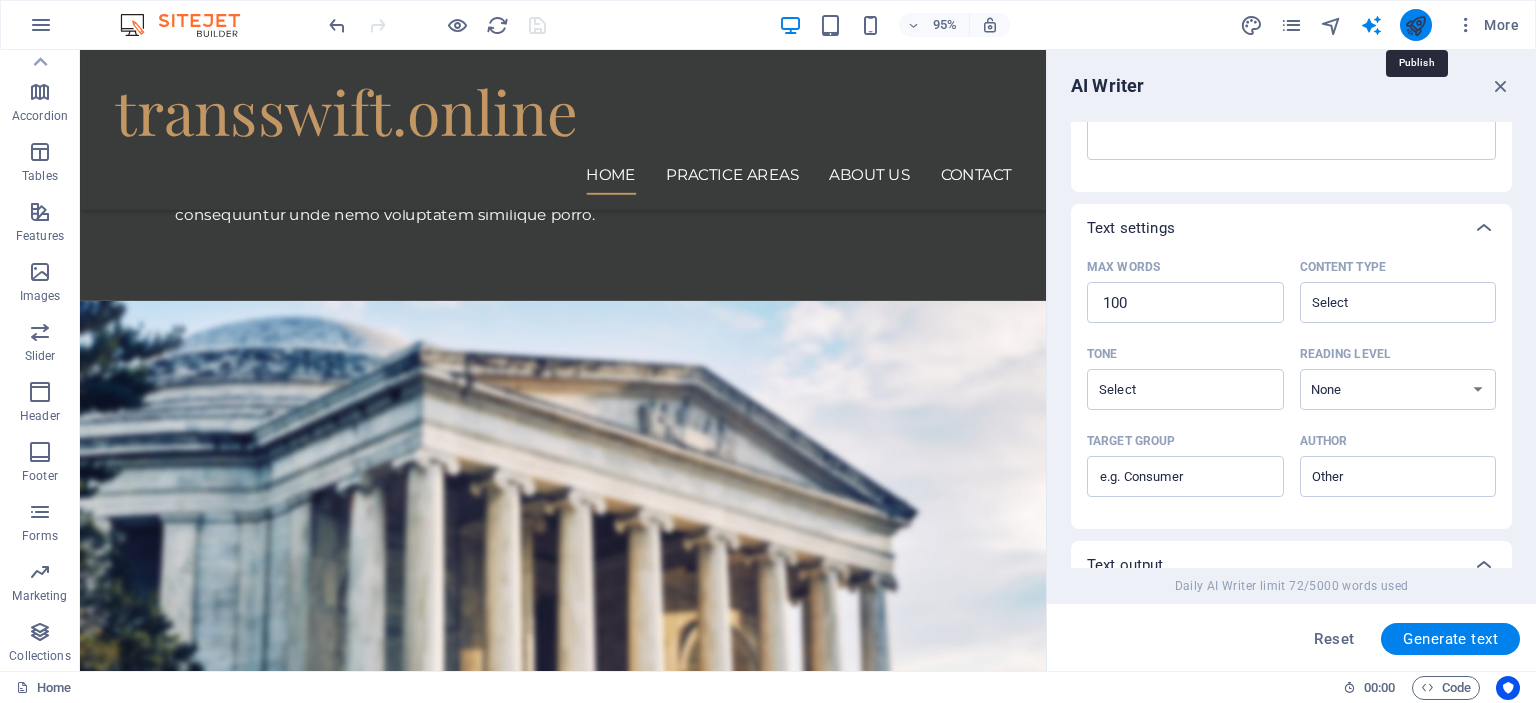 click at bounding box center [1415, 25] 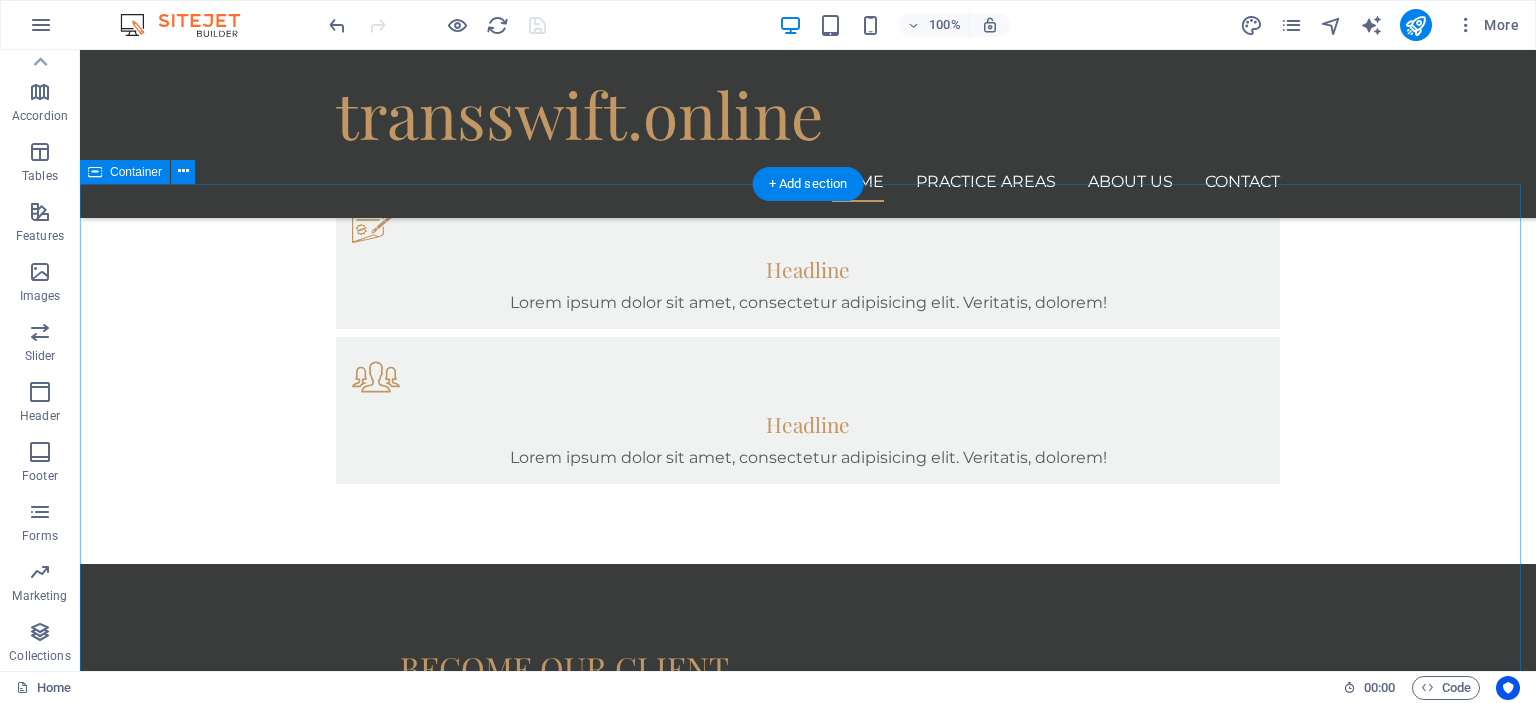 scroll, scrollTop: 730, scrollLeft: 0, axis: vertical 